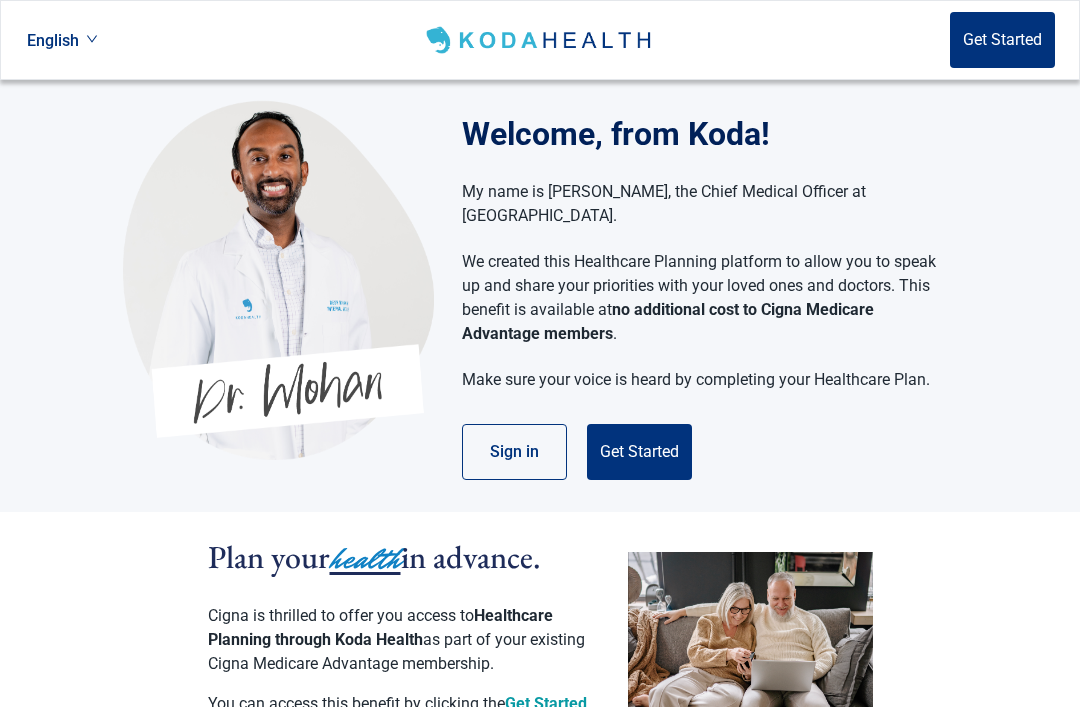 scroll, scrollTop: 0, scrollLeft: 0, axis: both 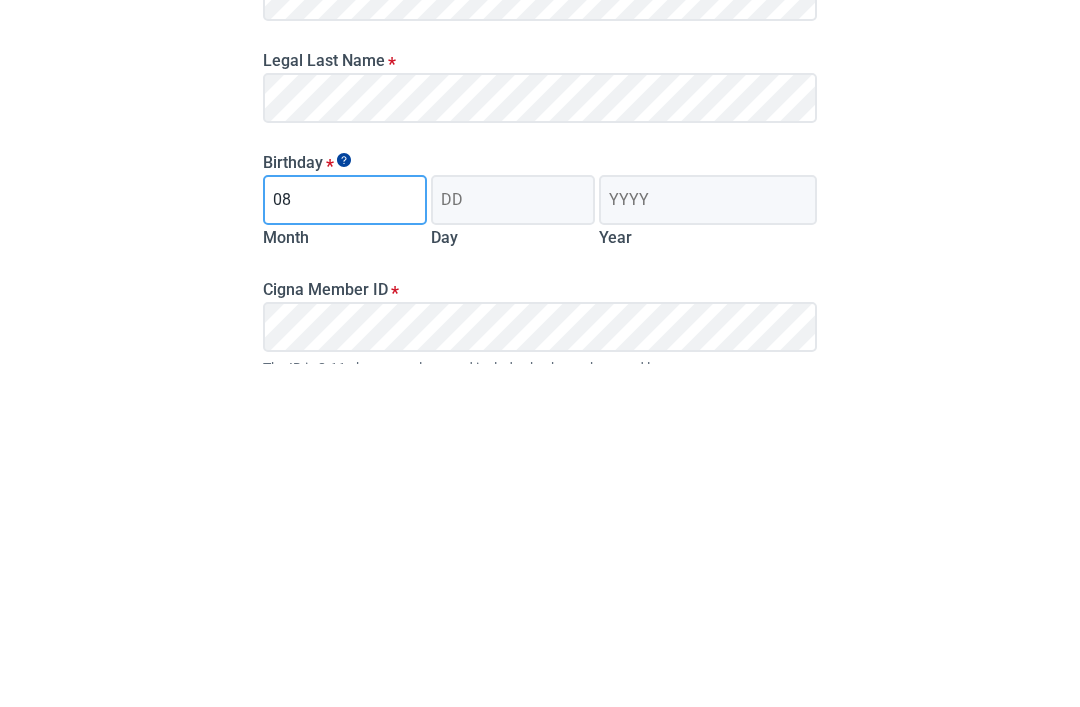 type on "08" 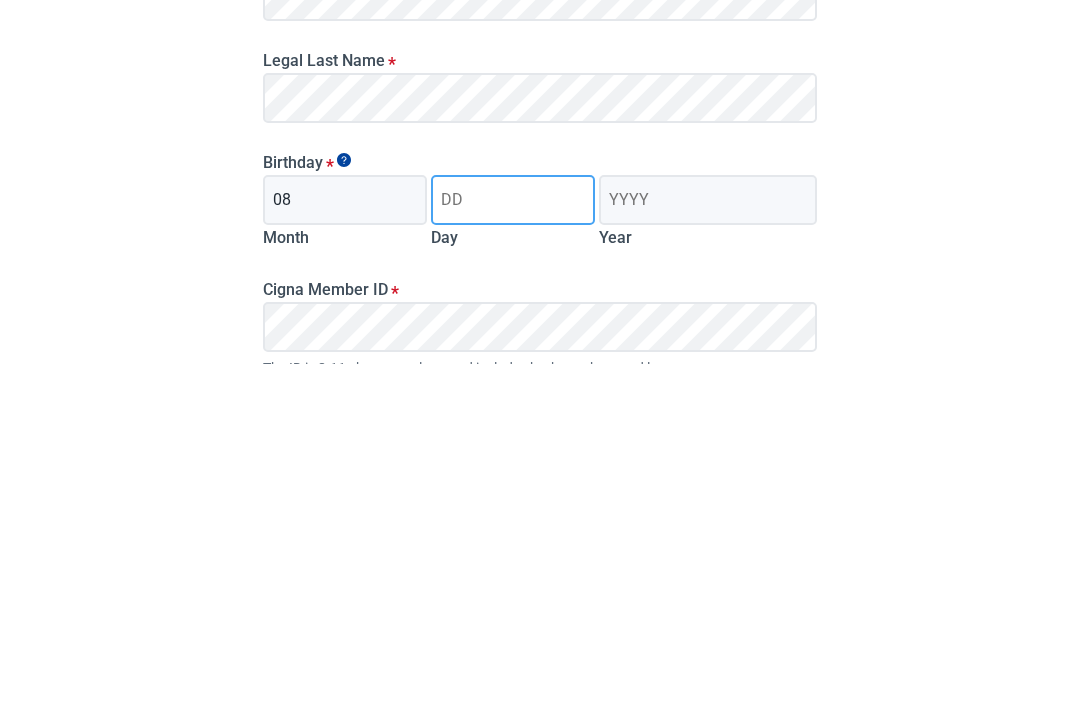 click on "Day" at bounding box center [513, 544] 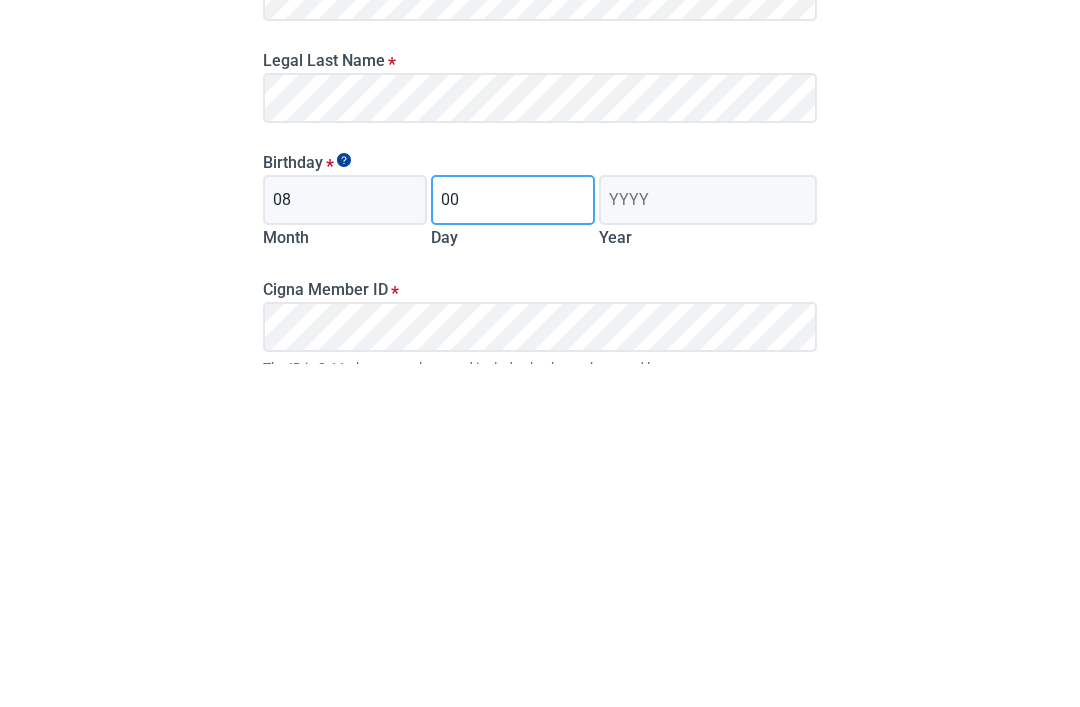 type on "07" 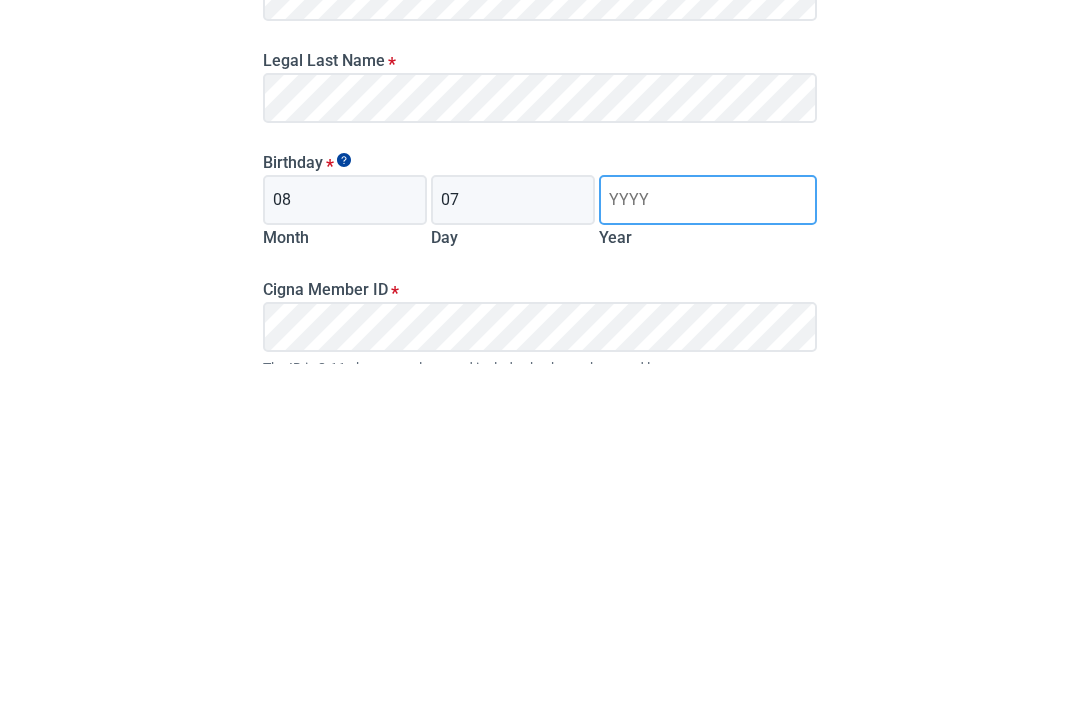 click on "Year" at bounding box center (708, 544) 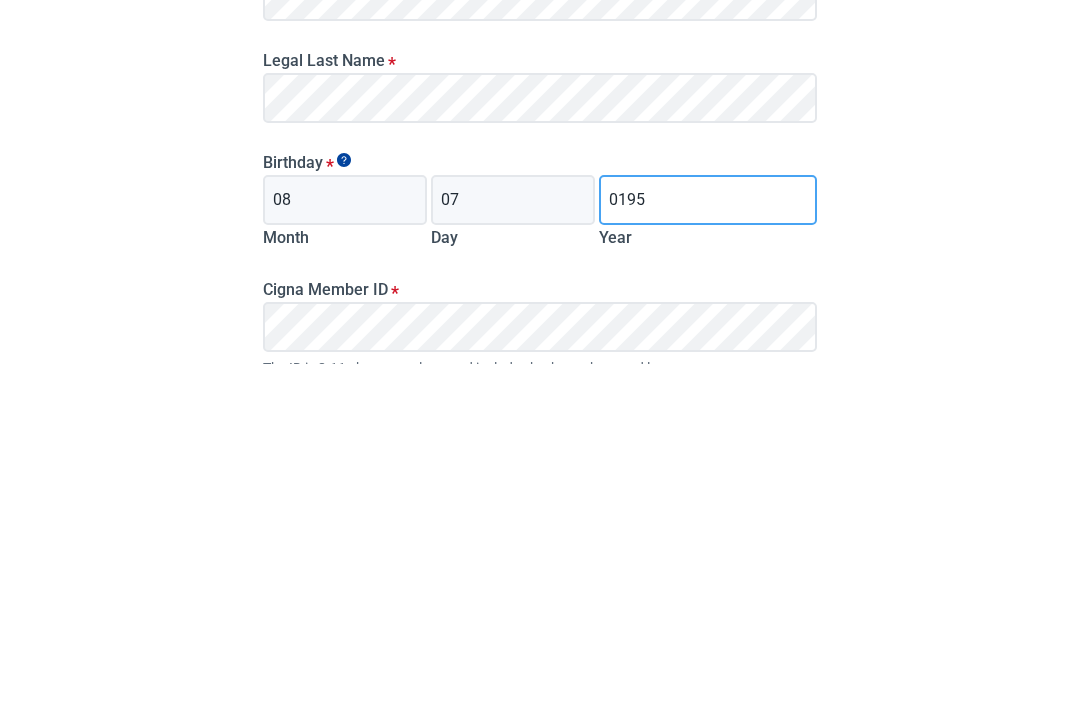 type on "1950" 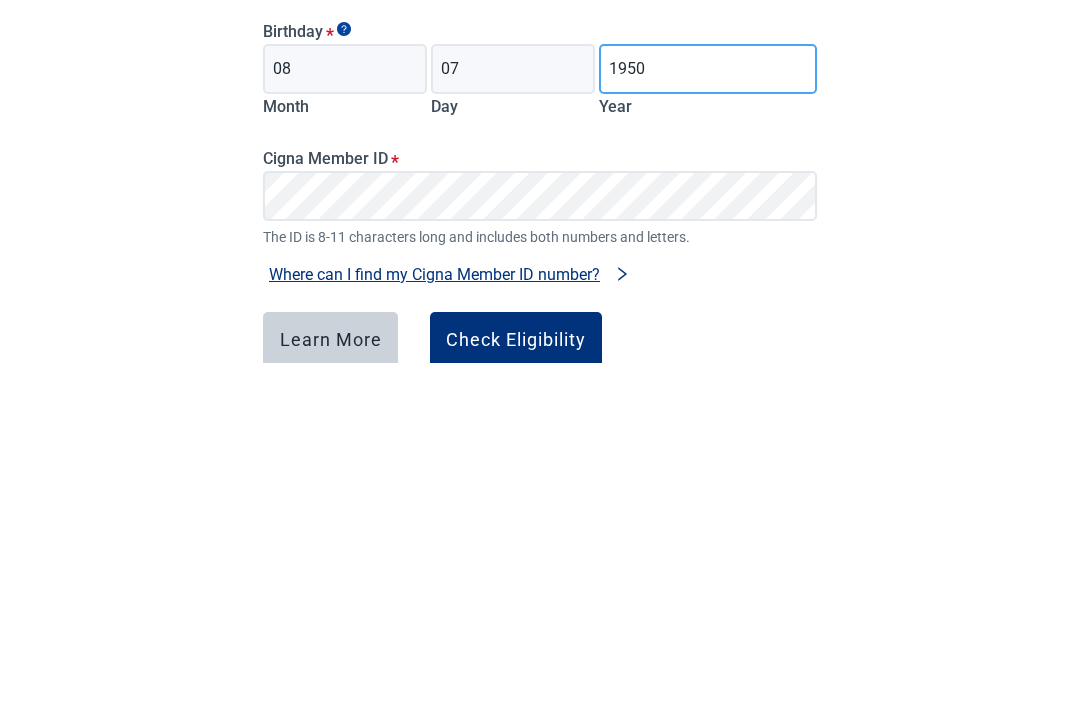 scroll, scrollTop: 171, scrollLeft: 0, axis: vertical 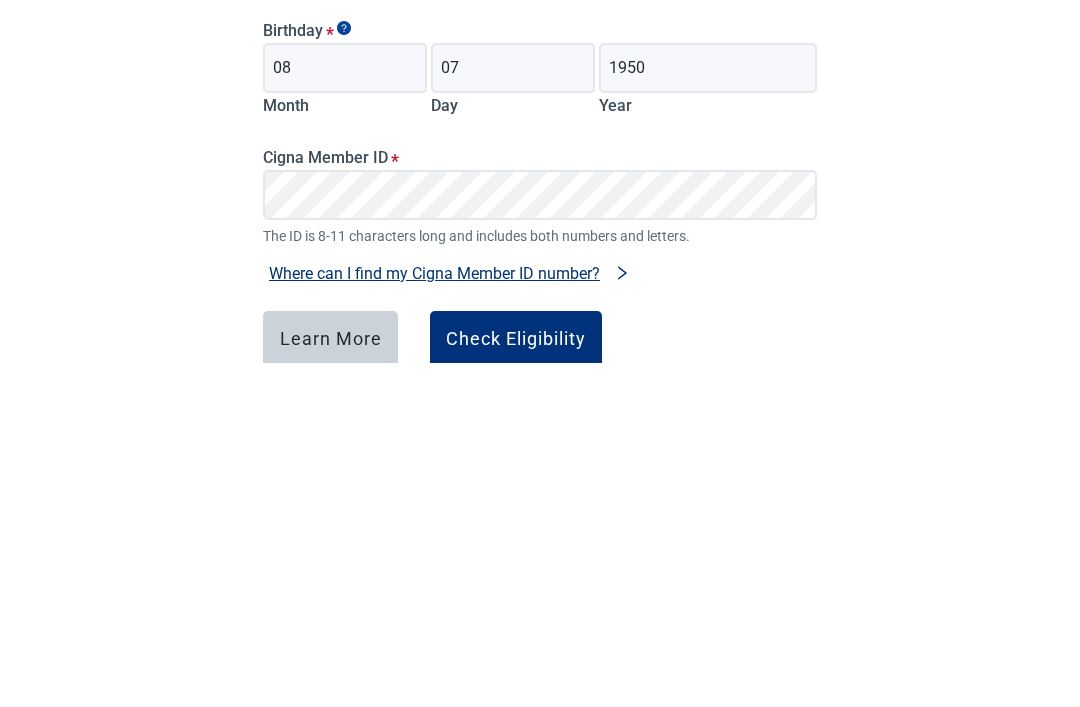 click on "Where can I find my Cigna Member ID number?" at bounding box center [434, 617] 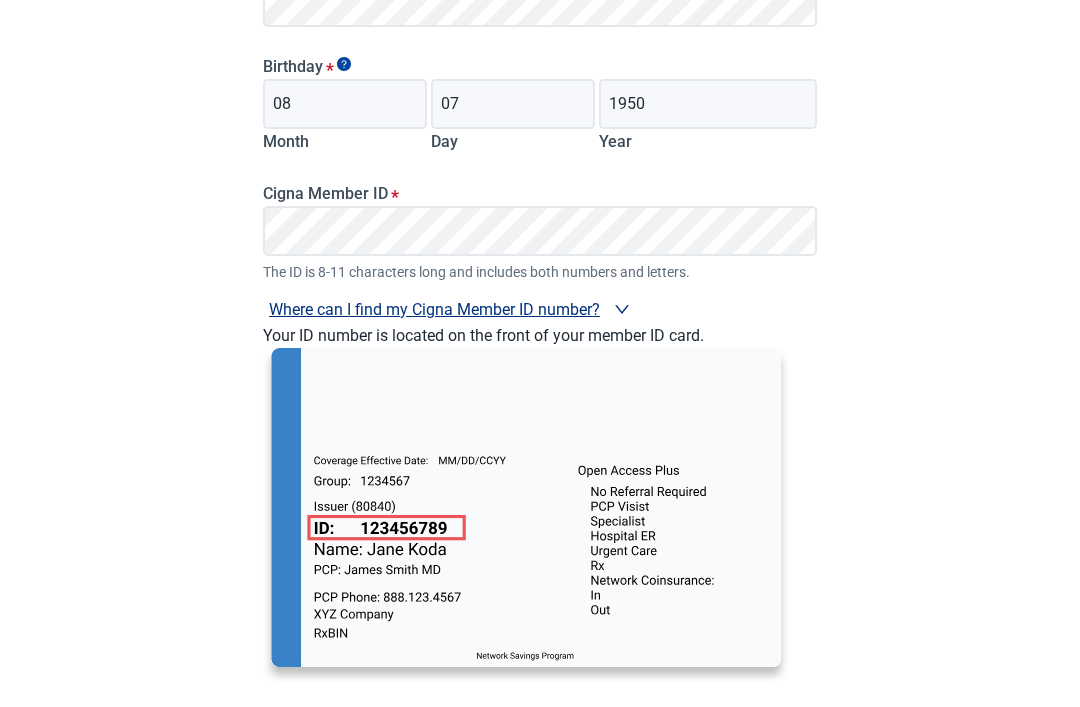 scroll, scrollTop: 479, scrollLeft: 0, axis: vertical 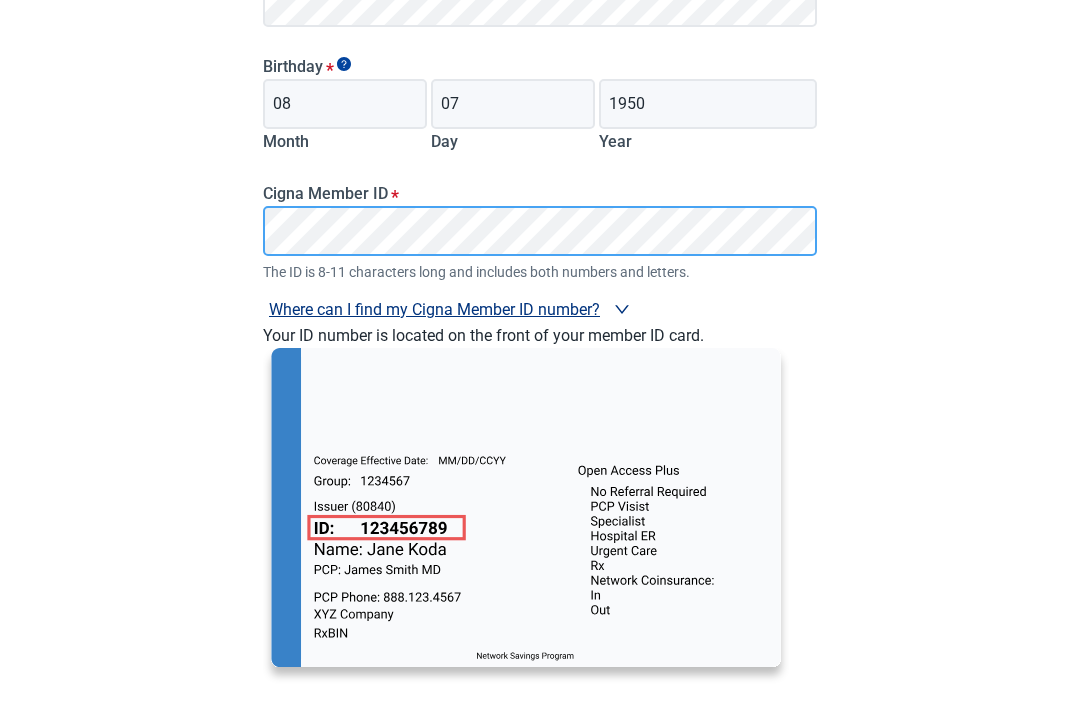 click on "Where can I find my Cigna Member ID number?" at bounding box center (434, 309) 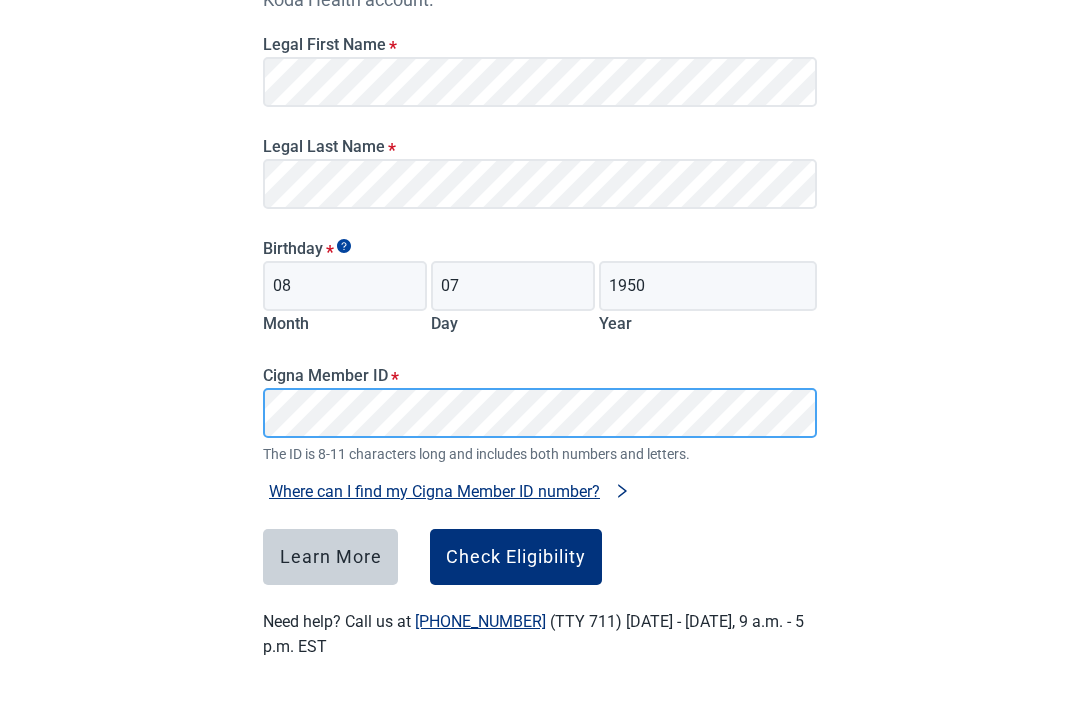 scroll, scrollTop: 231, scrollLeft: 0, axis: vertical 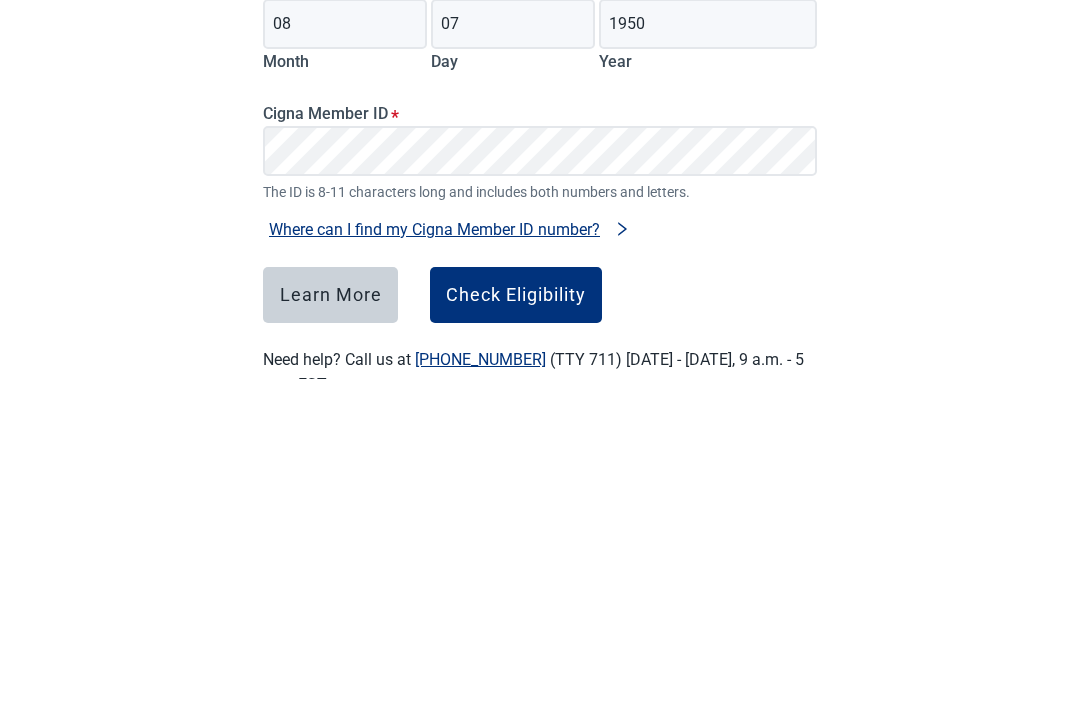 click on "Check Eligibility" at bounding box center (516, 623) 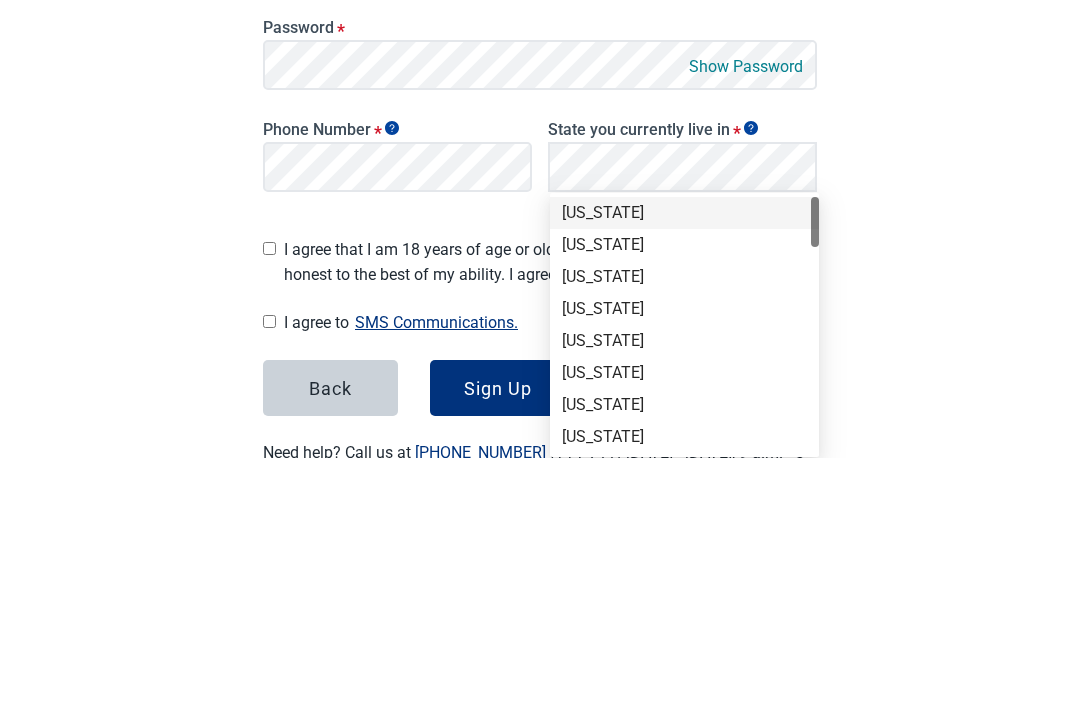 scroll, scrollTop: 69, scrollLeft: 0, axis: vertical 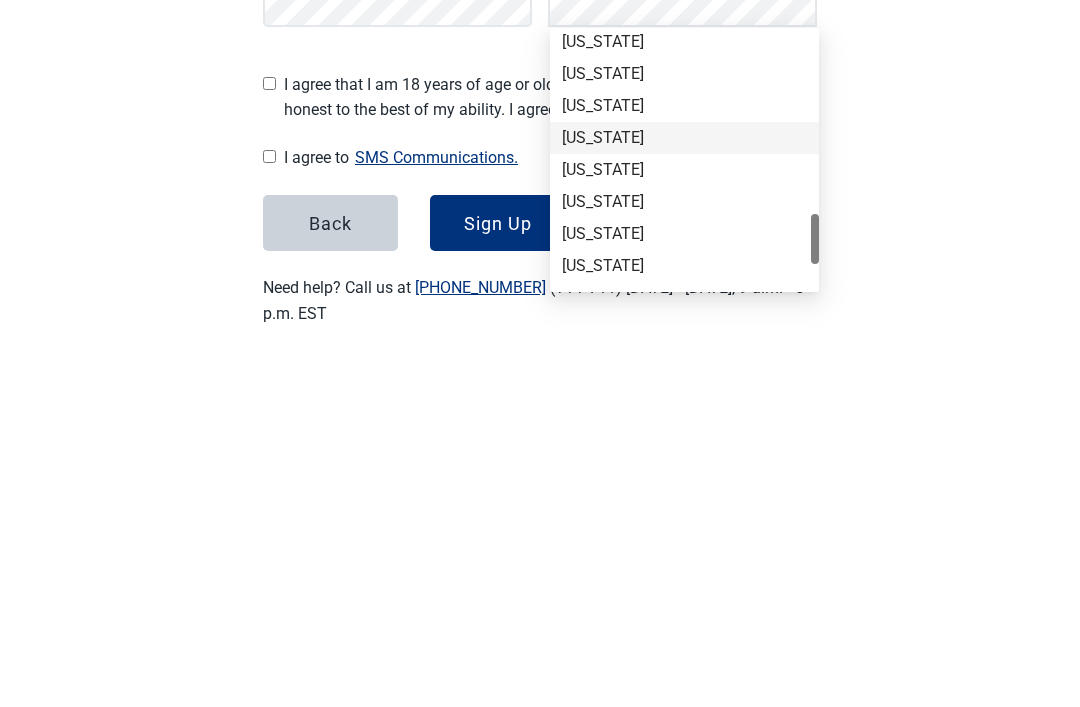 click on "[US_STATE]" at bounding box center [684, 482] 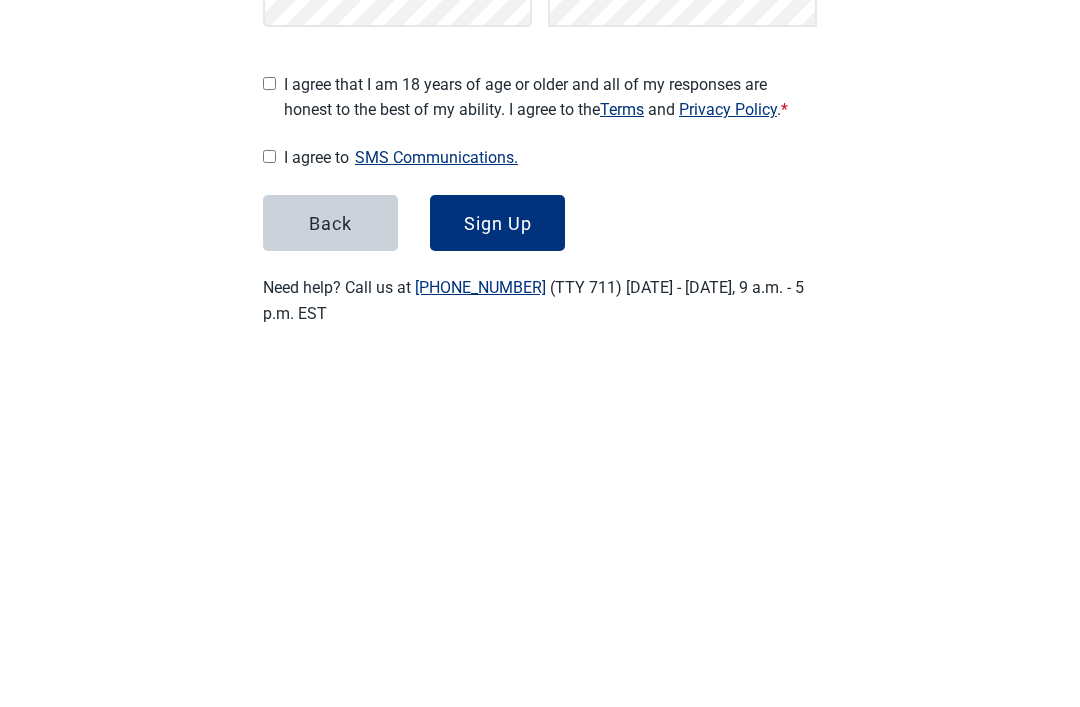 click on "I agree that I am 18 years of age or older and all of my responses are honest to the best of my ability. I agree to the  Terms   and   Privacy Policy . *" at bounding box center [269, 427] 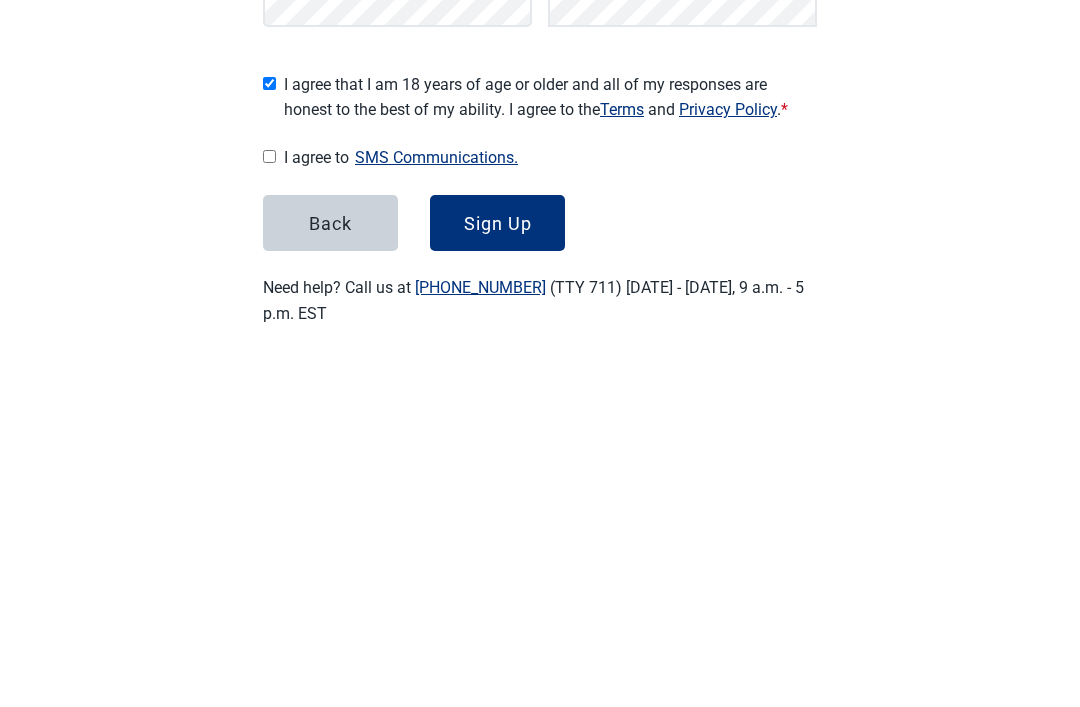 checkbox on "true" 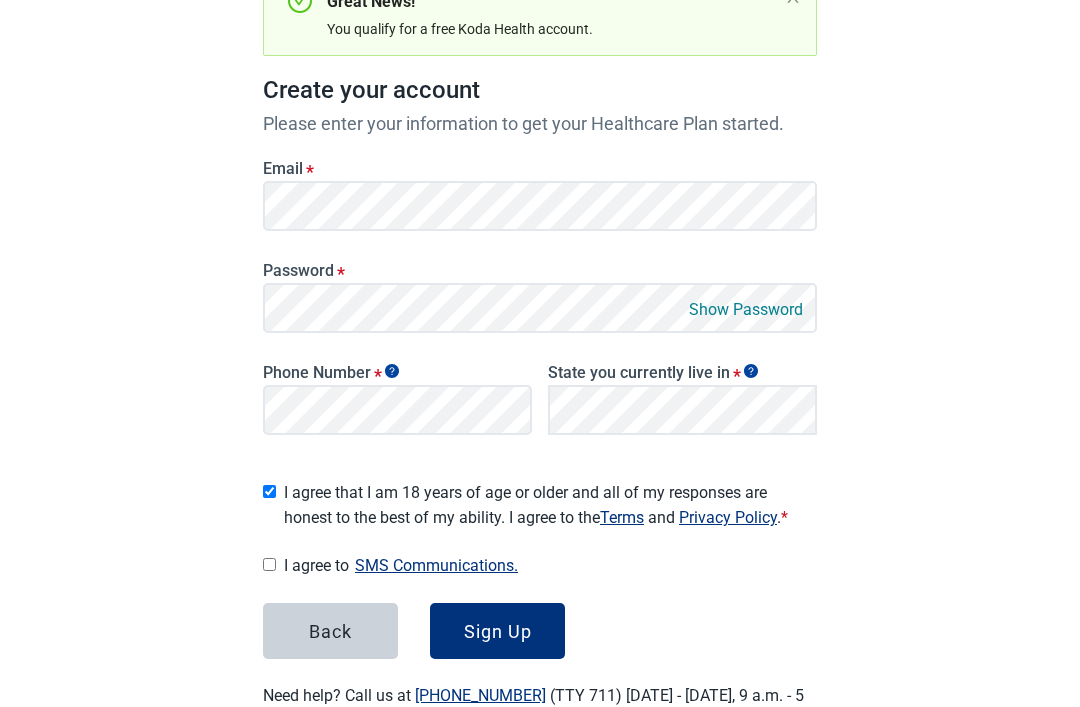 click on "I agree to SMS Communications." at bounding box center [550, 565] 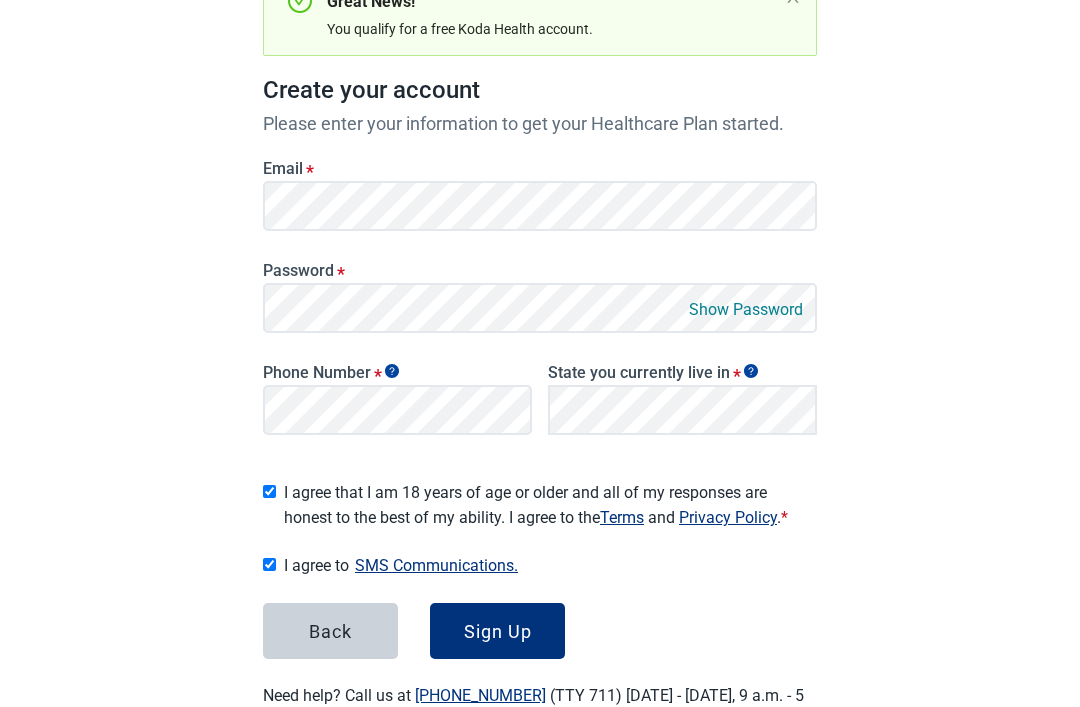 checkbox on "true" 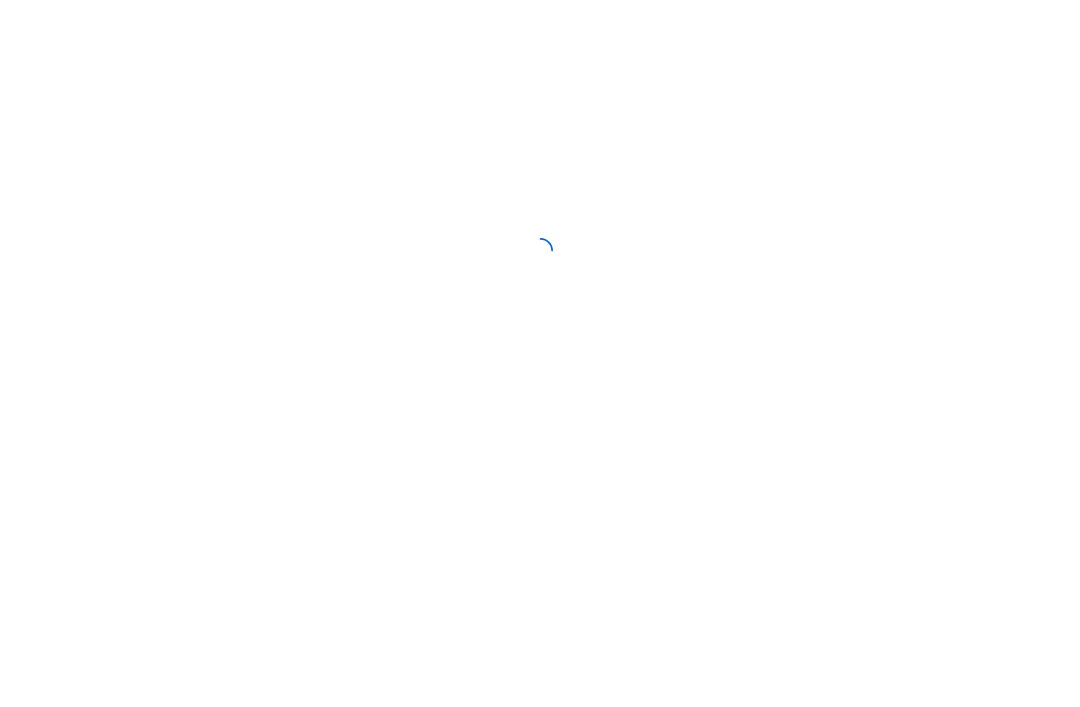scroll, scrollTop: 0, scrollLeft: 0, axis: both 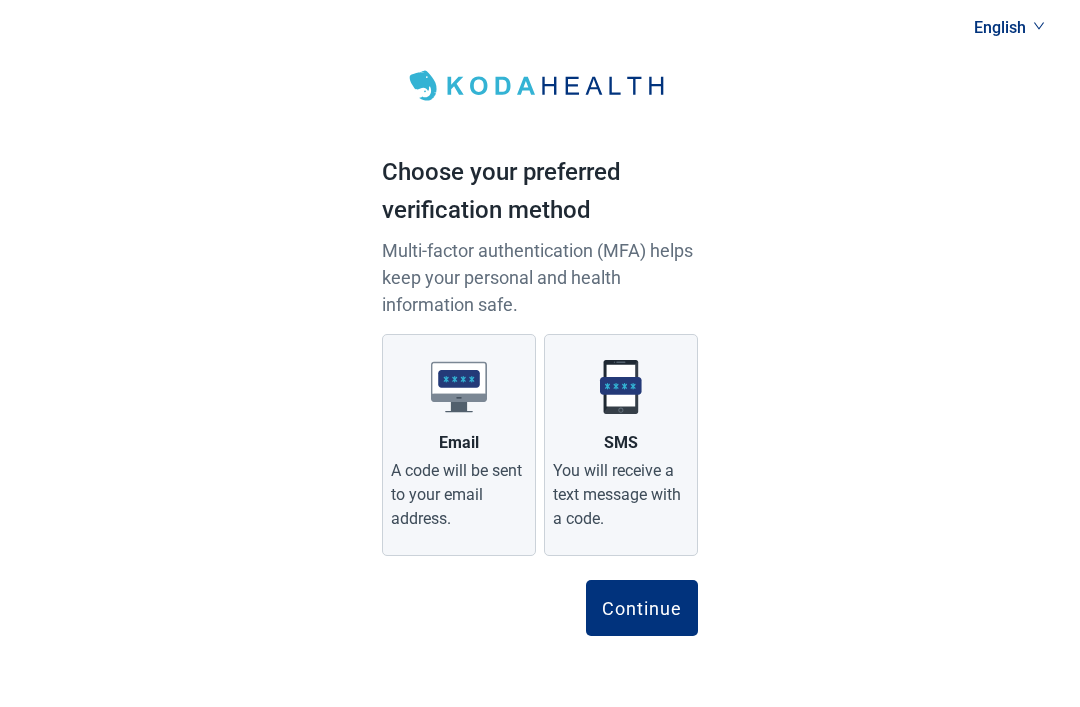 click on "SMS" at bounding box center [621, 443] 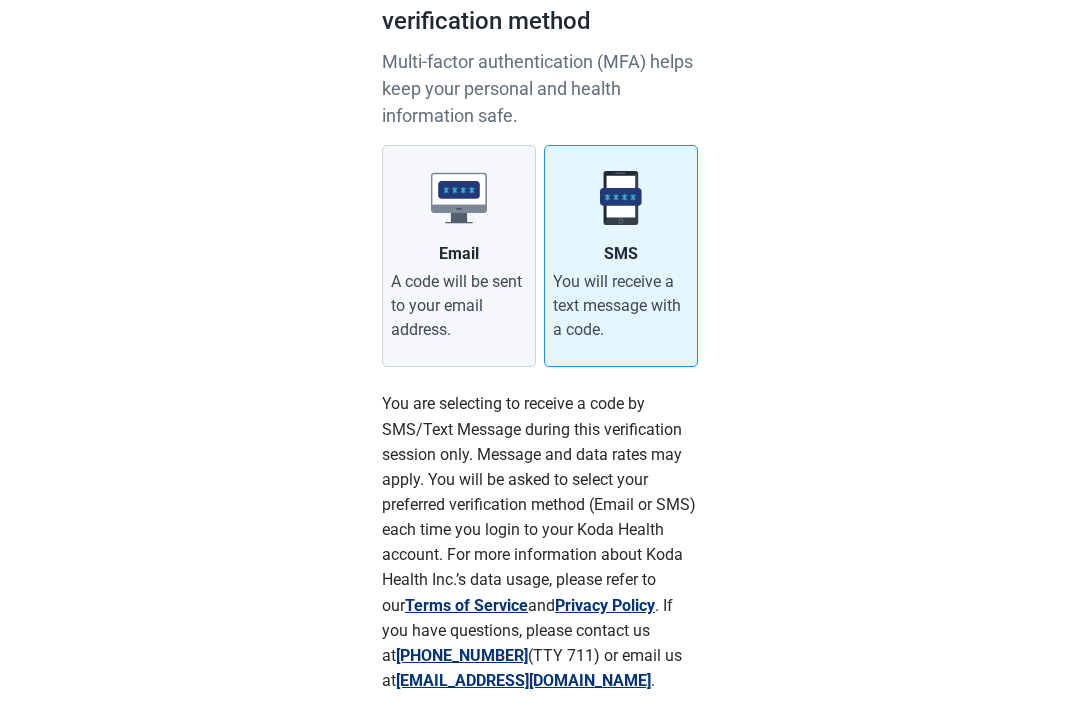 scroll, scrollTop: 268, scrollLeft: 0, axis: vertical 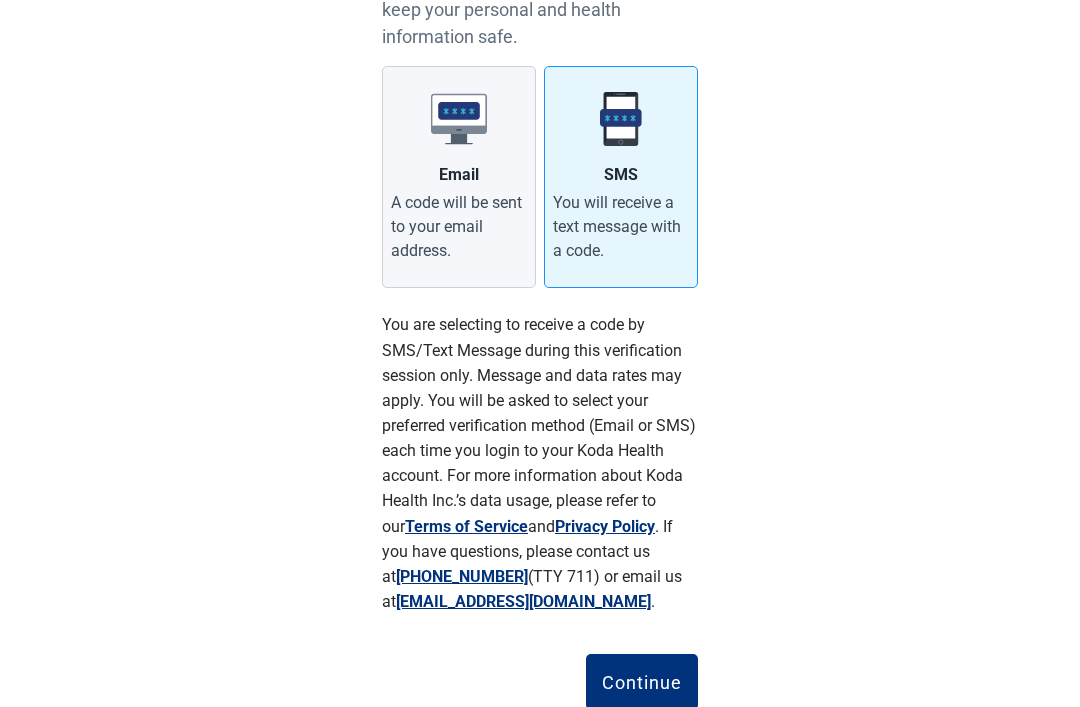 click on "Continue" at bounding box center (642, 682) 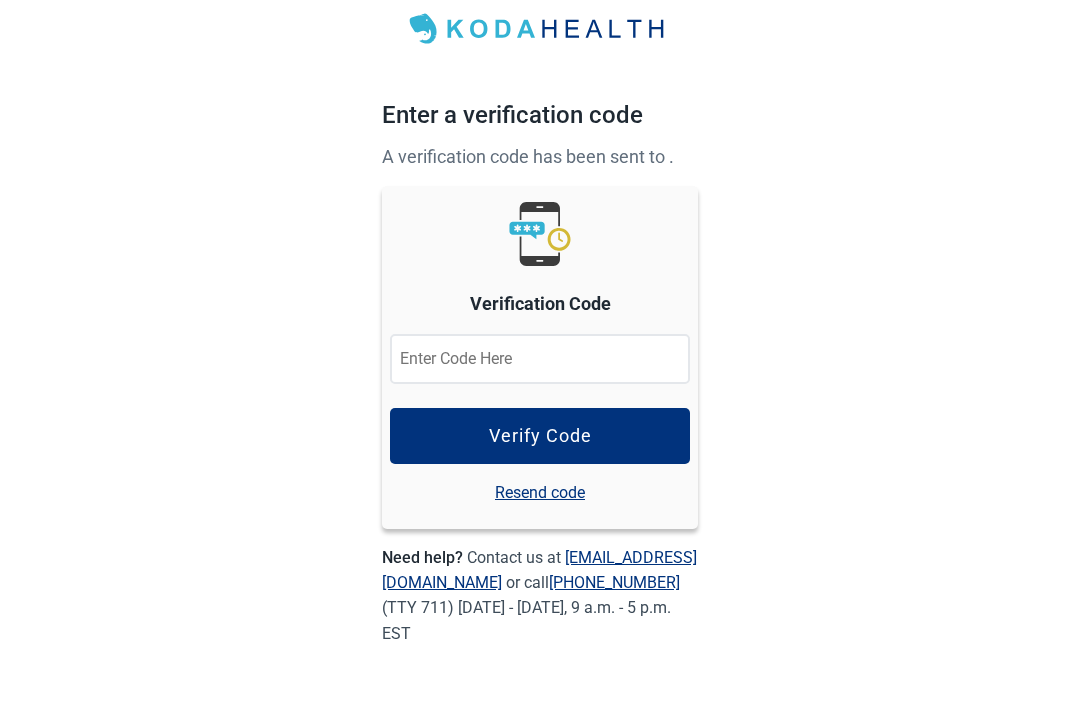 scroll, scrollTop: 58, scrollLeft: 0, axis: vertical 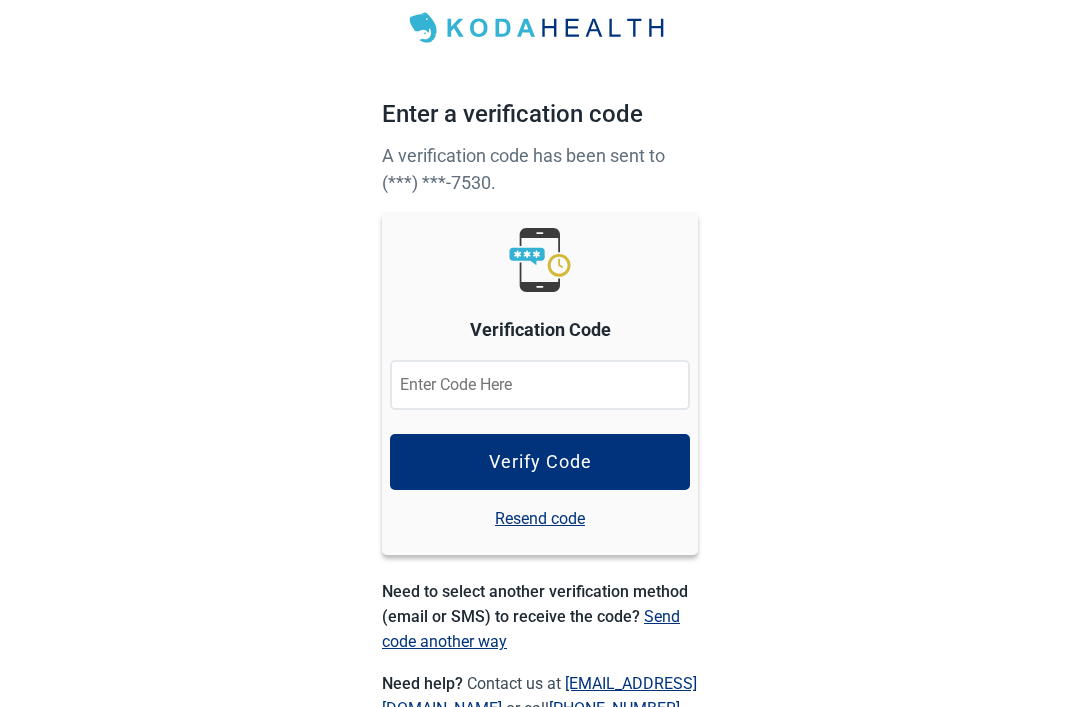 click at bounding box center [540, 385] 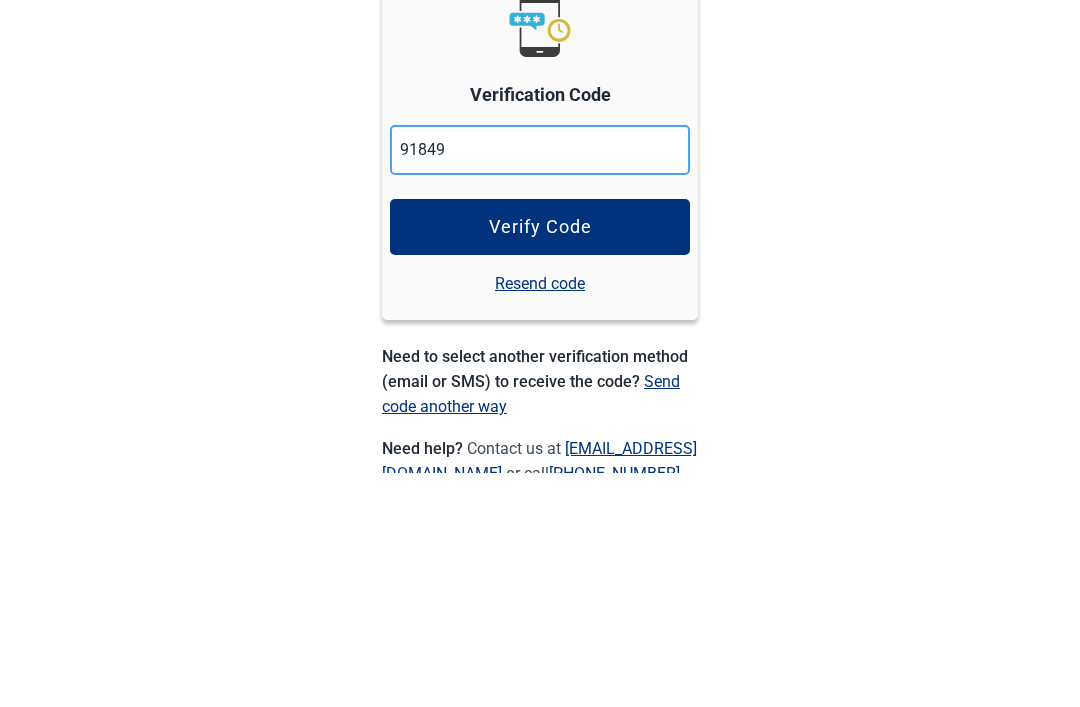 type on "918491" 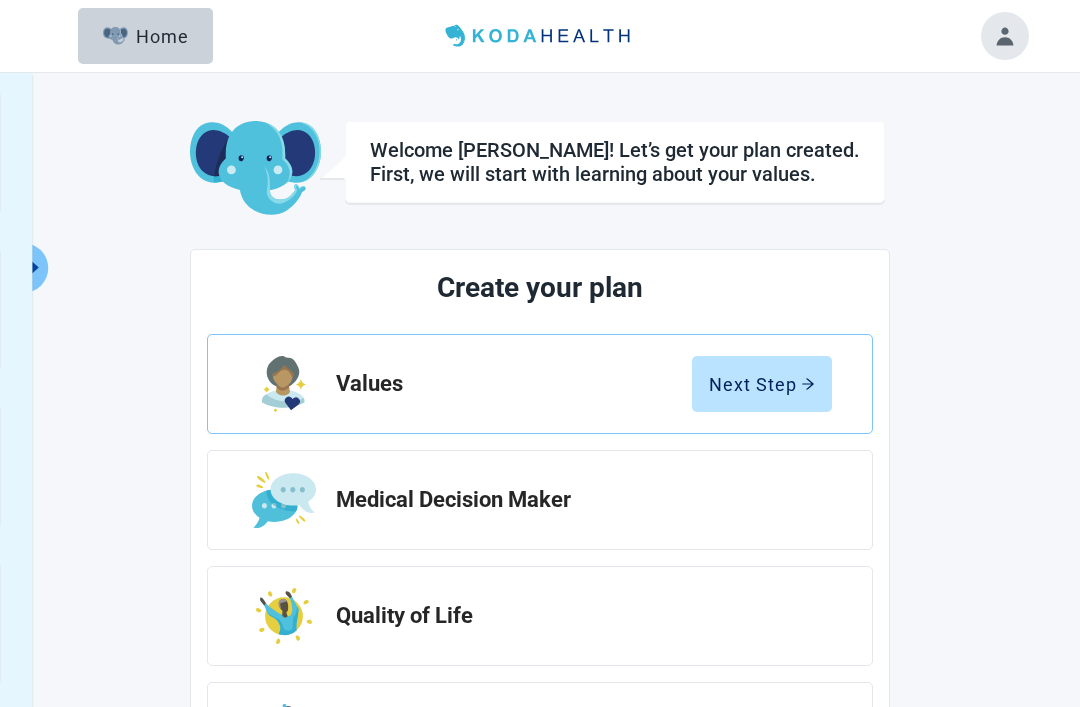click on "Next Step" at bounding box center (762, 384) 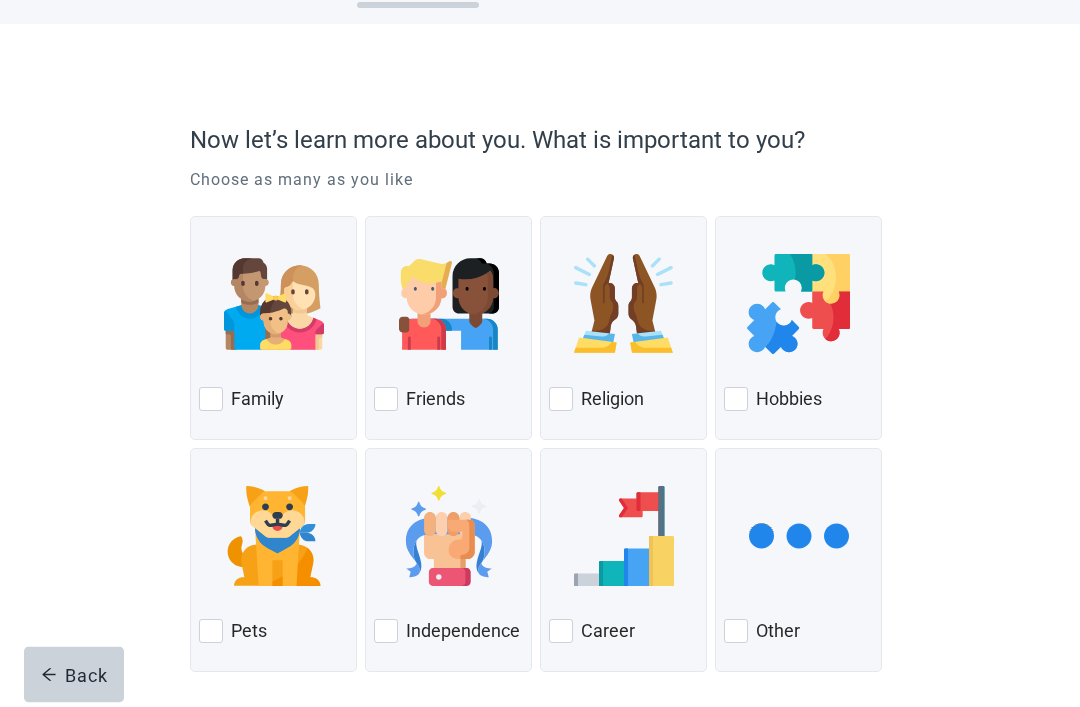 click at bounding box center [211, 400] 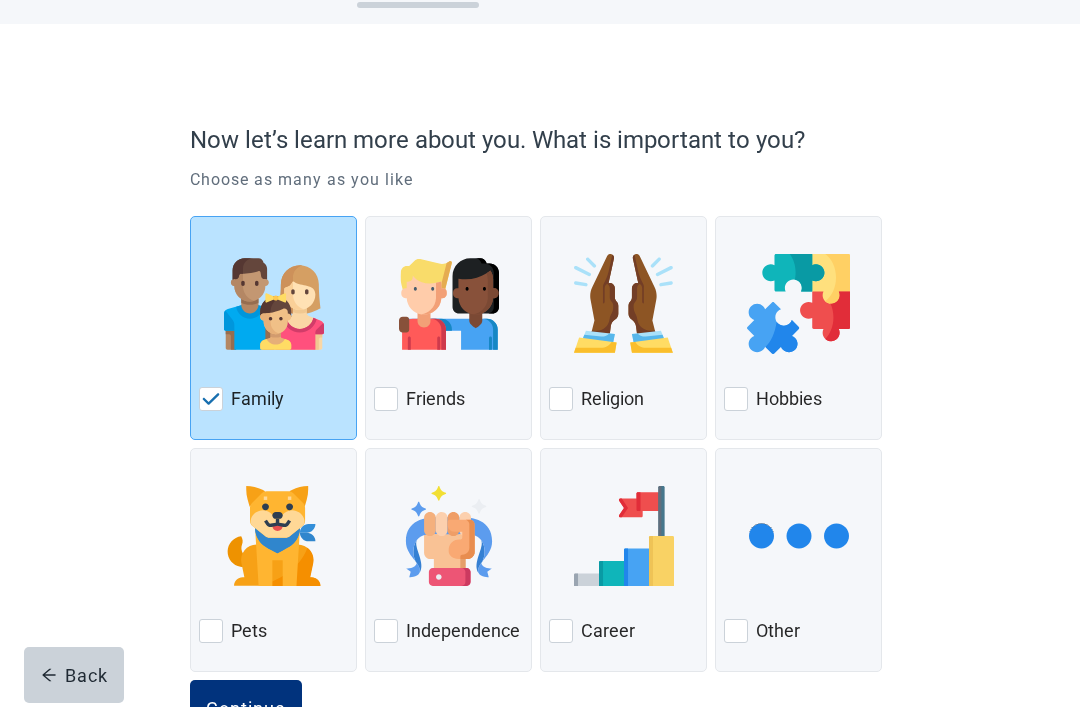 click on "Friends" at bounding box center (435, 399) 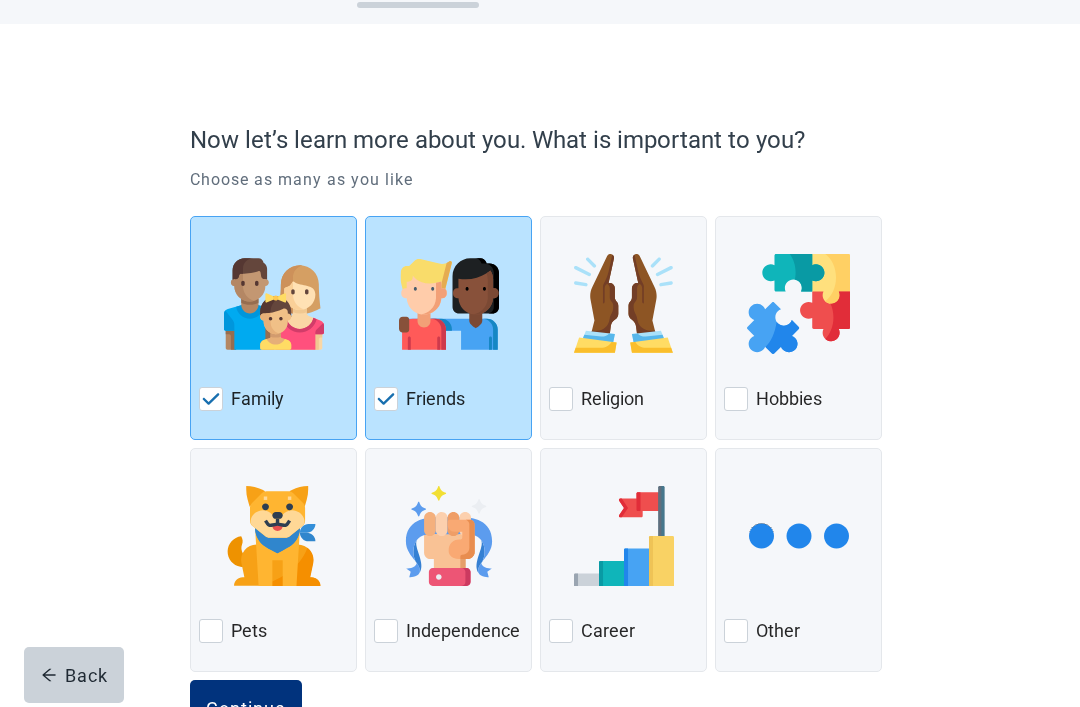 click on "Religion" at bounding box center (623, 399) 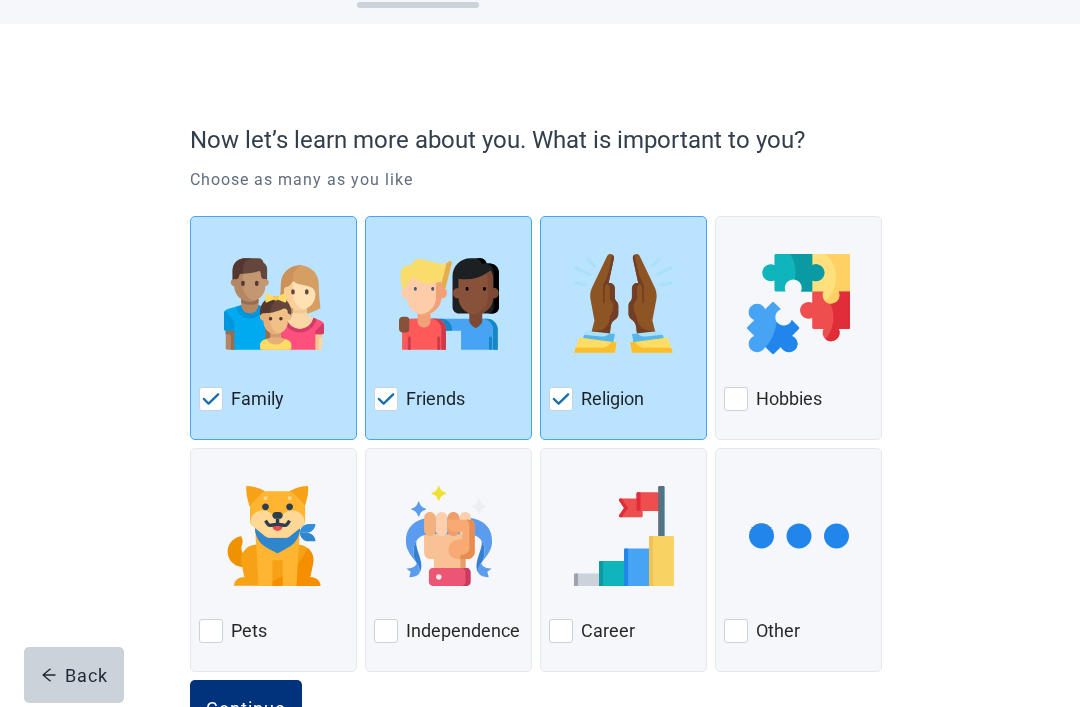 click on "Continue" at bounding box center (246, 708) 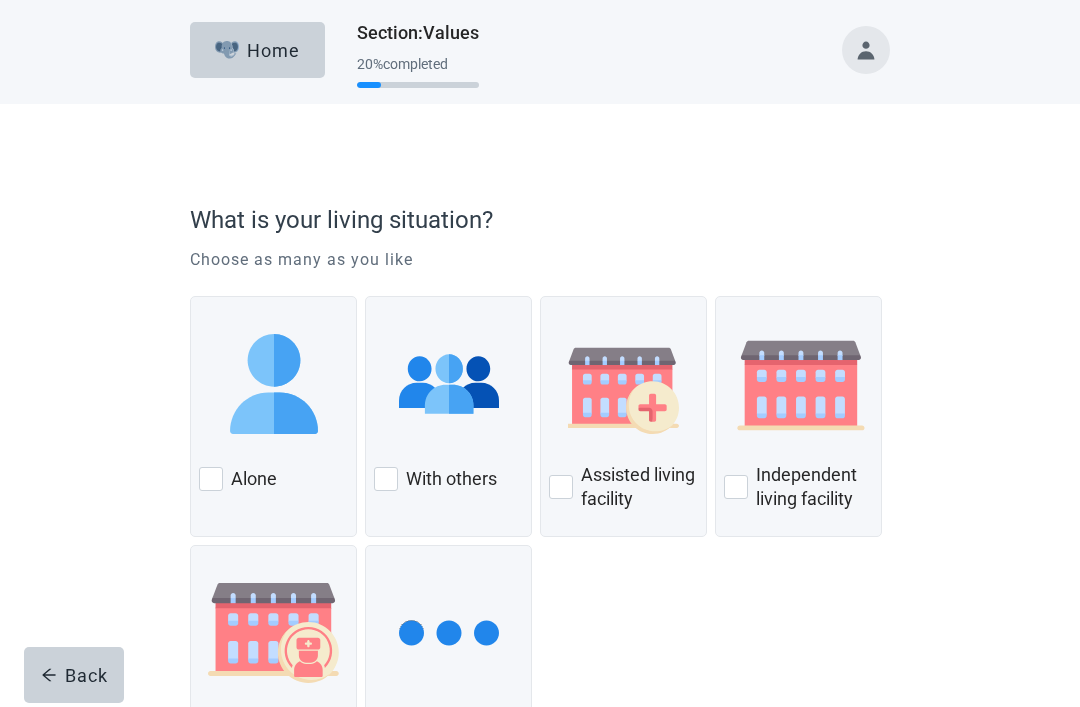click at bounding box center [449, 384] 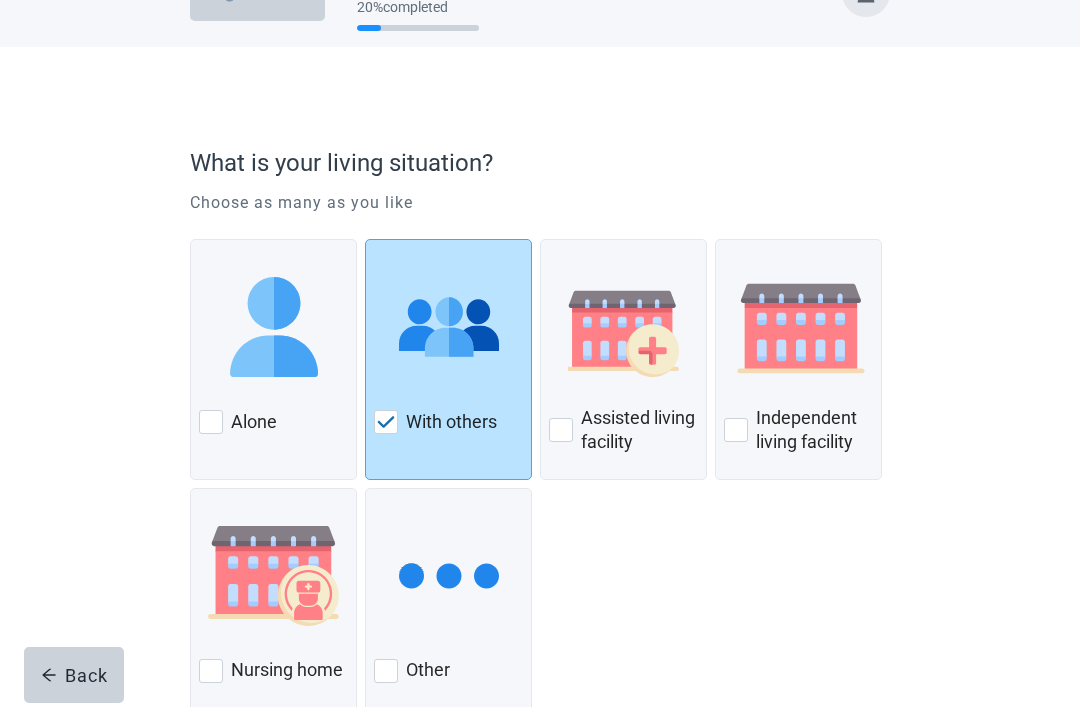 click on "Continue" at bounding box center [246, 748] 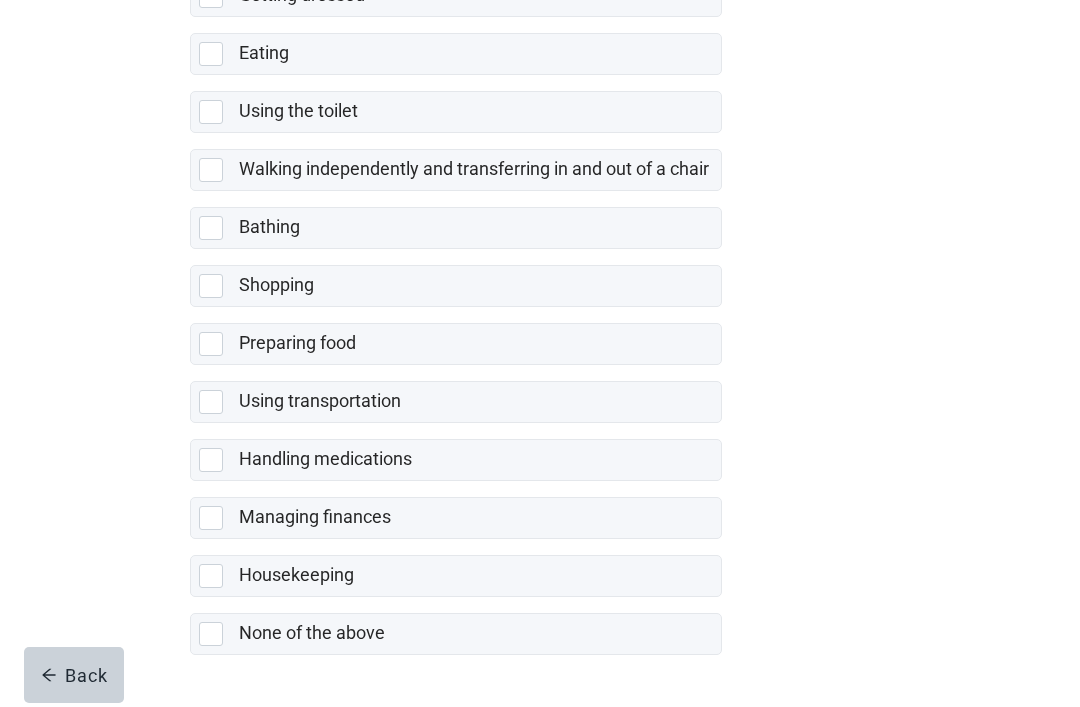 click at bounding box center (211, 634) 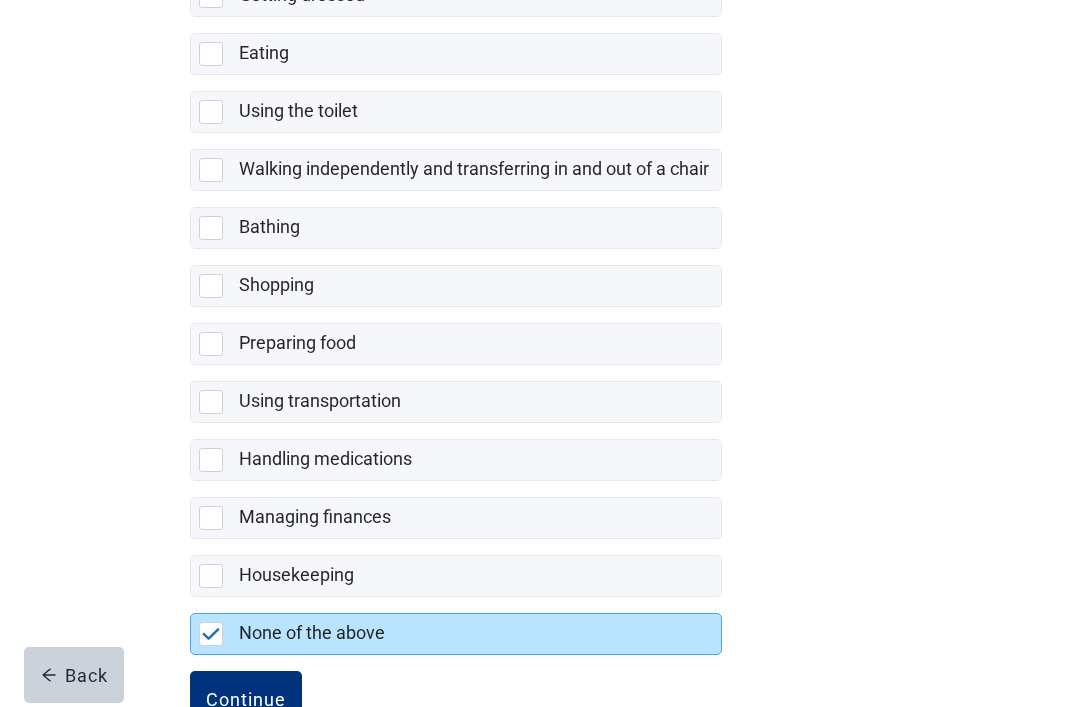 click on "Continue" at bounding box center (246, 699) 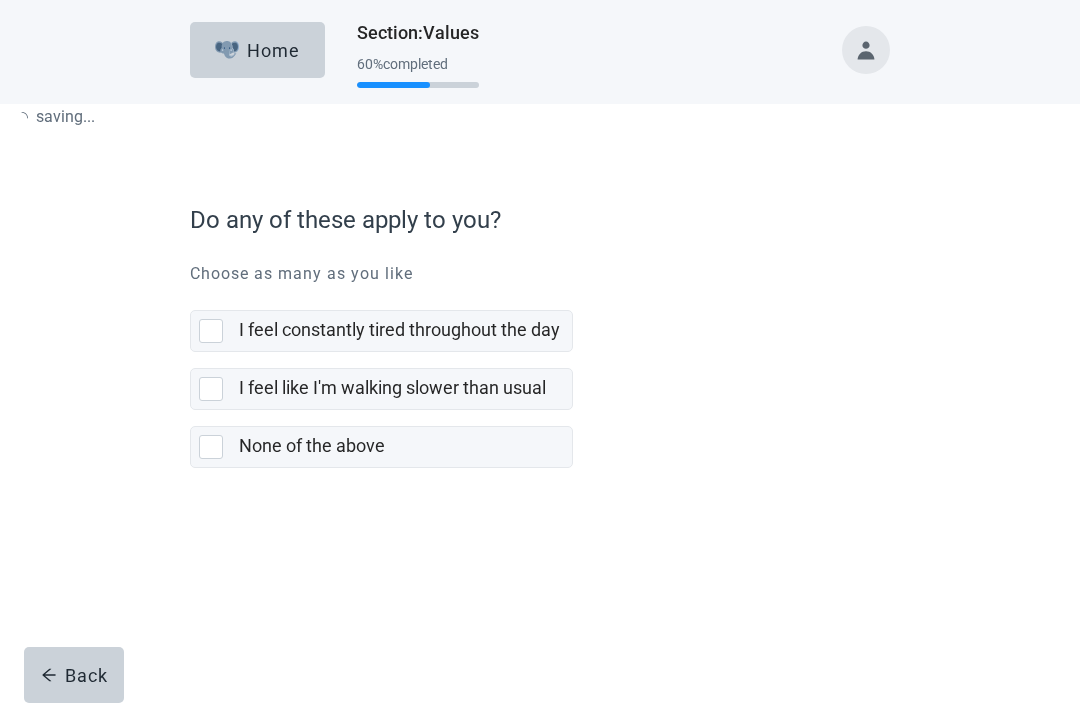 click on "Do any of these apply to you?   Choose as many as you like I feel constantly tired throughout the day   I feel like I'm walking slower than usual   None of the above" at bounding box center (540, 331) 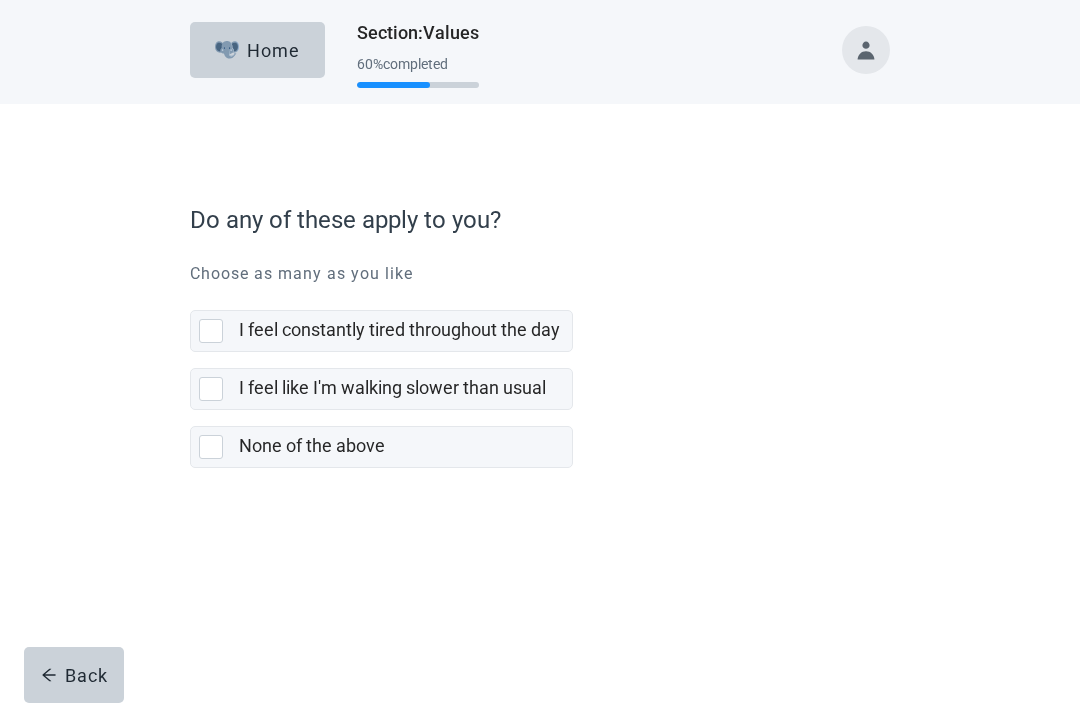click at bounding box center (211, 447) 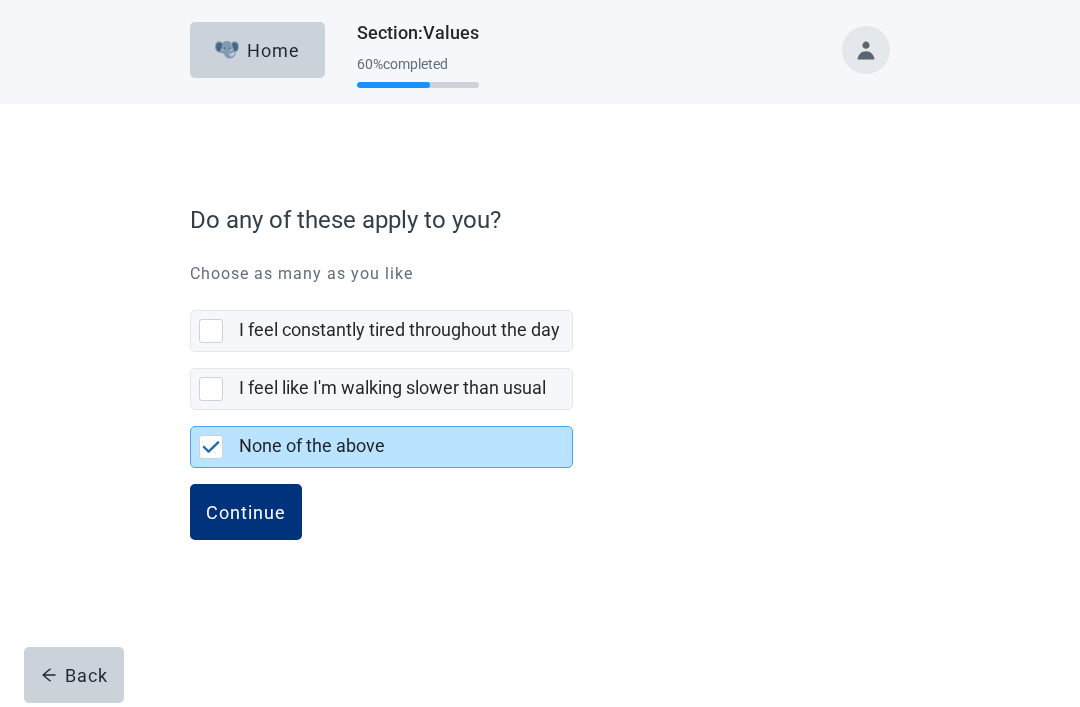 click on "Continue" at bounding box center (246, 512) 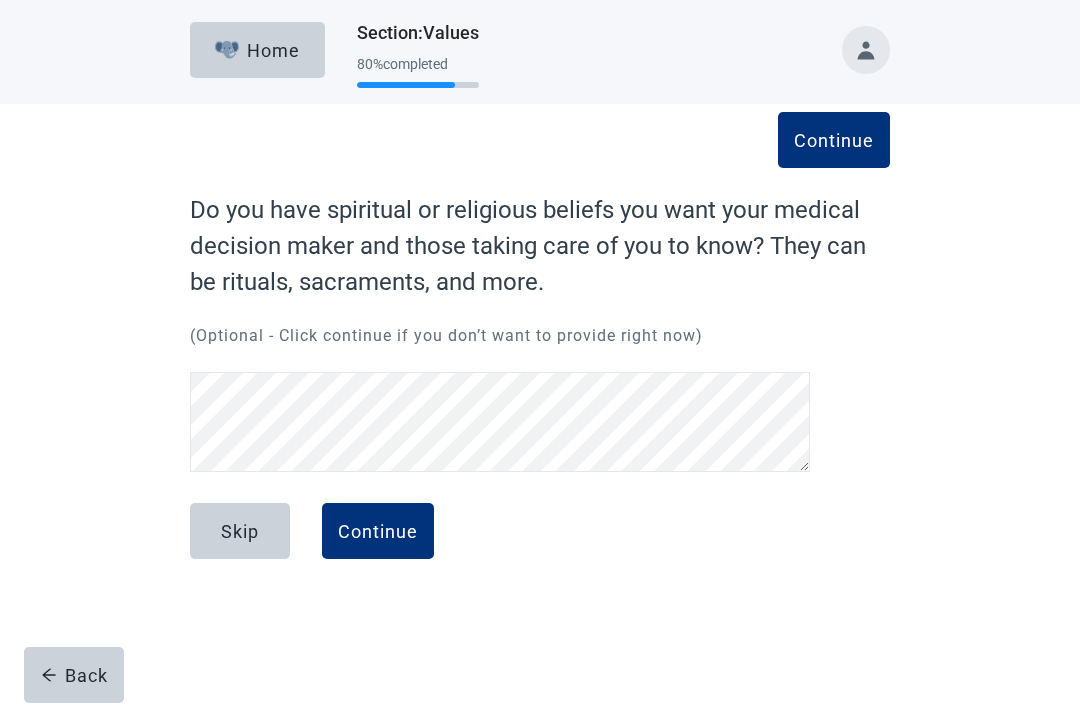 click on "Skip" at bounding box center (240, 531) 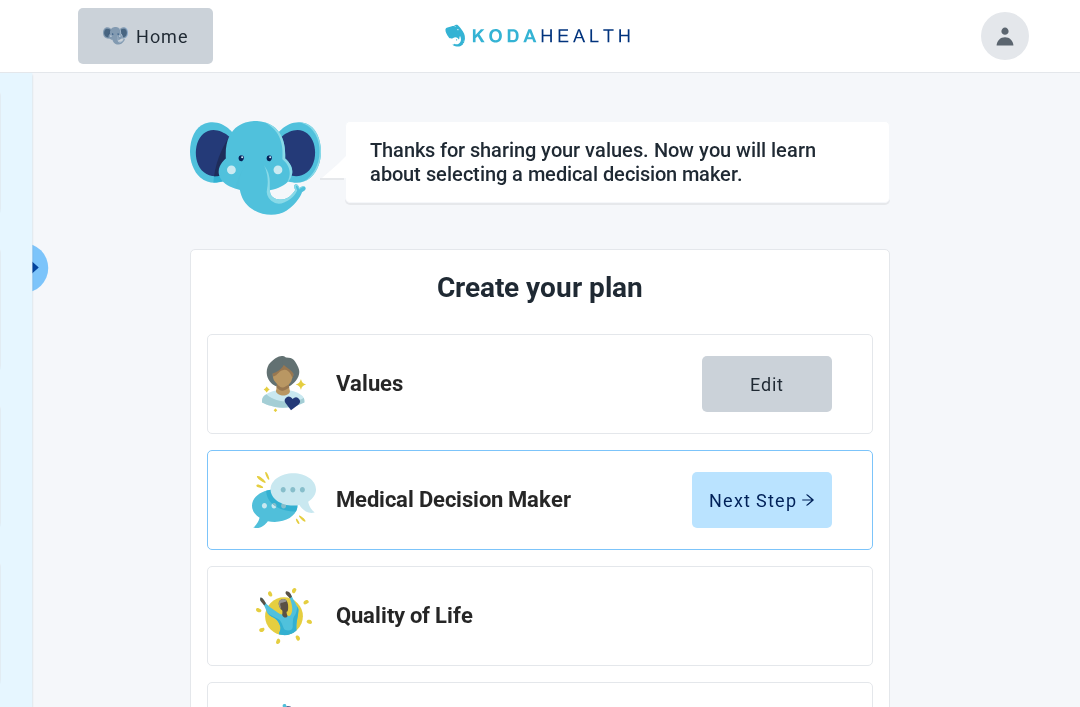 click on "Next Step" at bounding box center (762, 500) 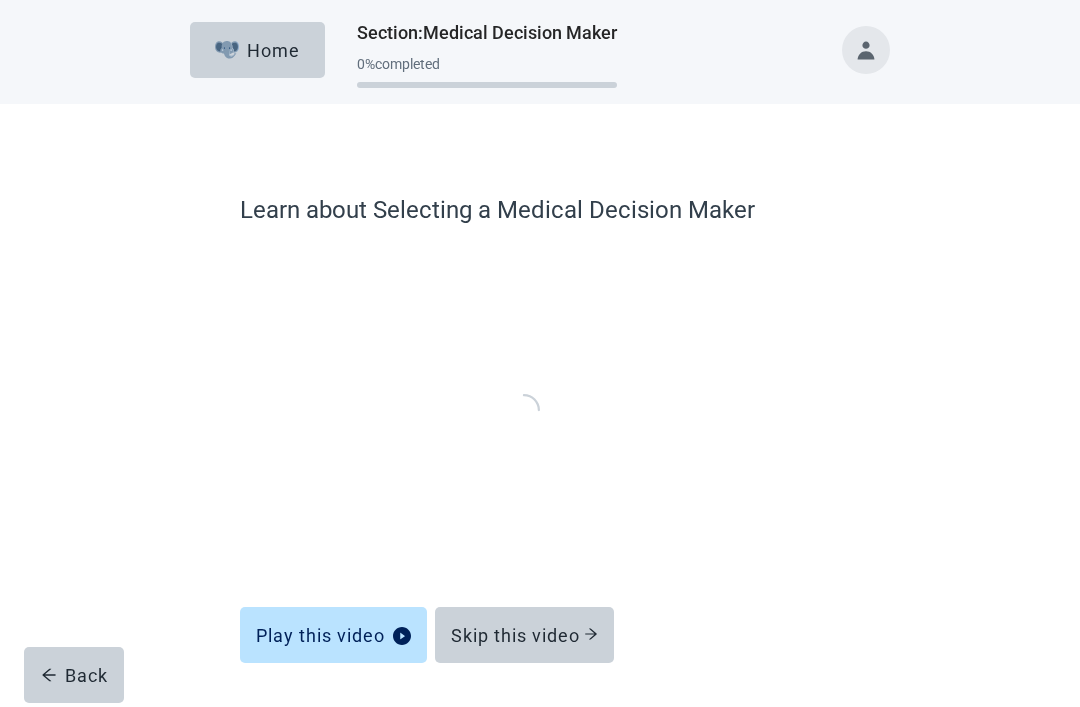 click on "Play this video Skip this video" at bounding box center (540, 623) 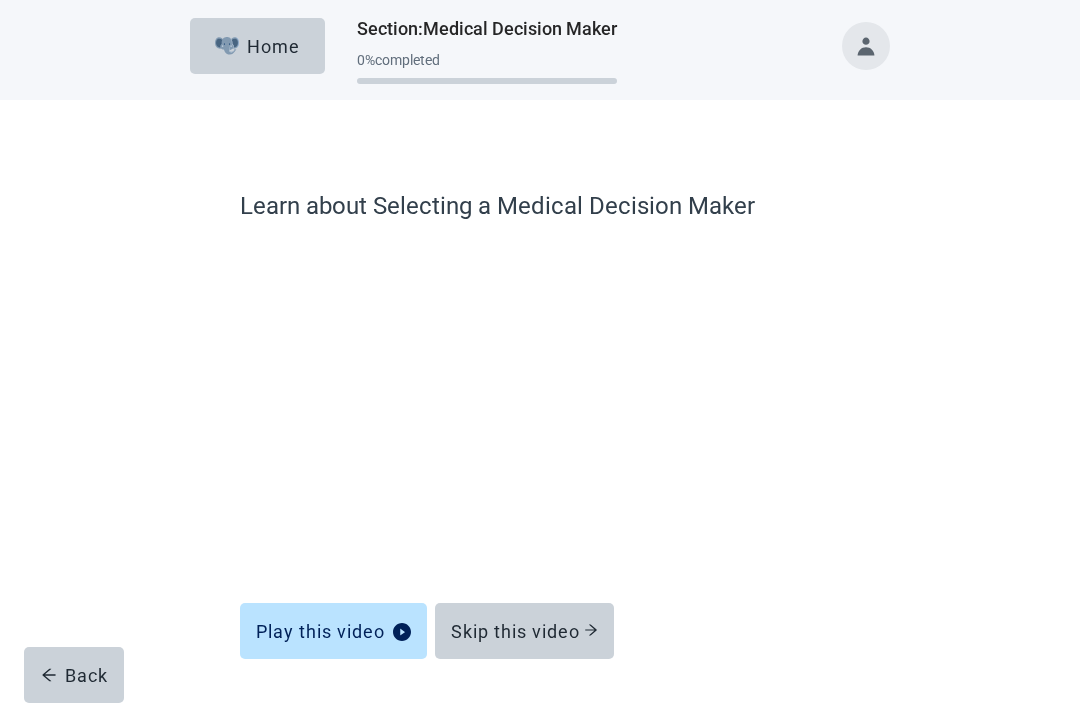 click on "Skip this video" at bounding box center (524, 631) 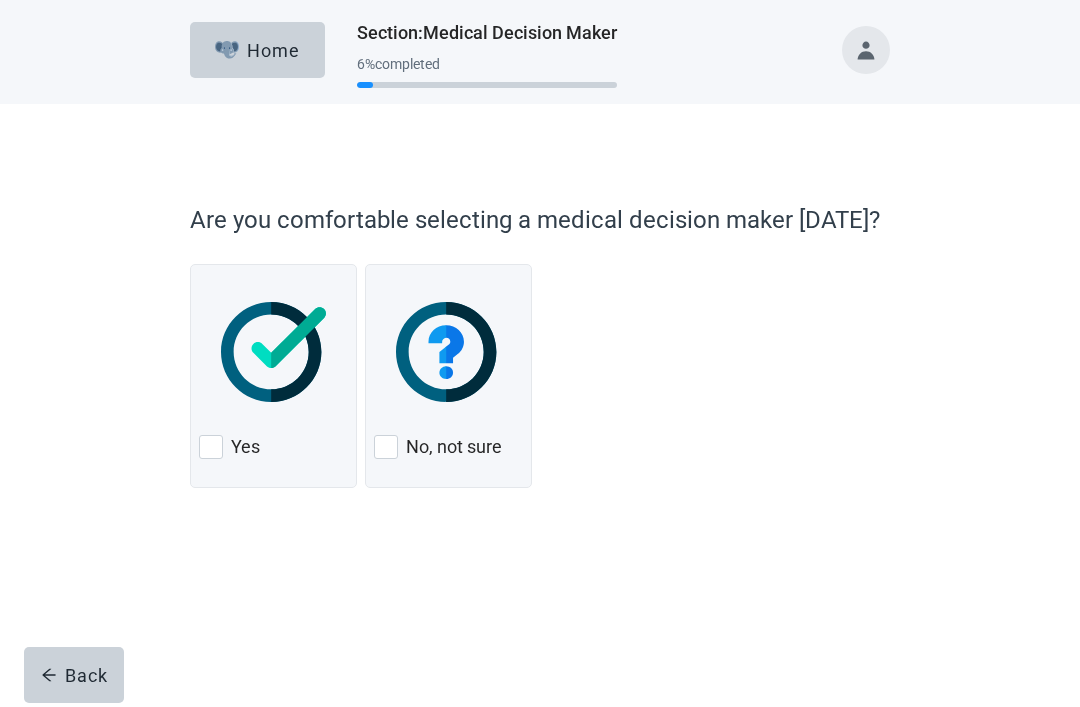 scroll, scrollTop: 0, scrollLeft: 0, axis: both 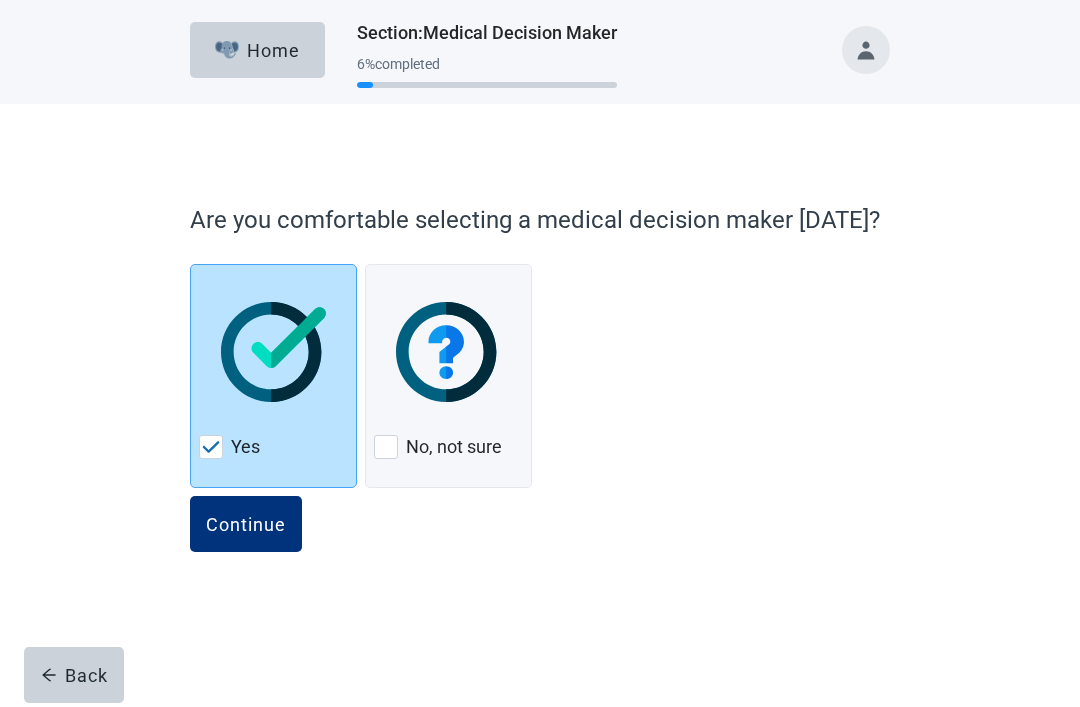 click on "Continue" at bounding box center [246, 524] 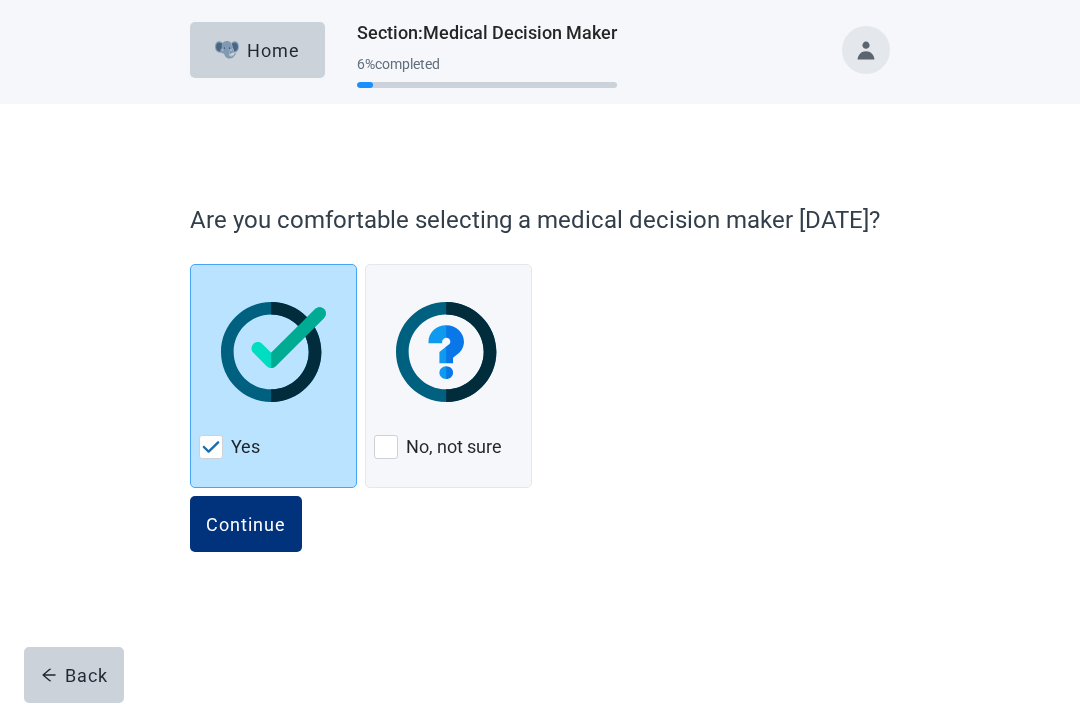 click on "Continue" at bounding box center (246, 524) 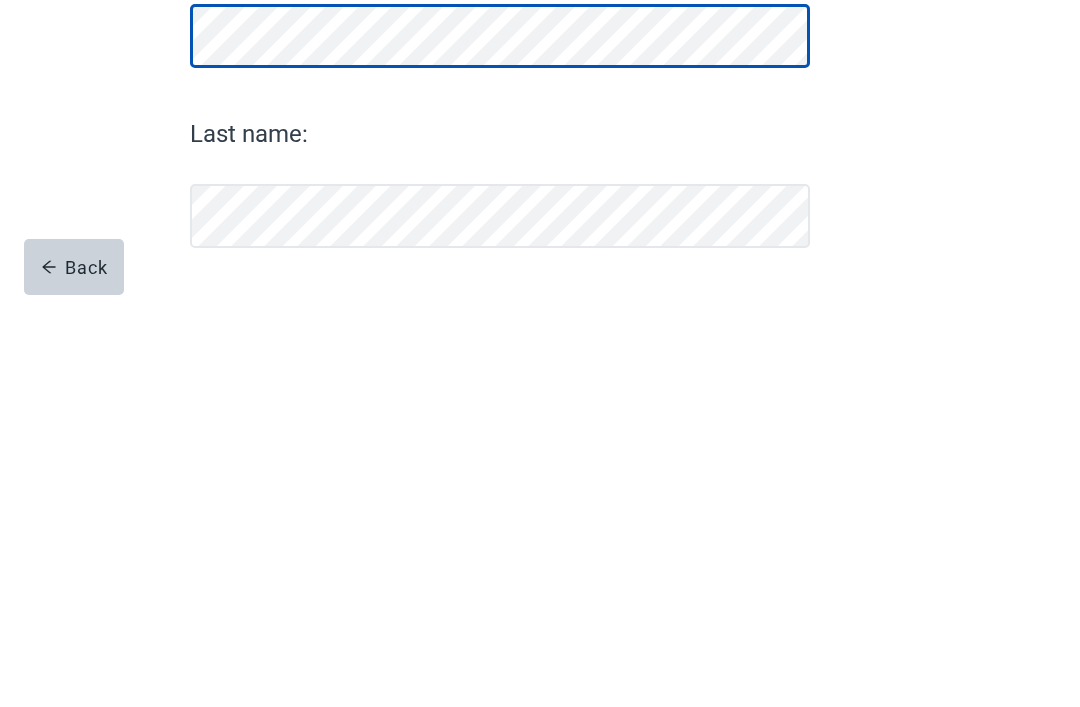 scroll, scrollTop: 5, scrollLeft: 0, axis: vertical 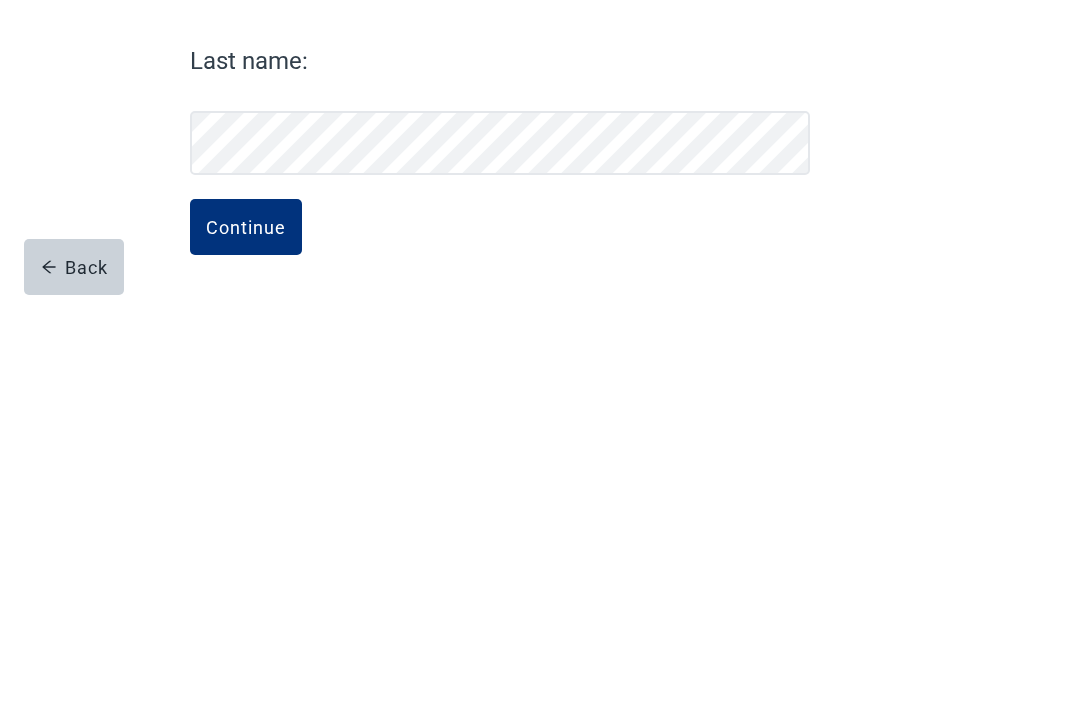 click on "Continue" at bounding box center (246, 635) 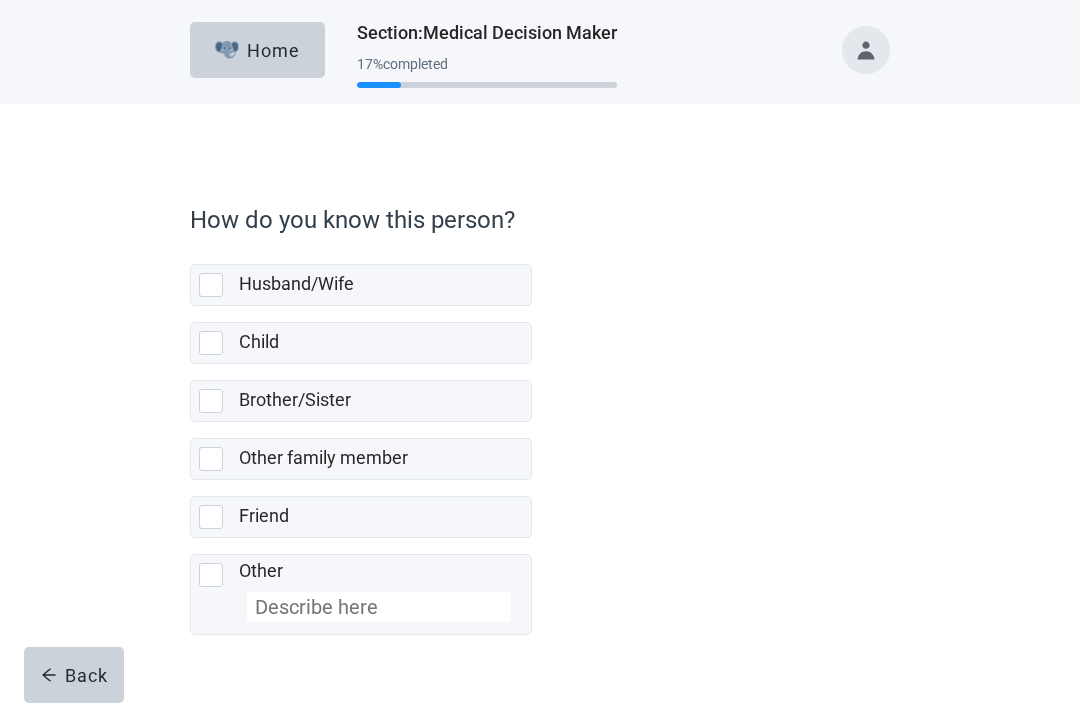 scroll, scrollTop: 52, scrollLeft: 0, axis: vertical 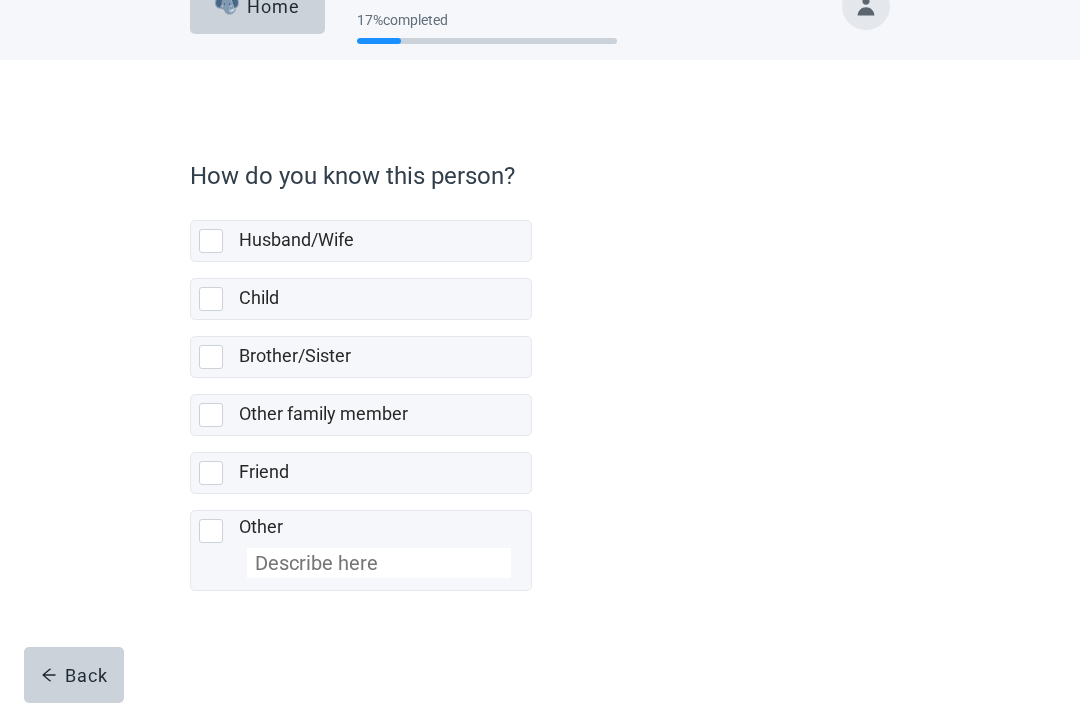 click at bounding box center [215, 241] 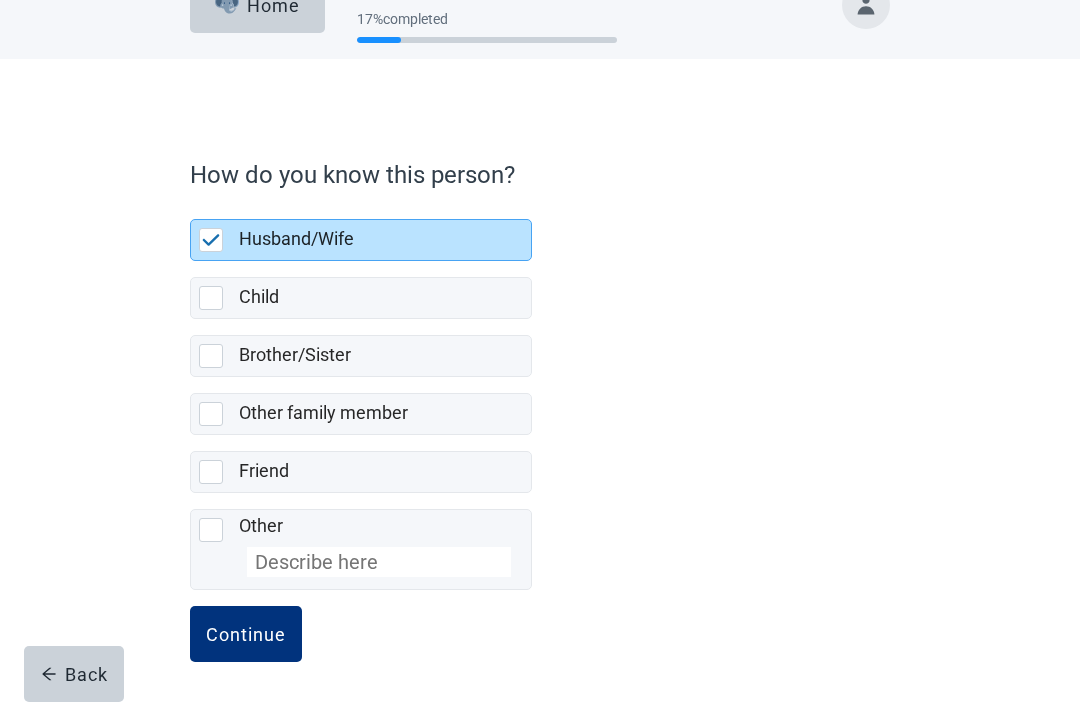click on "Continue" at bounding box center (246, 635) 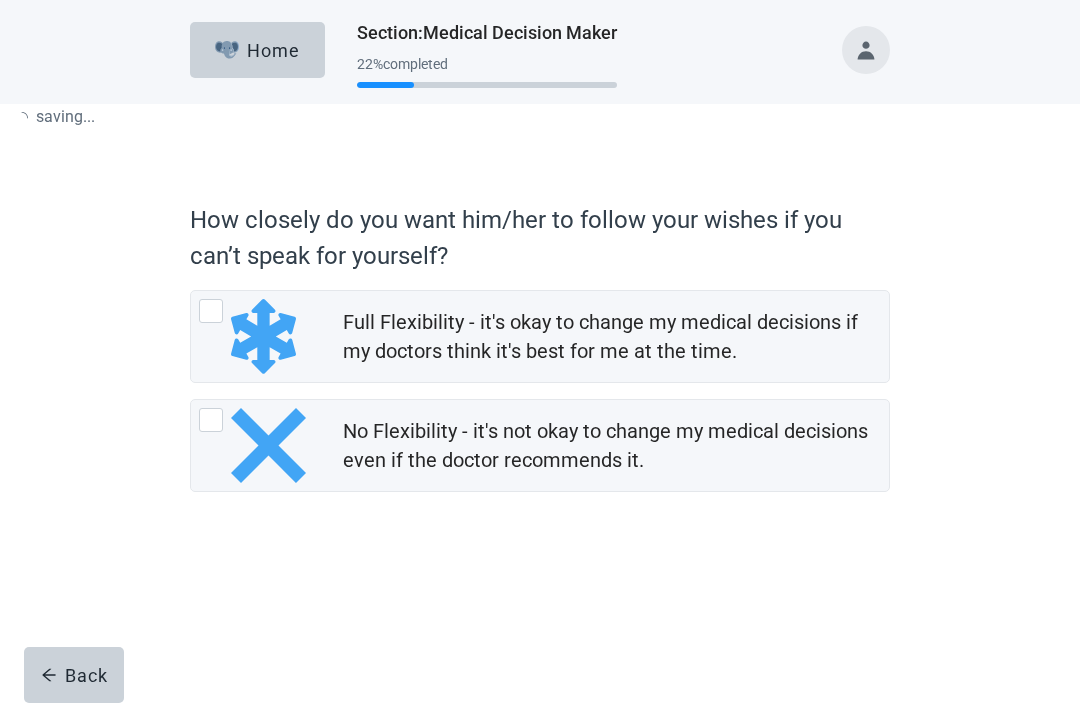 scroll, scrollTop: 0, scrollLeft: 0, axis: both 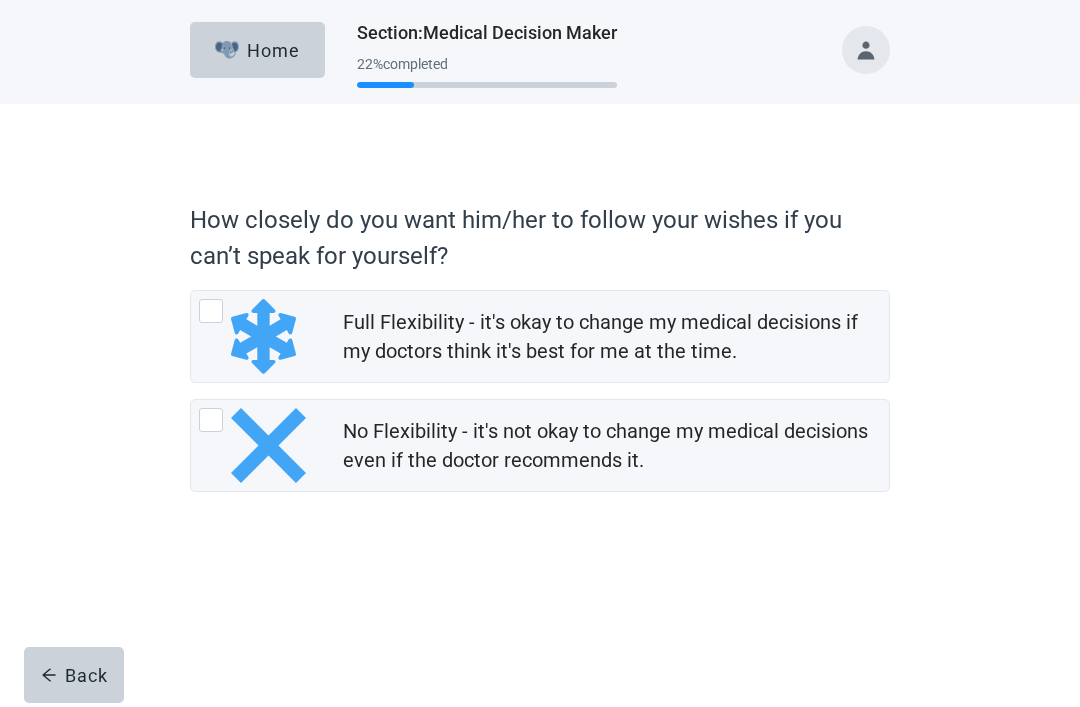 click at bounding box center [211, 311] 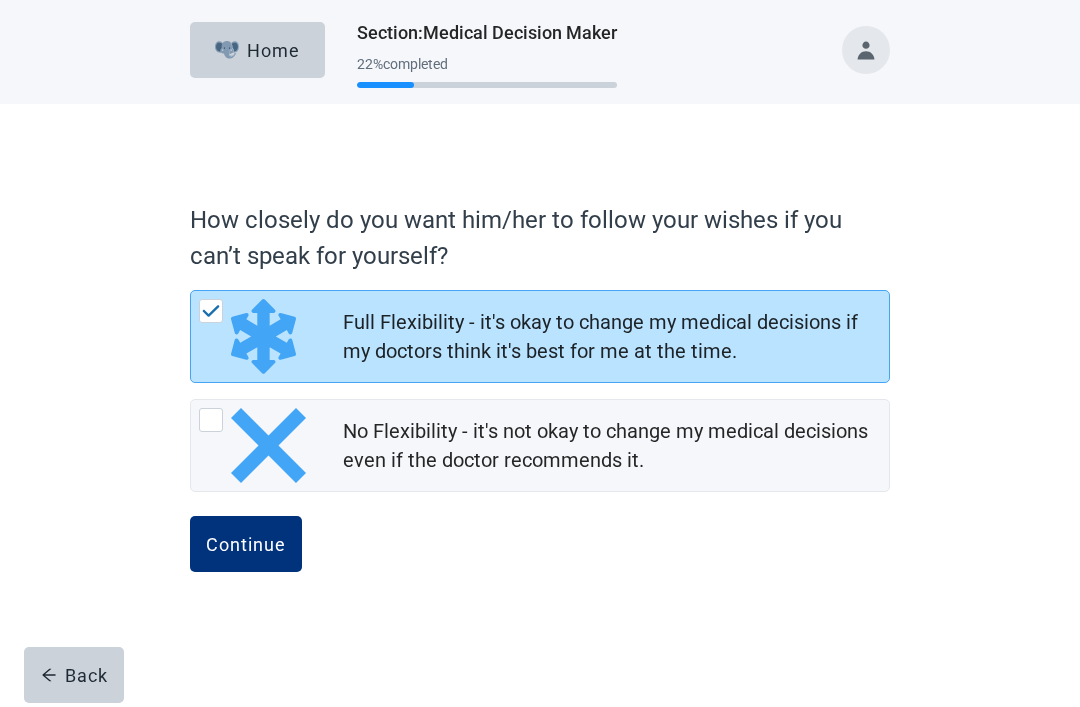 click on "Continue" at bounding box center [246, 544] 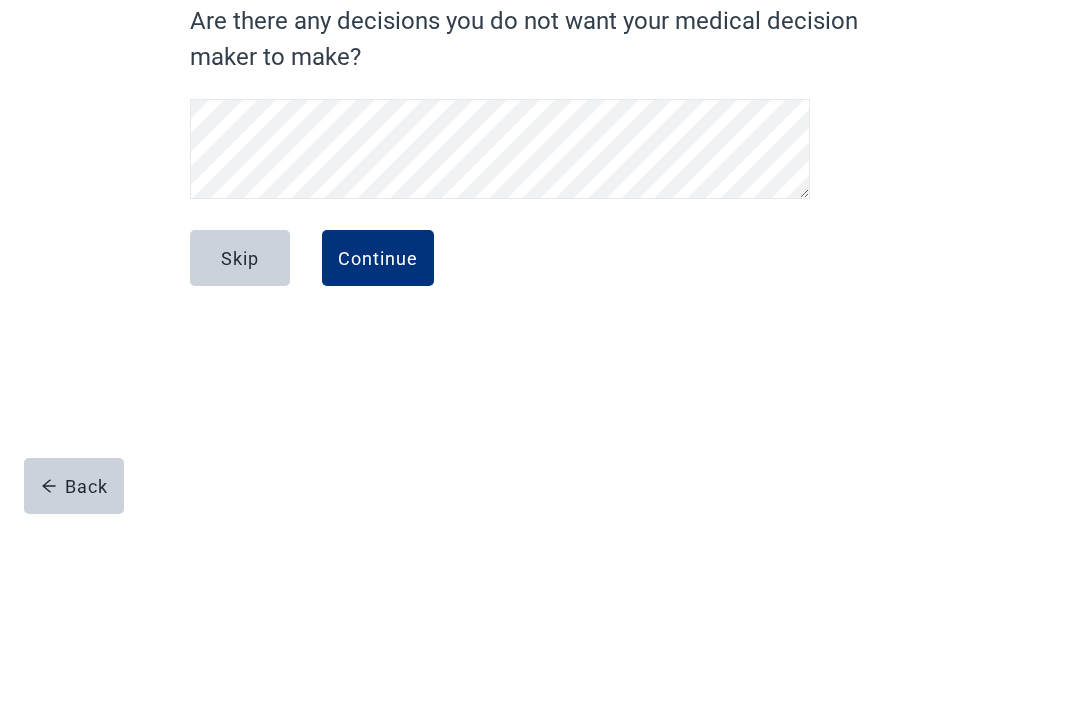 click on "Continue" at bounding box center [378, 447] 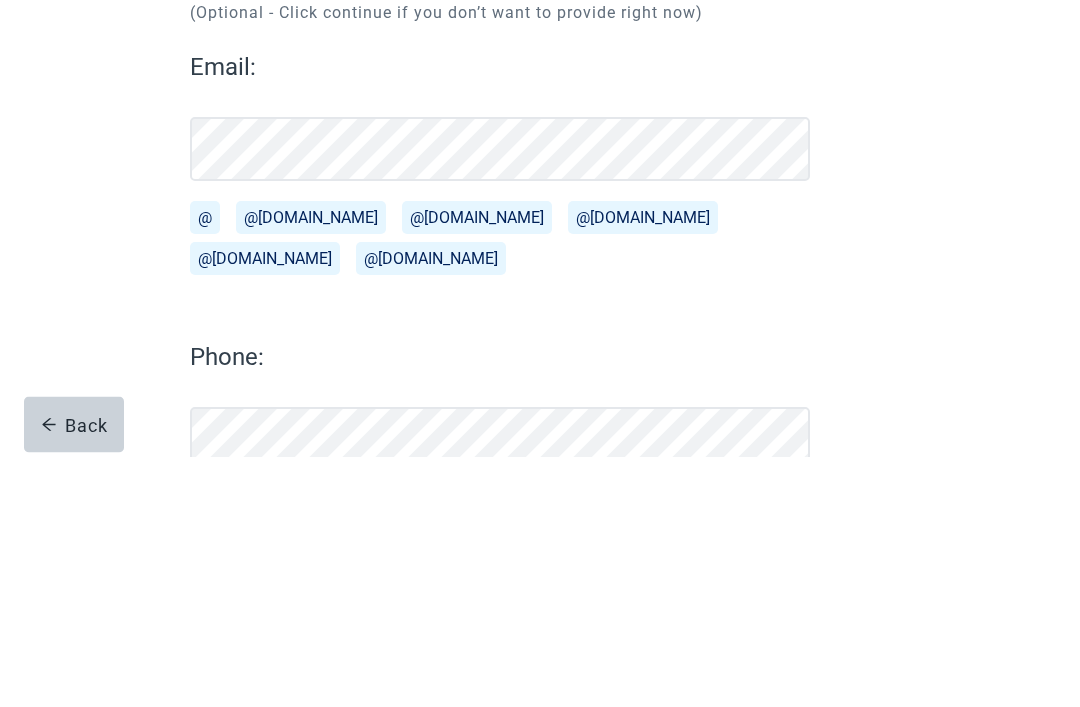 scroll, scrollTop: 139, scrollLeft: 0, axis: vertical 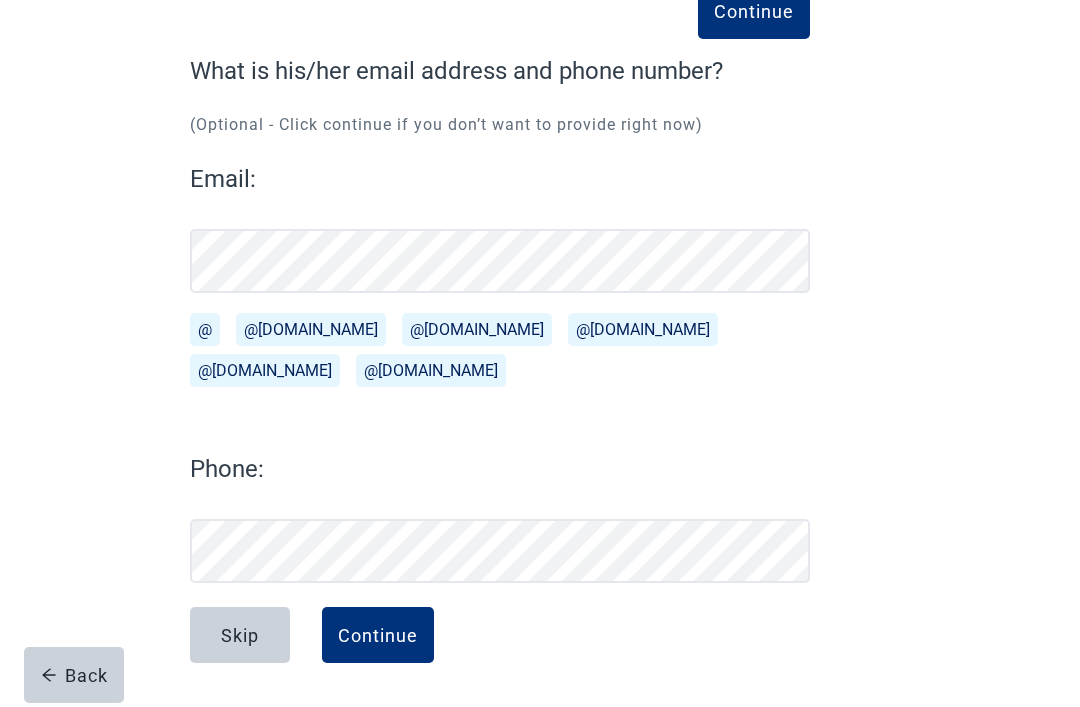 click on "Continue" at bounding box center (378, 635) 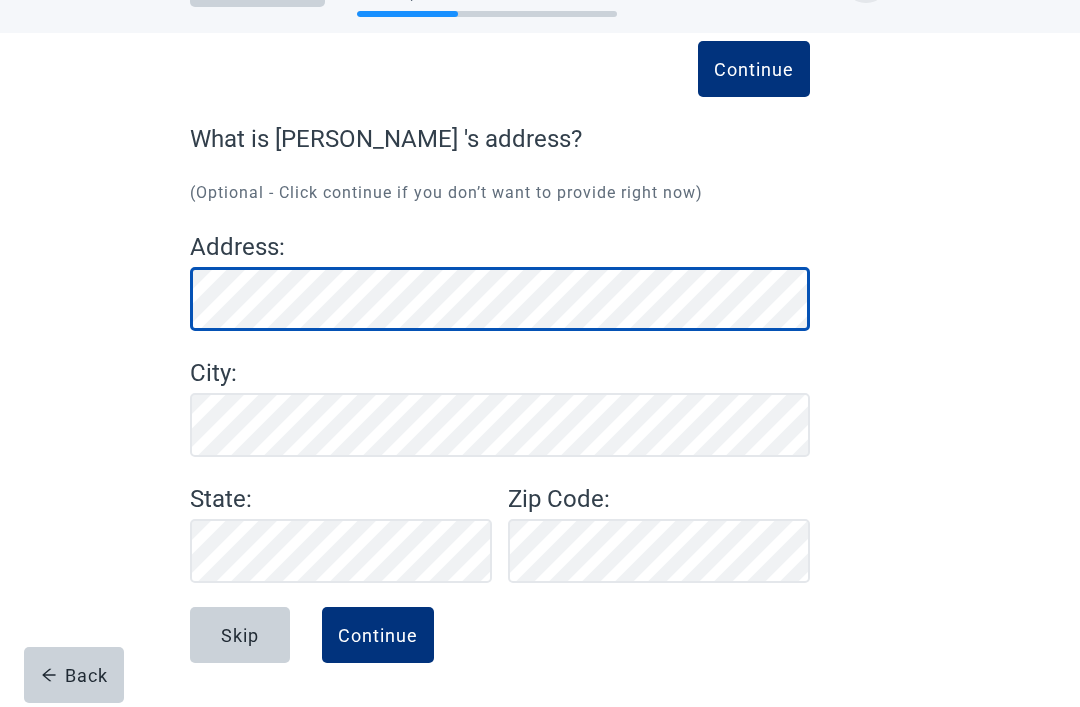 scroll, scrollTop: 71, scrollLeft: 0, axis: vertical 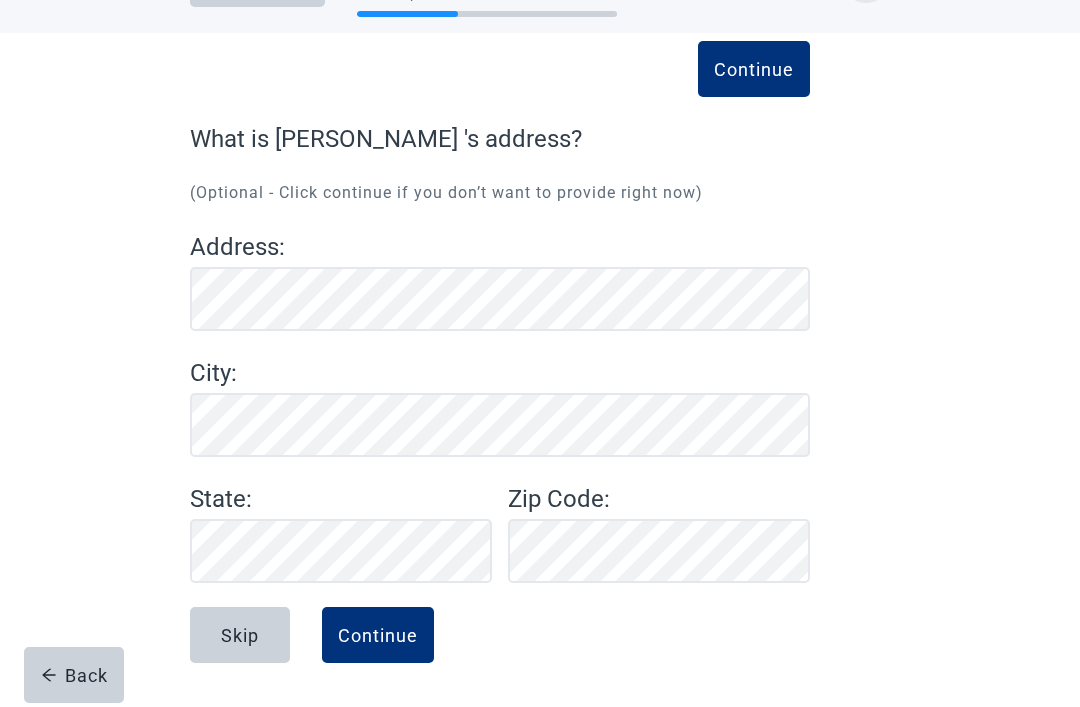 click on "Back" at bounding box center [74, 675] 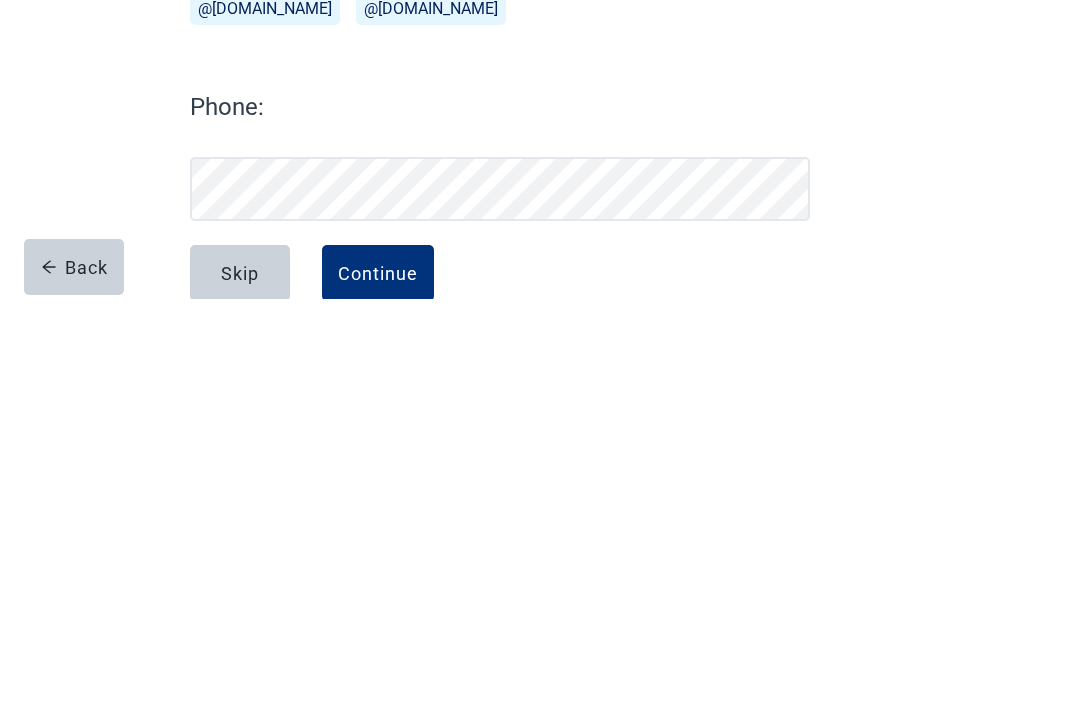 scroll, scrollTop: 95, scrollLeft: 0, axis: vertical 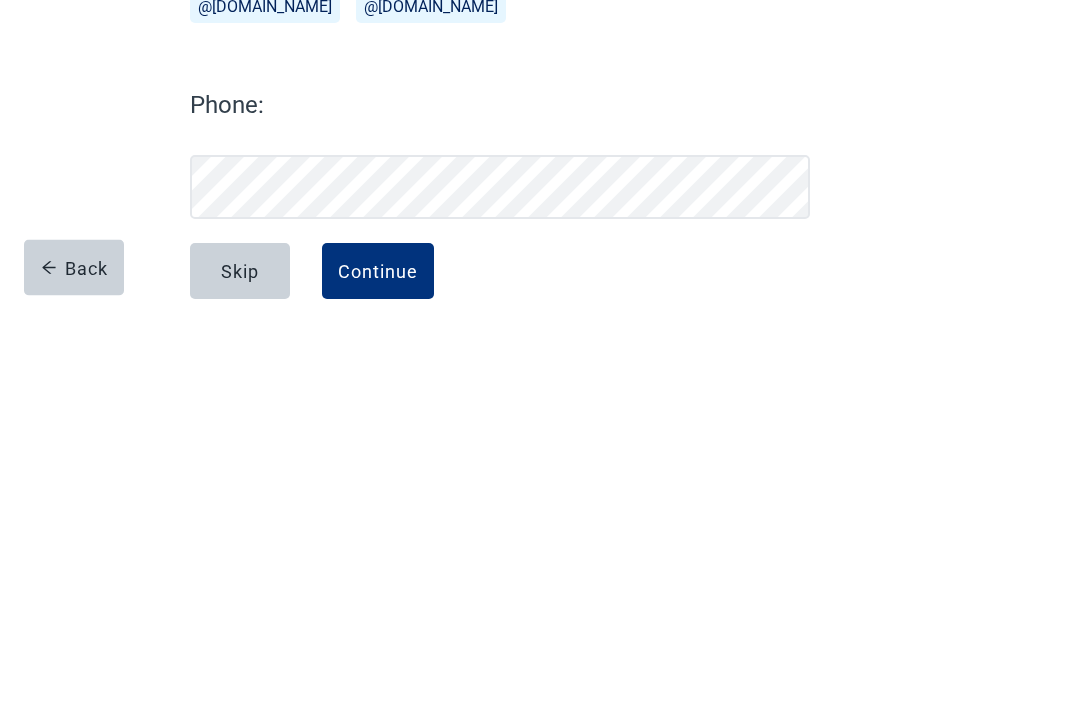 click on "Continue" at bounding box center [378, 679] 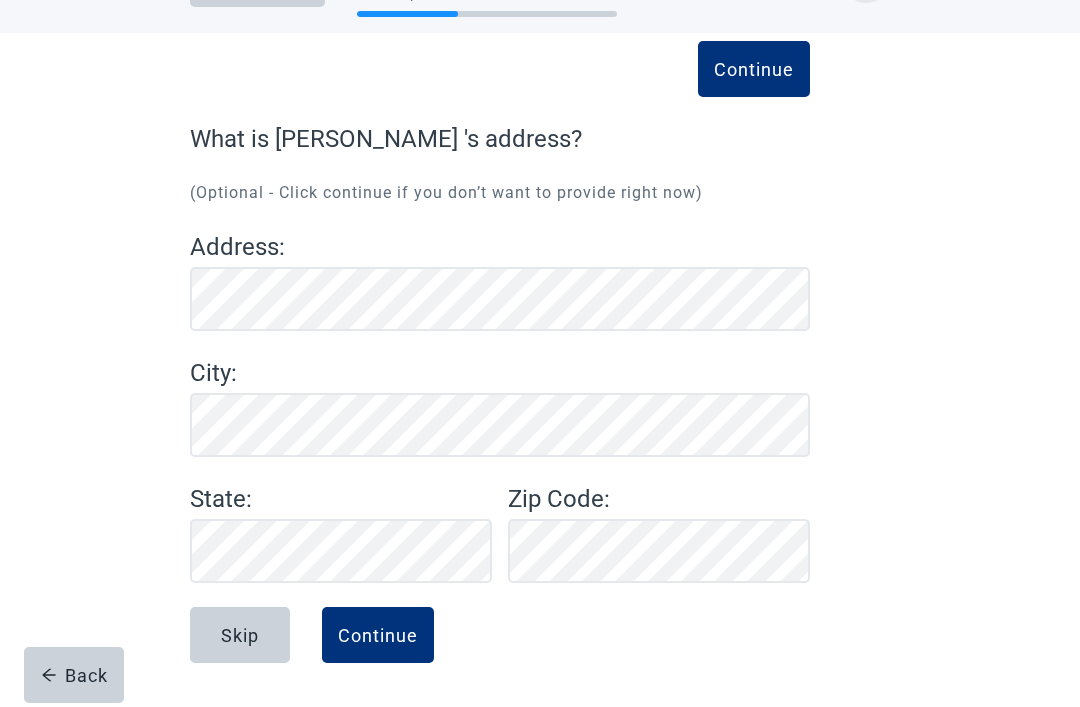 scroll, scrollTop: 71, scrollLeft: 0, axis: vertical 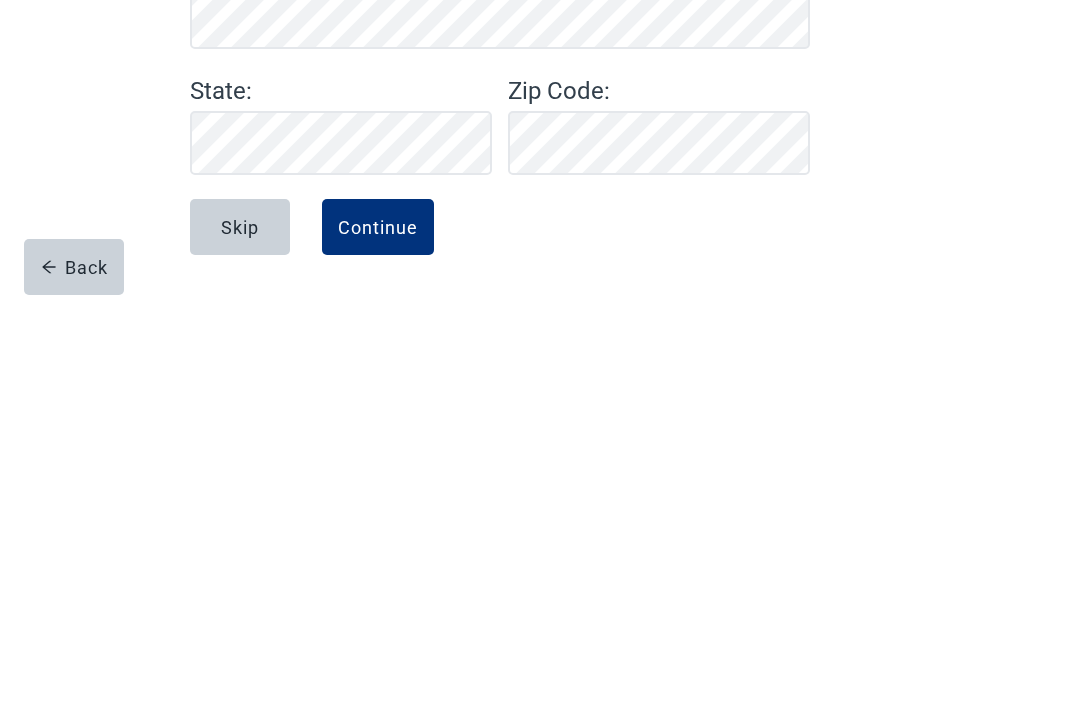 click on "Continue" at bounding box center [378, 635] 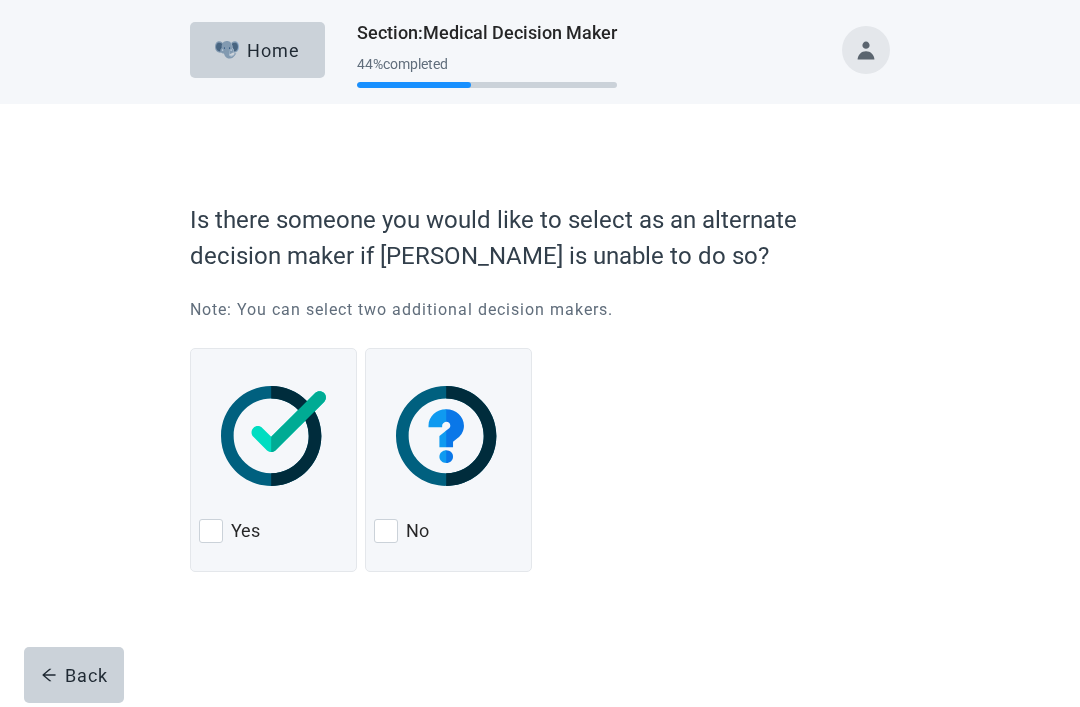 scroll, scrollTop: 0, scrollLeft: 0, axis: both 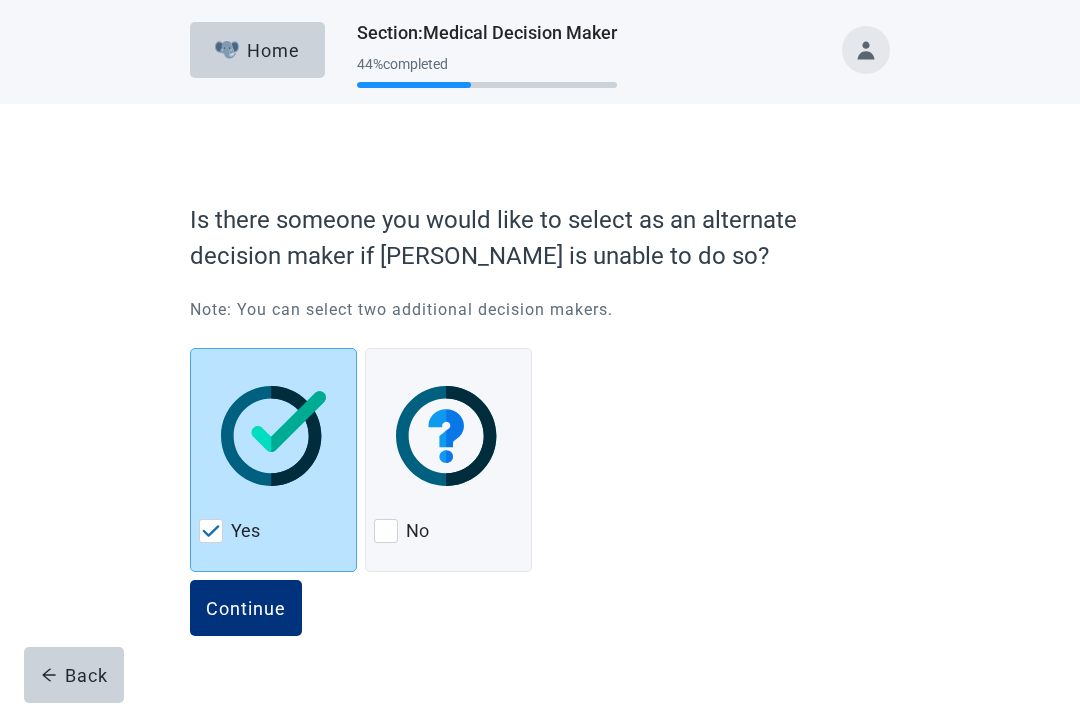 click on "Continue" at bounding box center (246, 608) 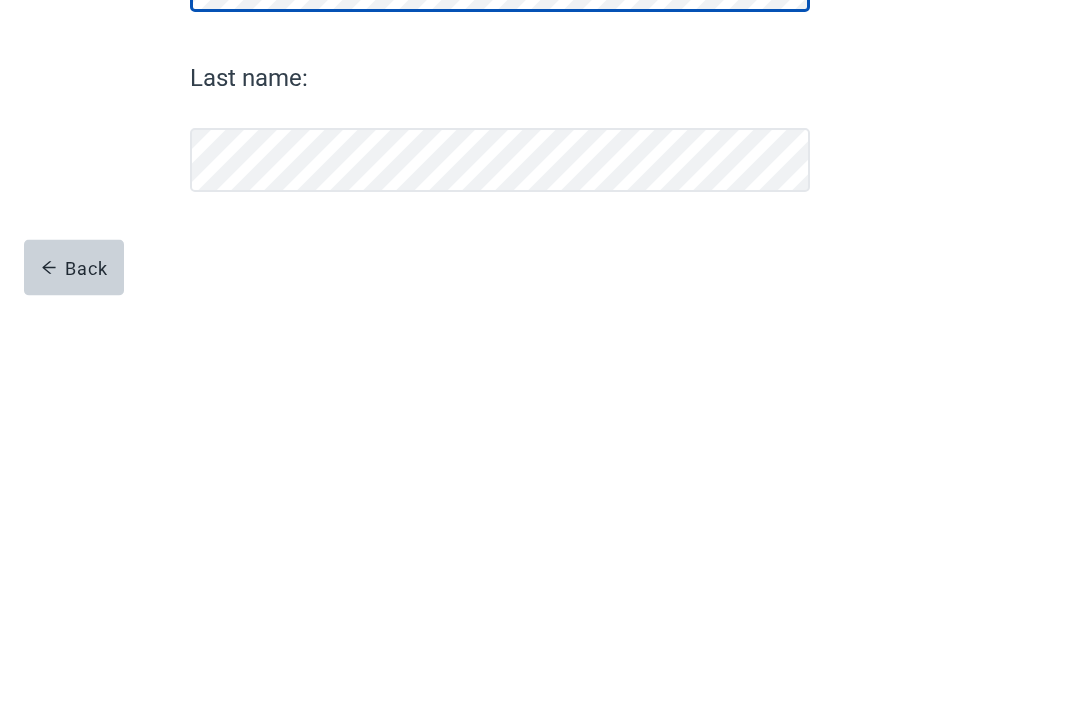 scroll, scrollTop: 17, scrollLeft: 0, axis: vertical 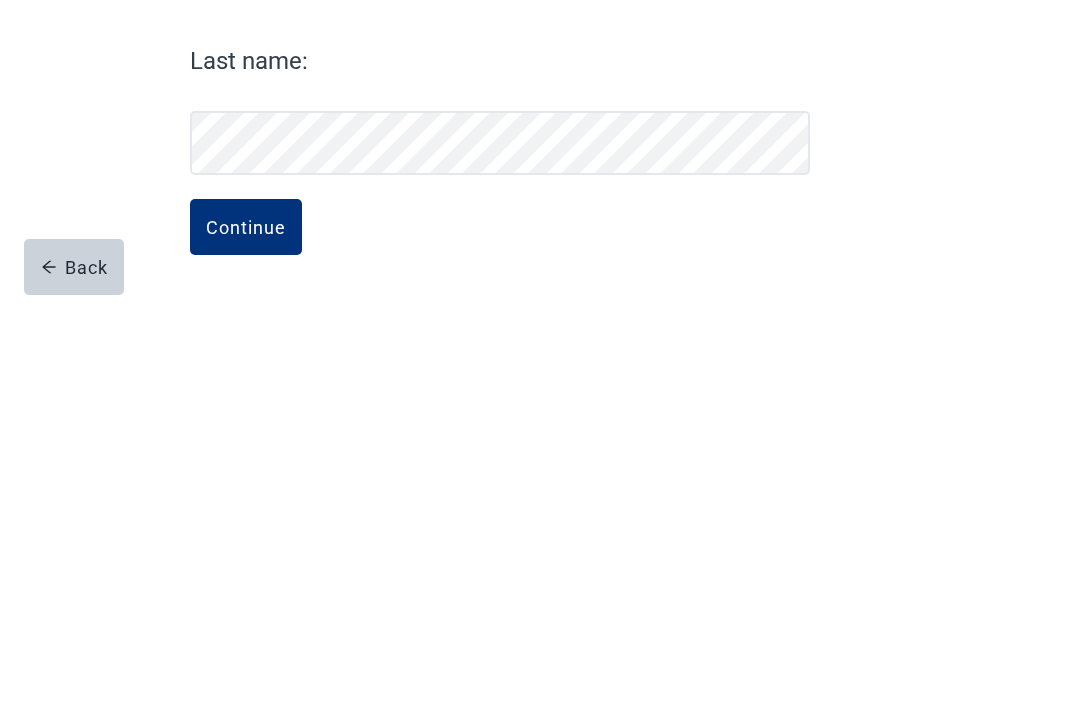 click on "Continue" at bounding box center (246, 635) 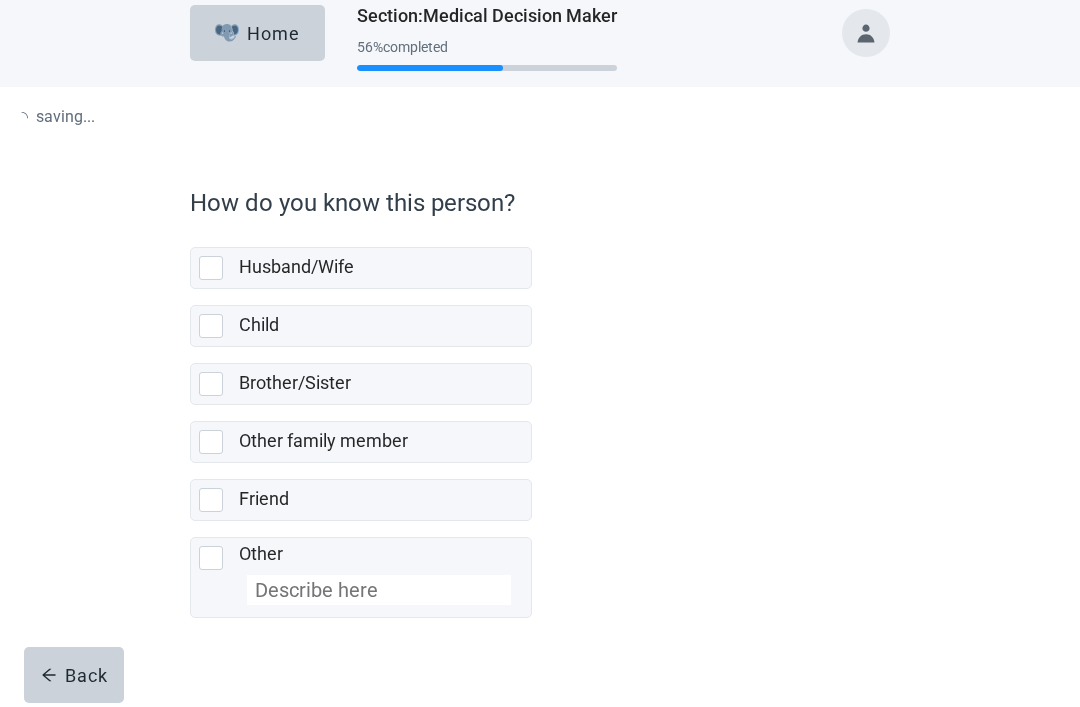 scroll, scrollTop: 0, scrollLeft: 0, axis: both 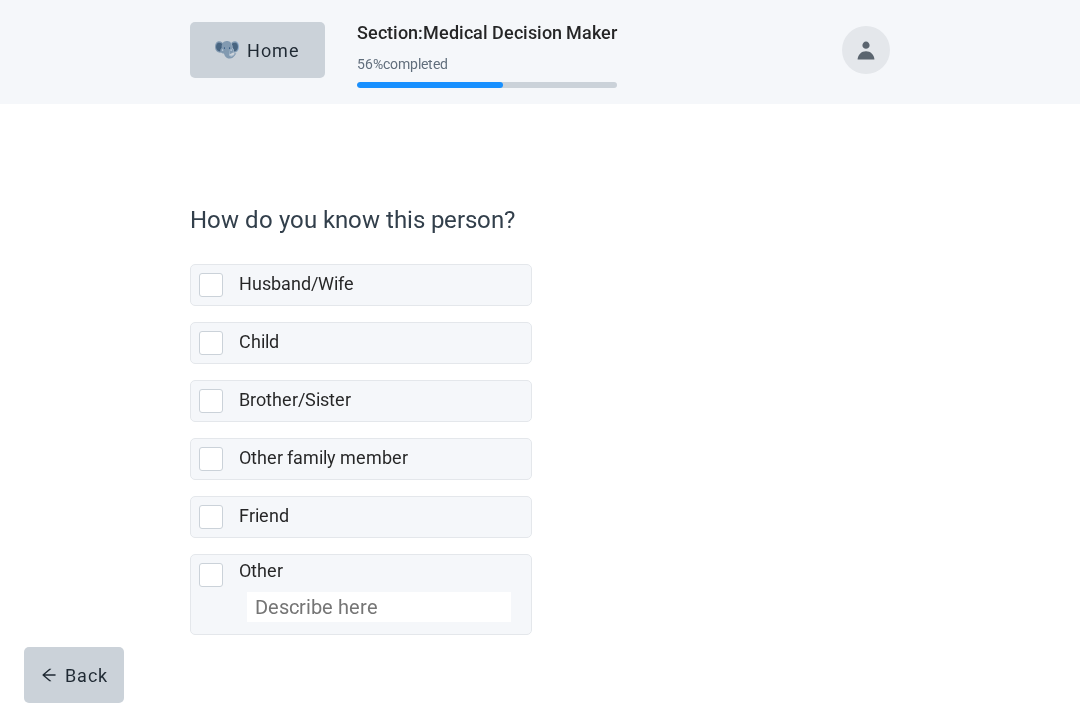 click on "Child" at bounding box center [361, 343] 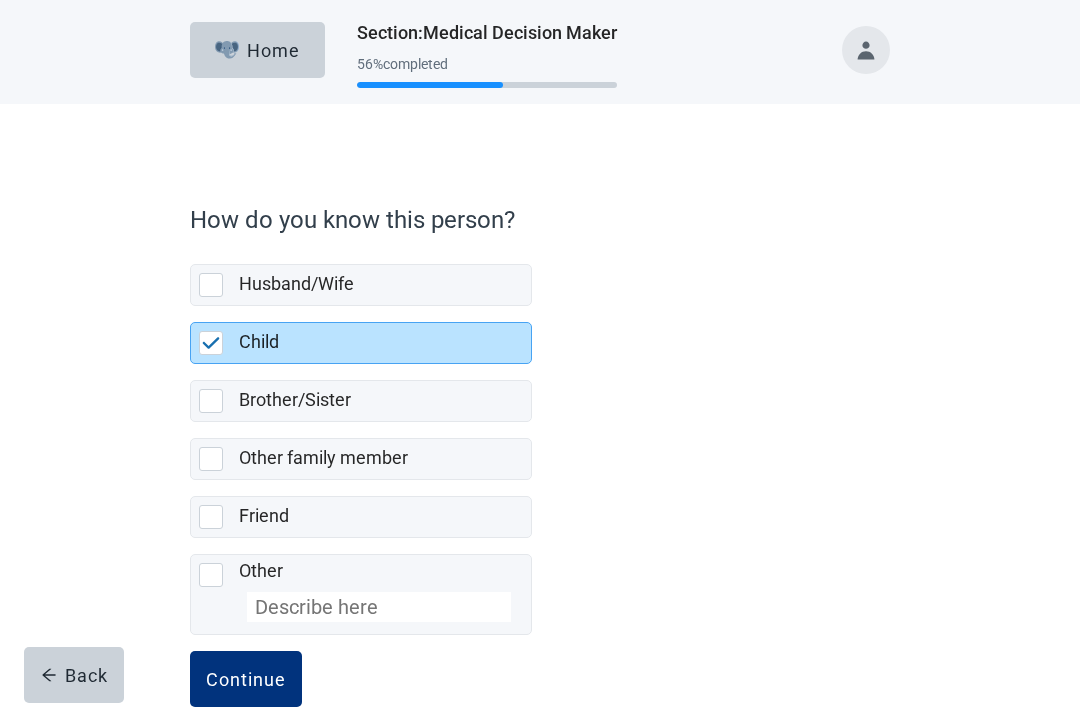 click on "Continue" at bounding box center (246, 679) 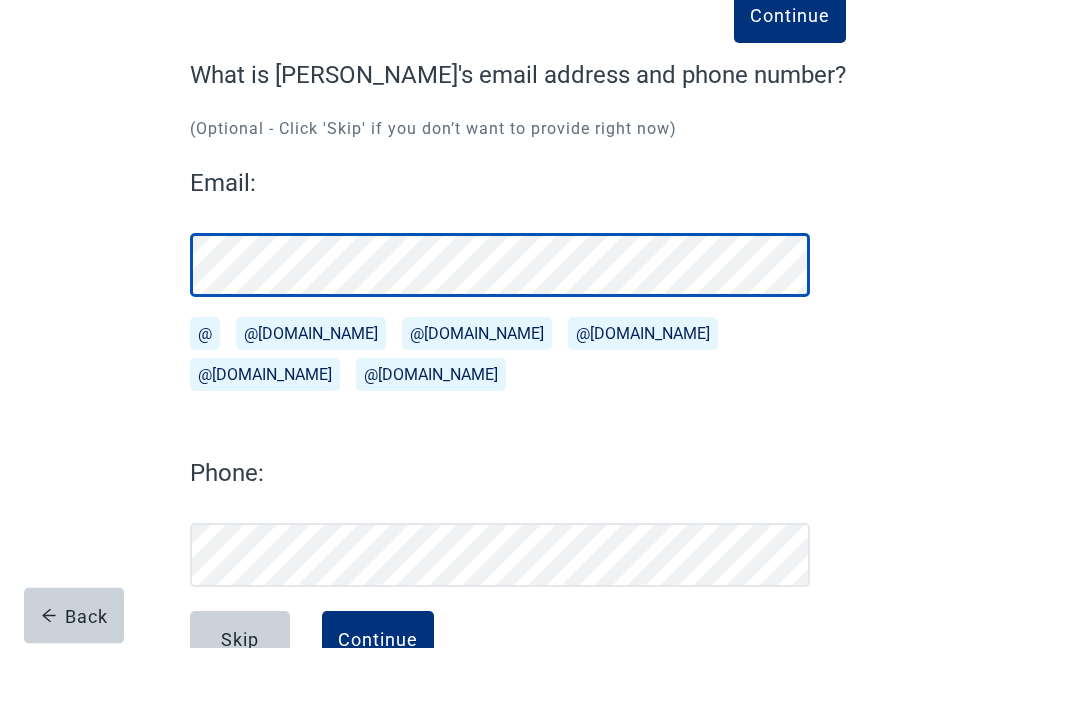 scroll, scrollTop: 75, scrollLeft: 0, axis: vertical 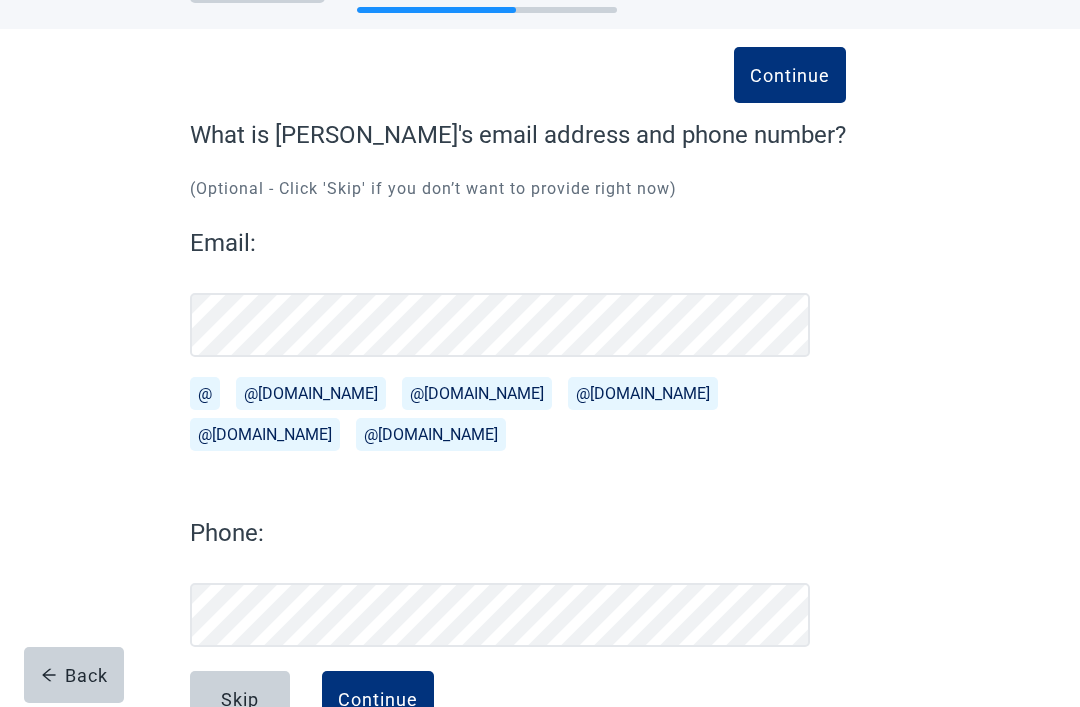 click on "Skip" at bounding box center (240, 699) 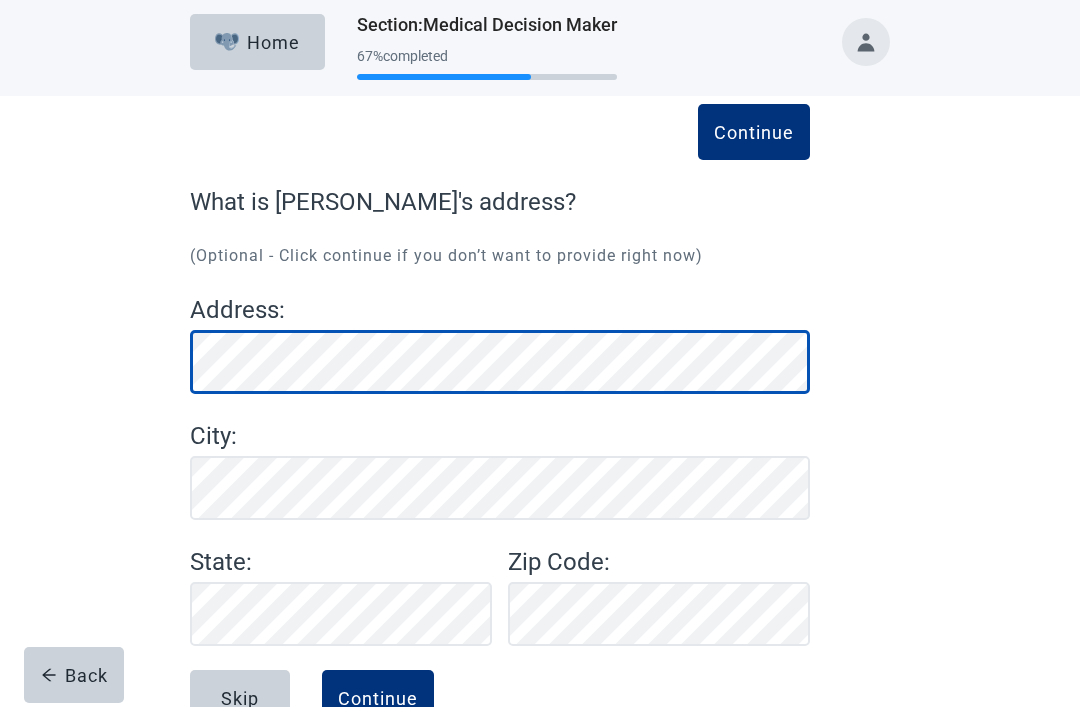 scroll, scrollTop: 7, scrollLeft: 0, axis: vertical 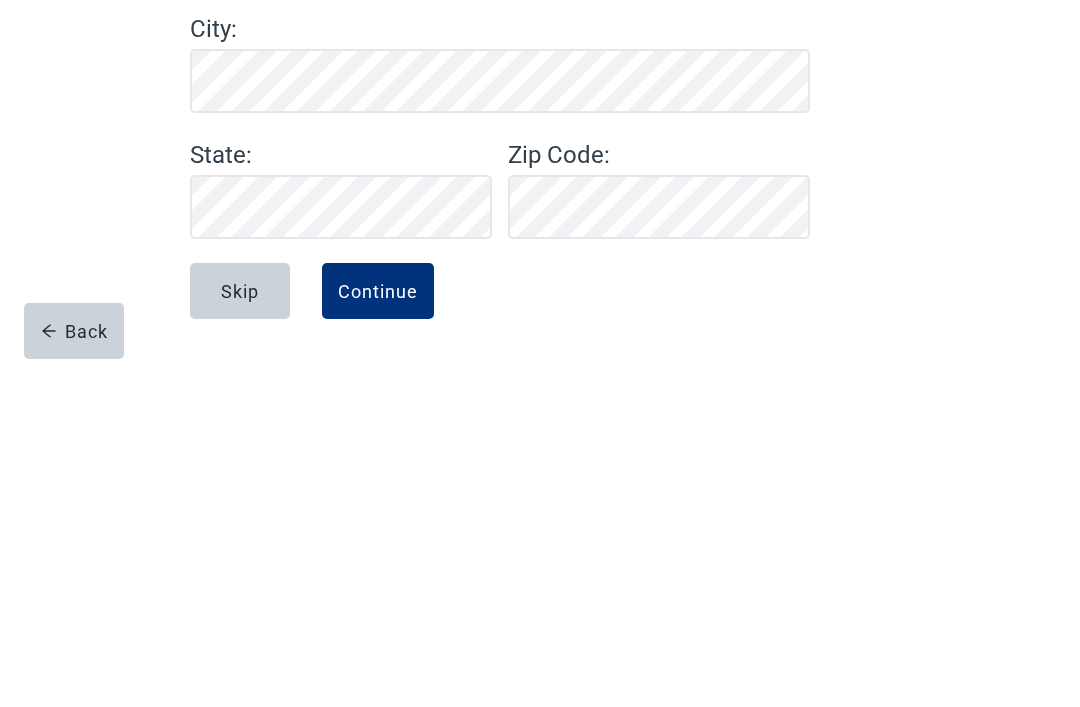 click on "Continue" at bounding box center (378, 635) 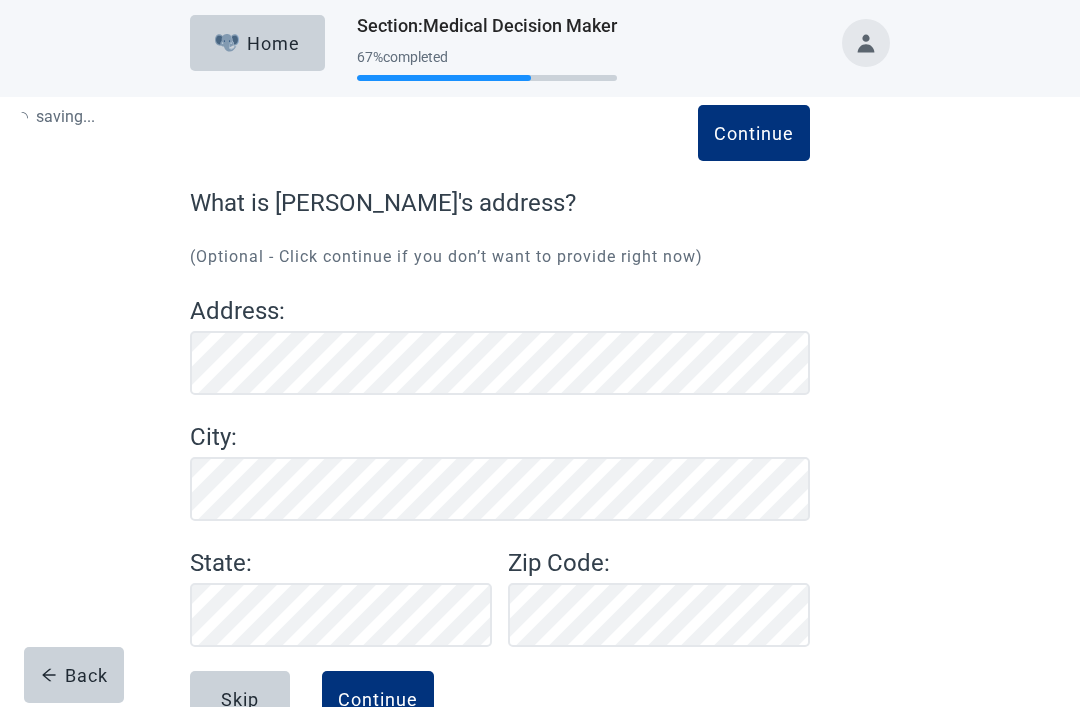 click on "Continue" at bounding box center [378, 699] 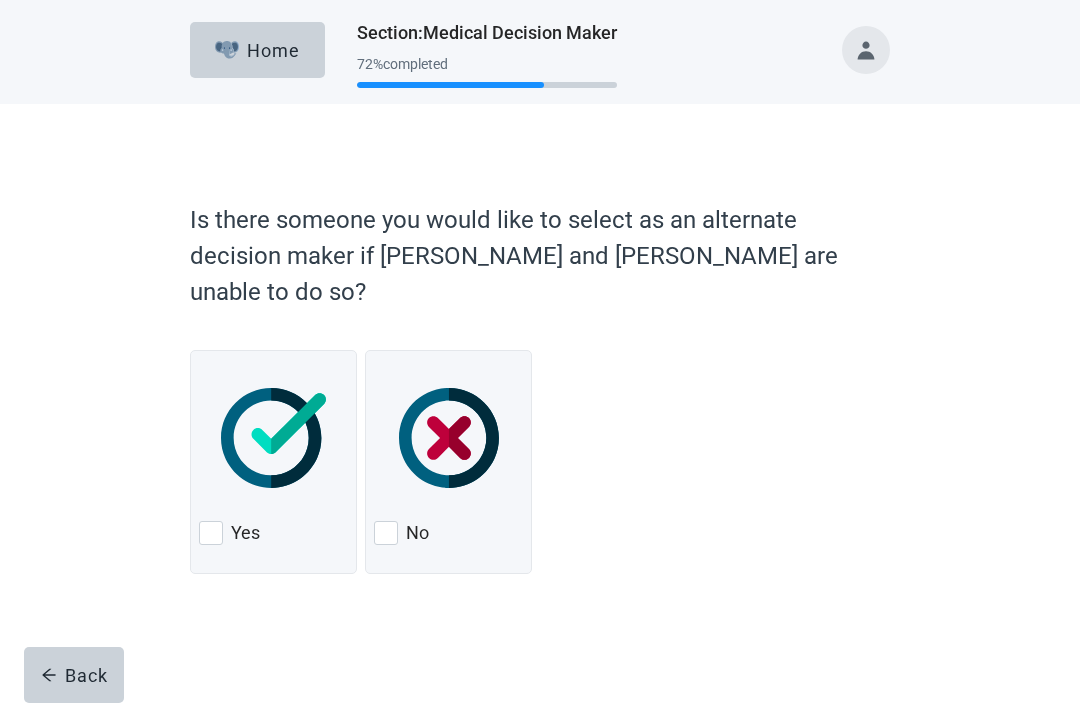 scroll, scrollTop: 0, scrollLeft: 0, axis: both 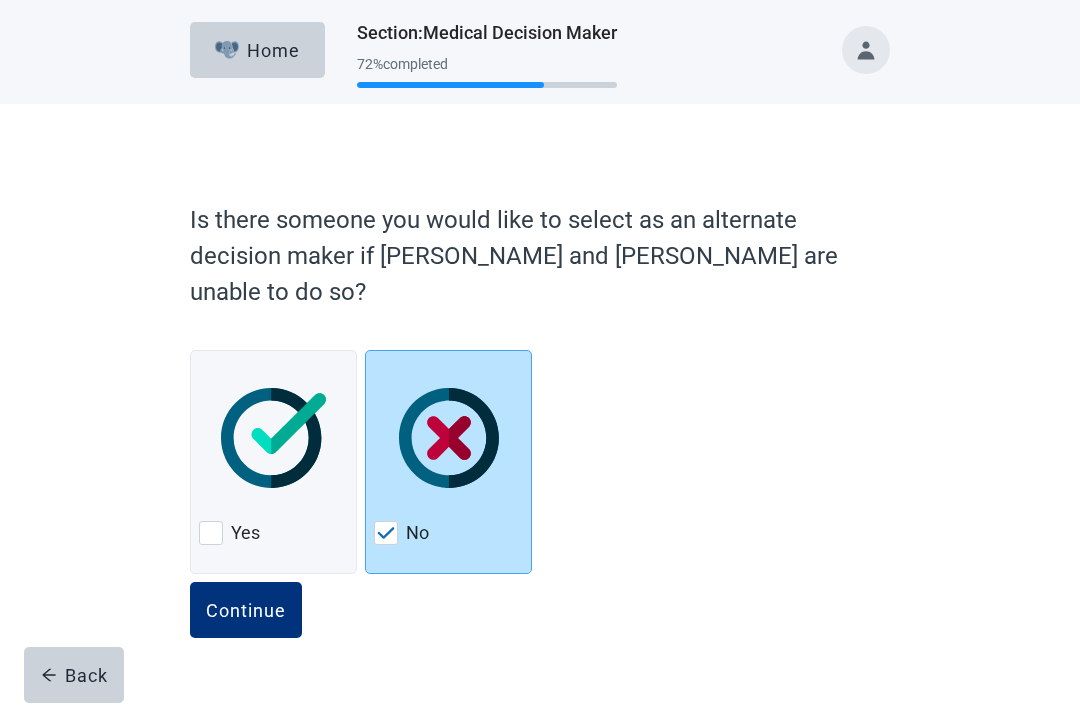 click on "Continue" at bounding box center (246, 610) 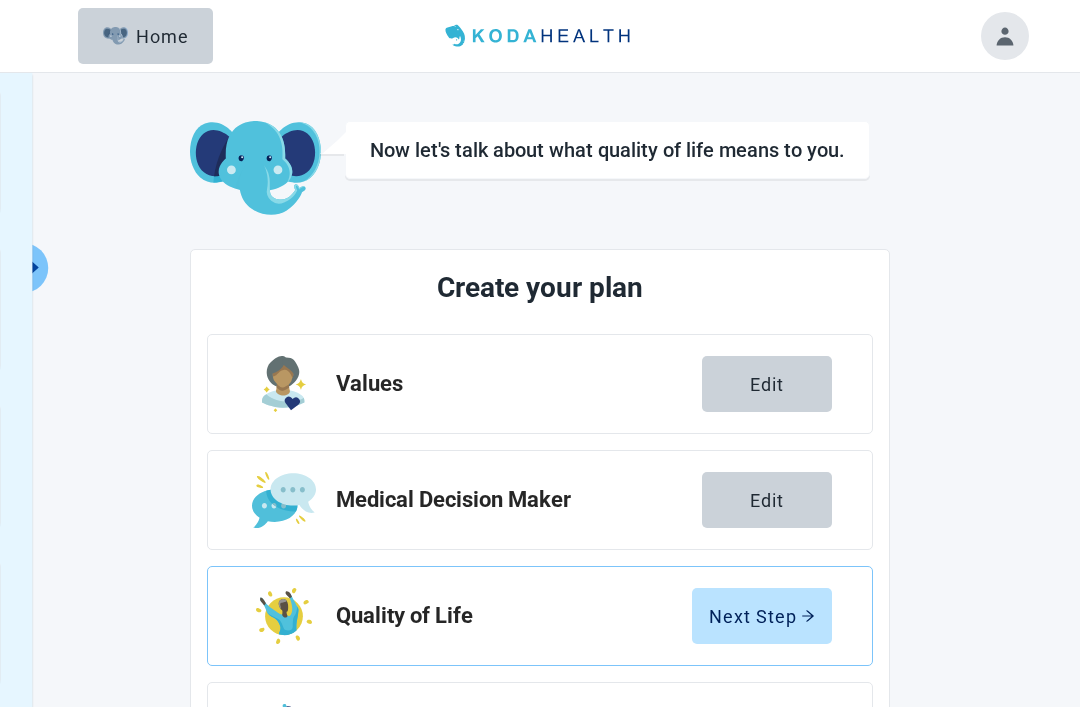 click on "Edit" at bounding box center [767, 384] 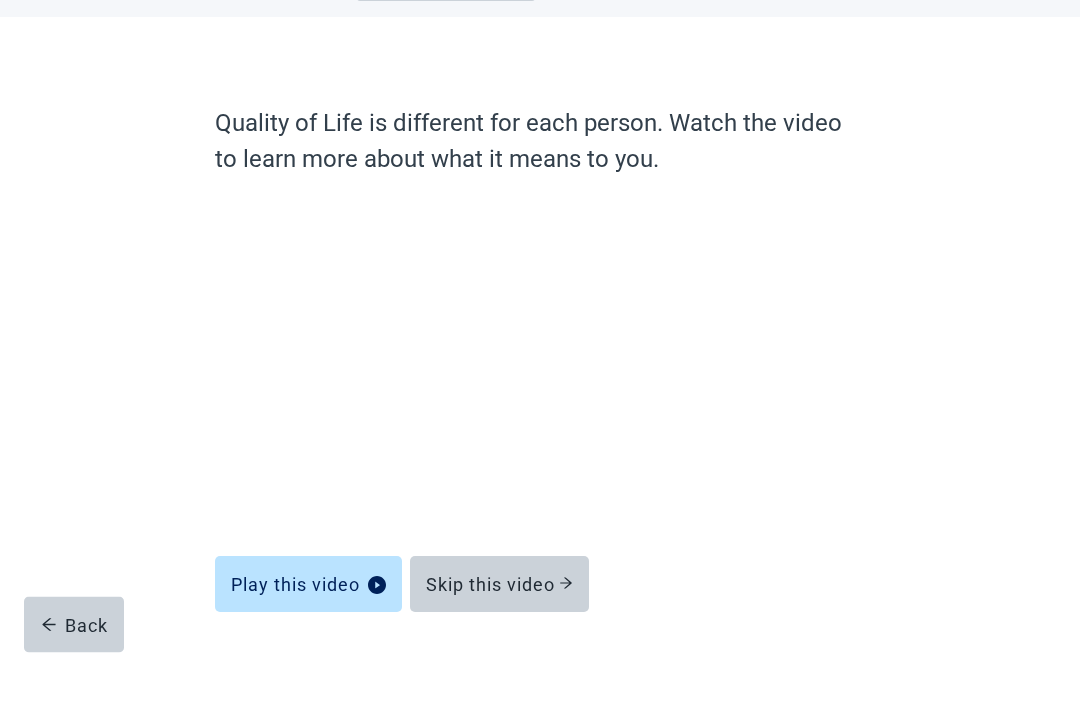 scroll, scrollTop: 36, scrollLeft: 0, axis: vertical 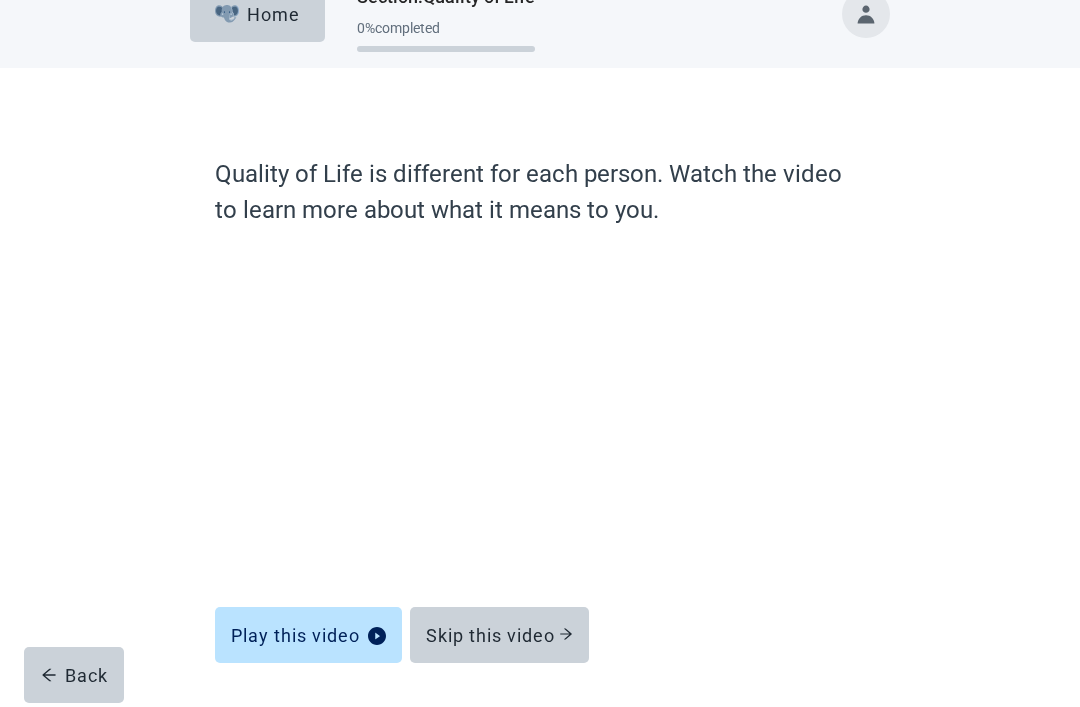 click on "Skip this video" at bounding box center [499, 635] 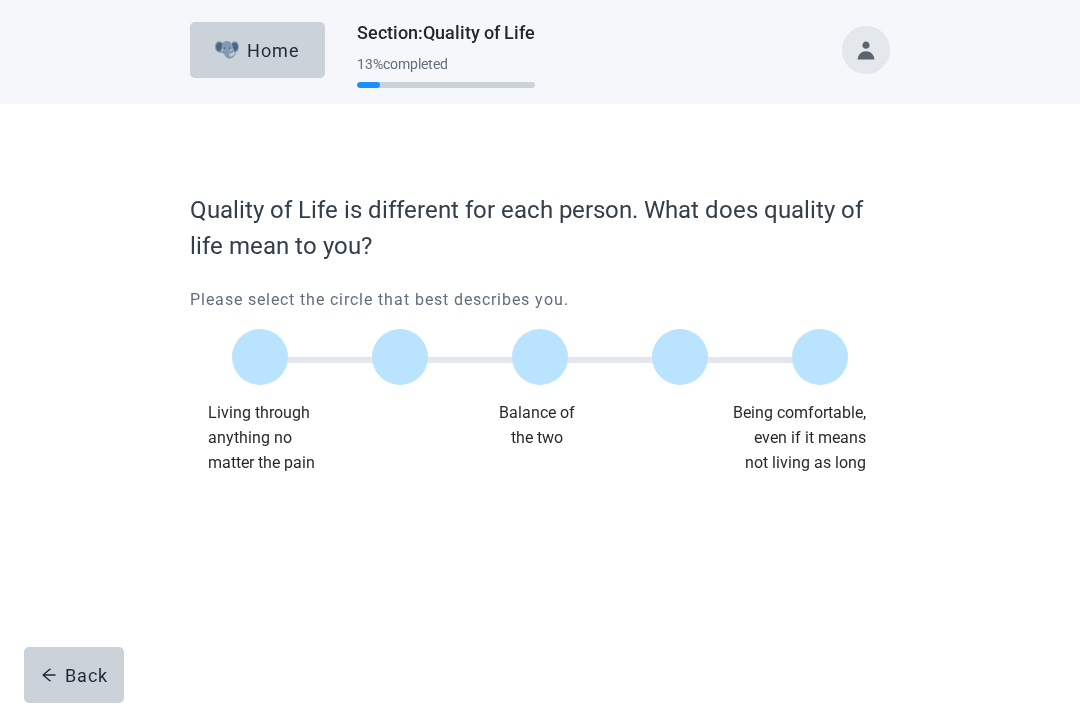 scroll, scrollTop: 0, scrollLeft: 0, axis: both 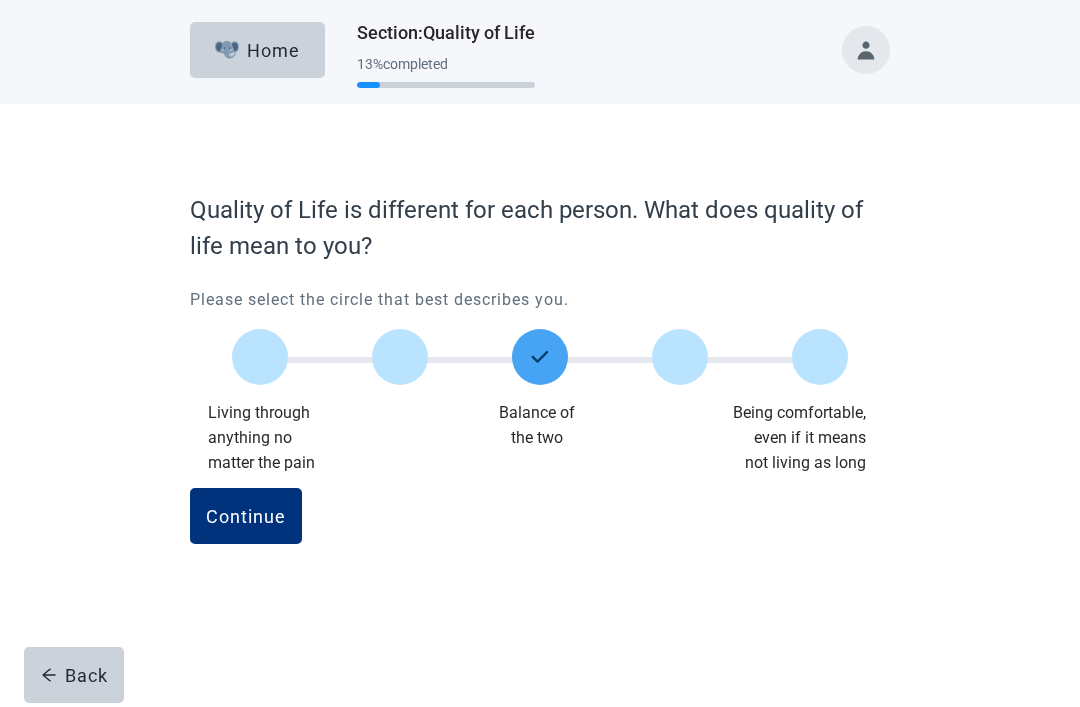 click on "Continue" at bounding box center (246, 516) 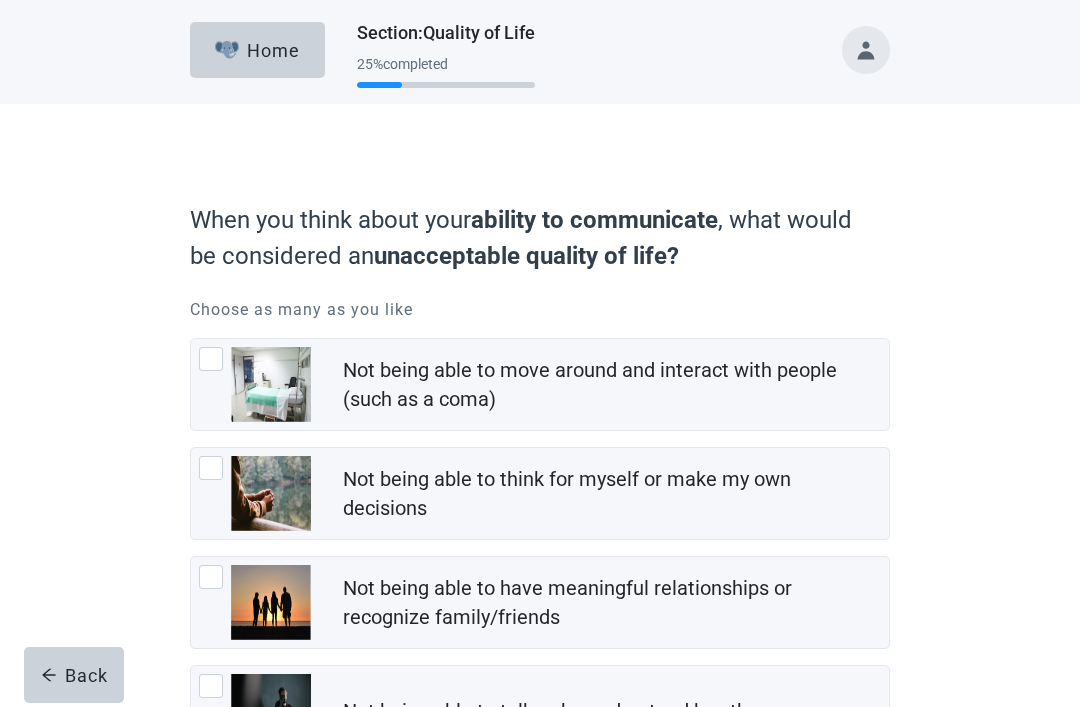 click at bounding box center [255, 384] 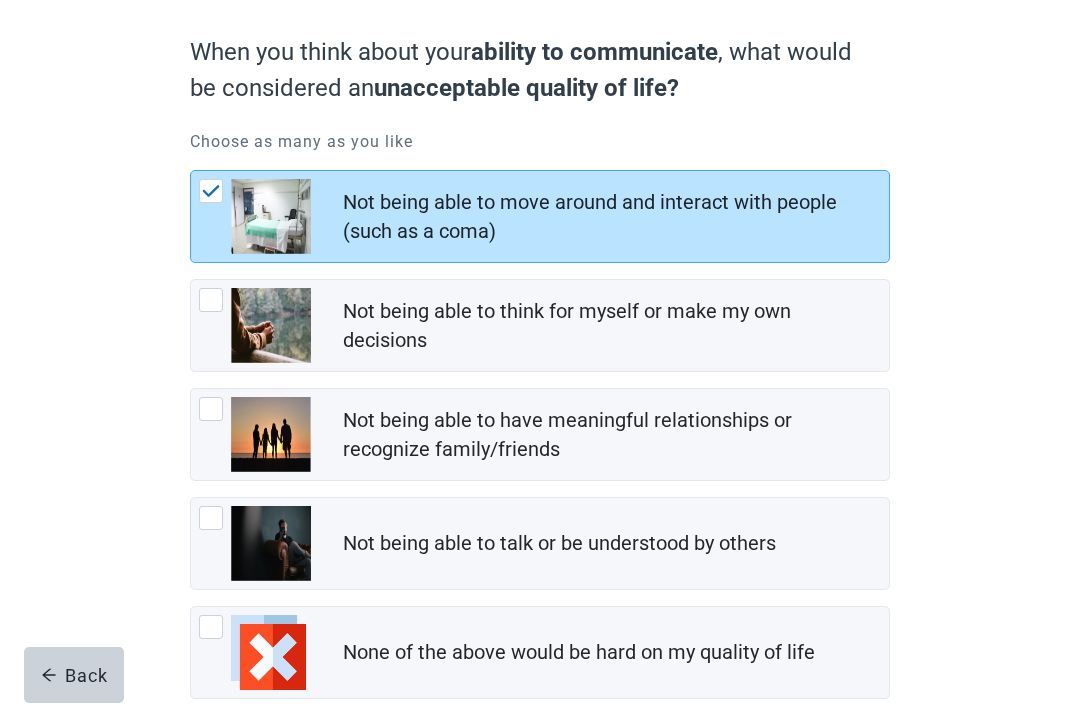 scroll, scrollTop: 175, scrollLeft: 0, axis: vertical 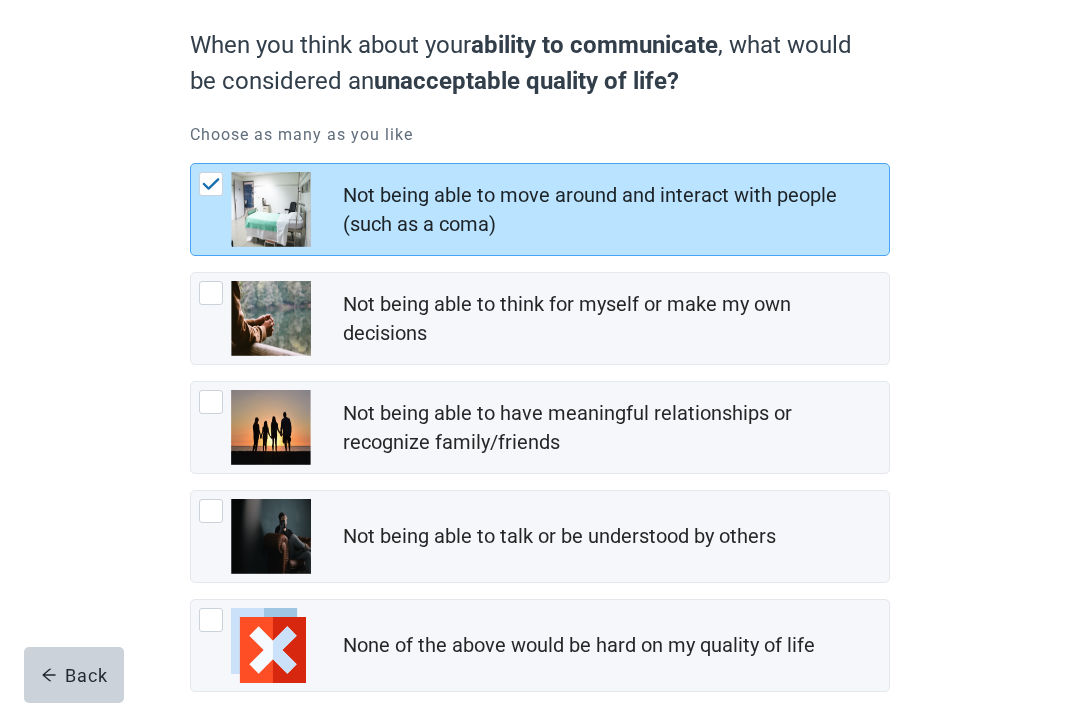 click on "Not being able to think for myself or make my own decisions" at bounding box center [540, 318] 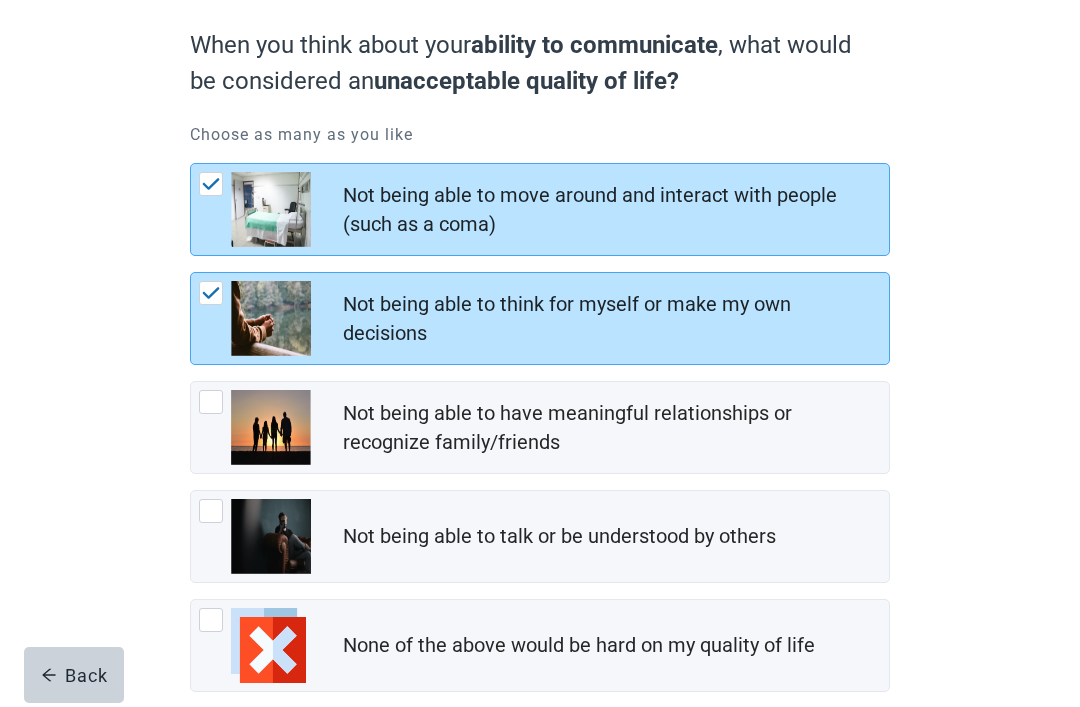 click on "Continue" at bounding box center [246, 744] 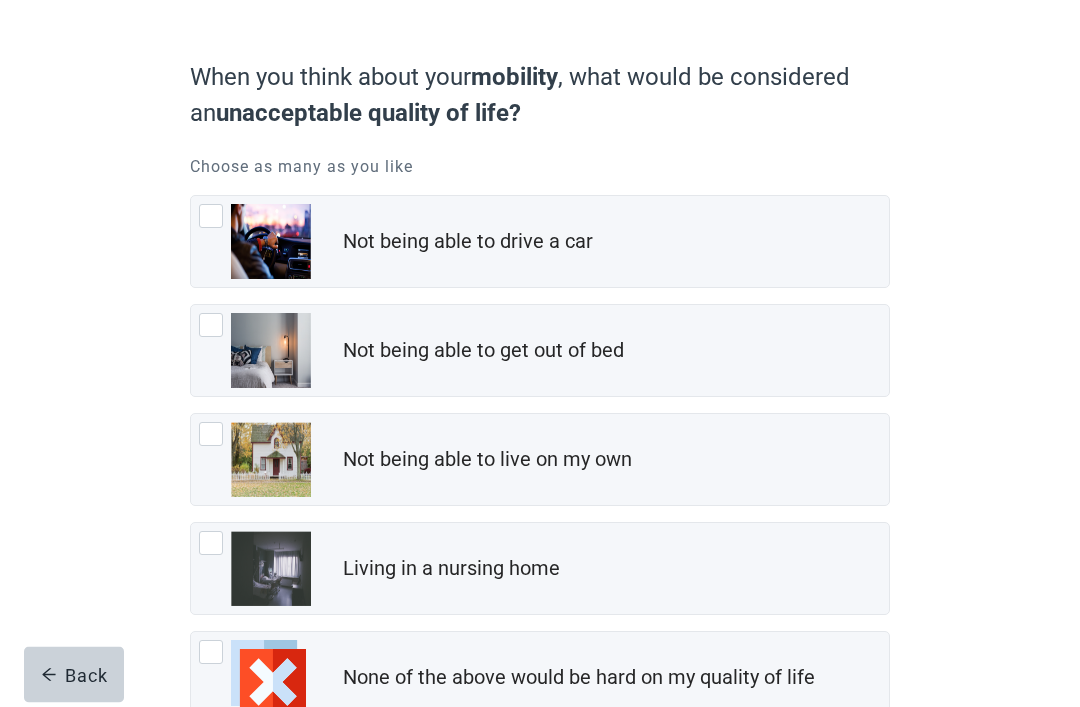scroll, scrollTop: 145, scrollLeft: 0, axis: vertical 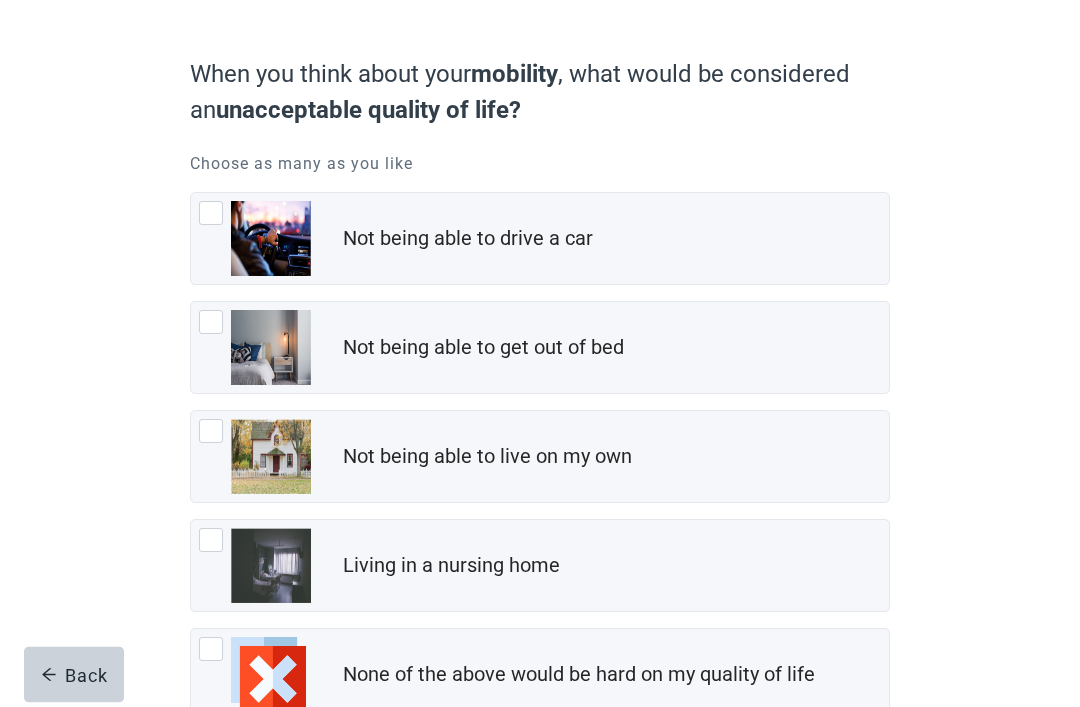 click at bounding box center [211, 323] 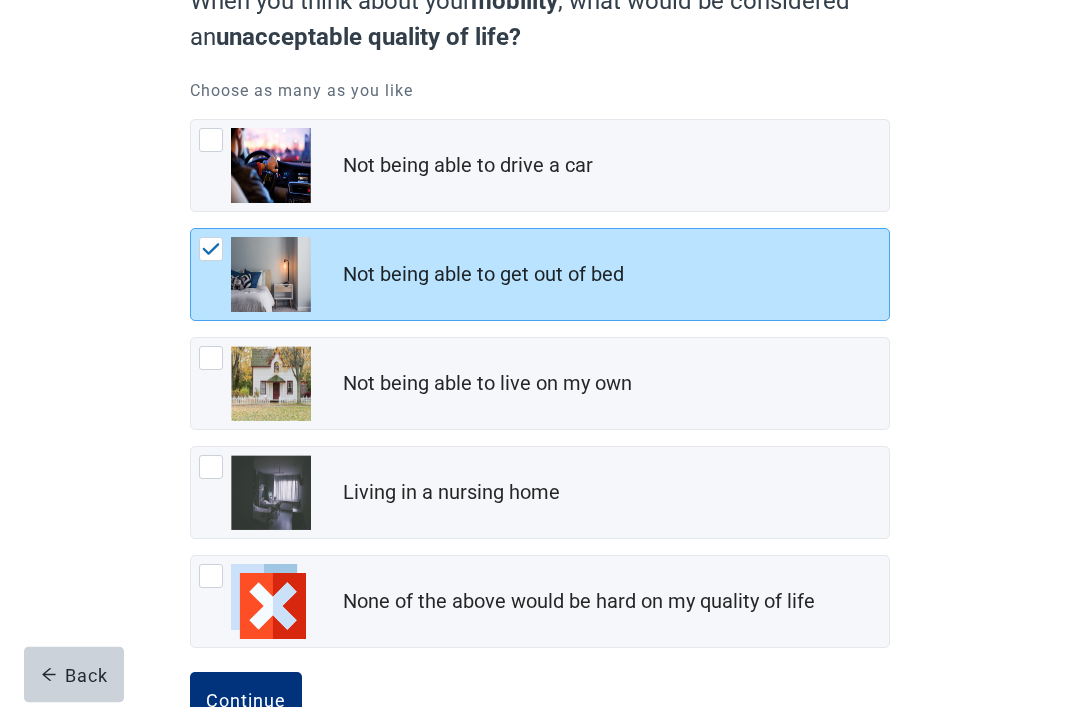scroll, scrollTop: 220, scrollLeft: 0, axis: vertical 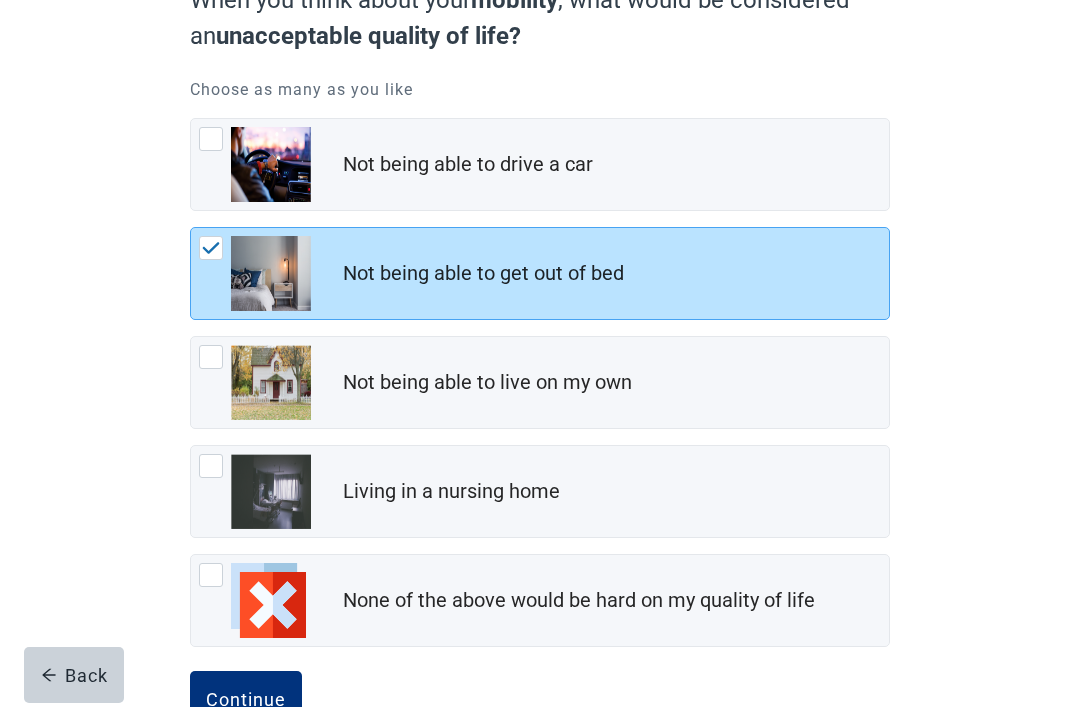 click on "Continue" at bounding box center (246, 699) 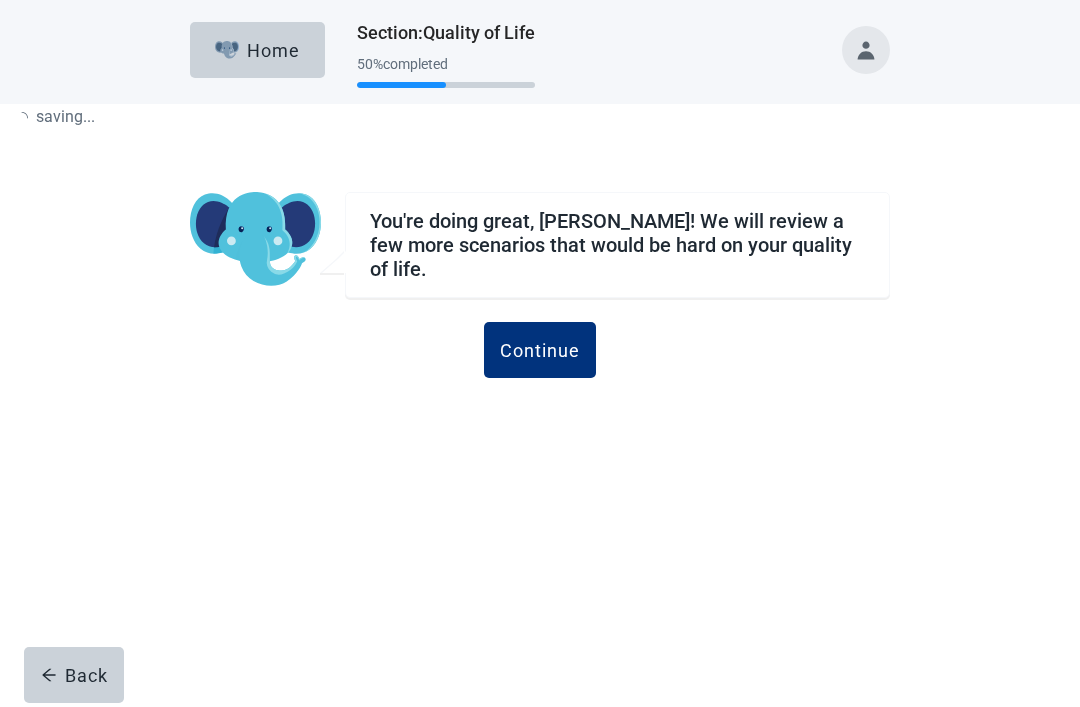 scroll, scrollTop: 0, scrollLeft: 0, axis: both 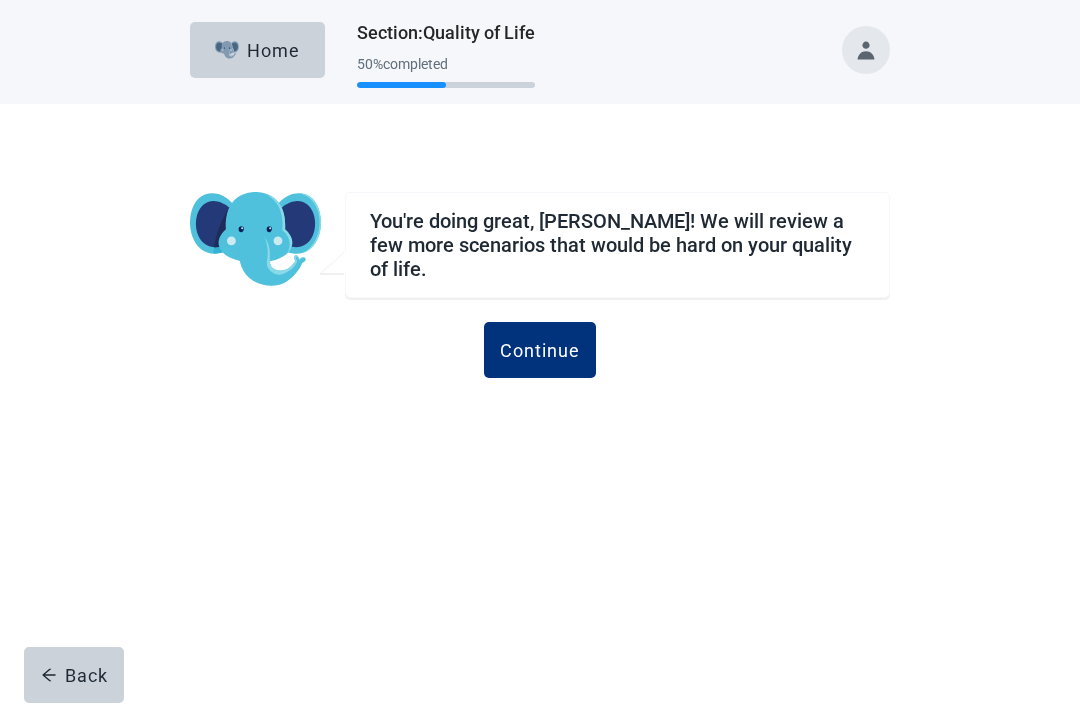 click on "Continue" at bounding box center [540, 350] 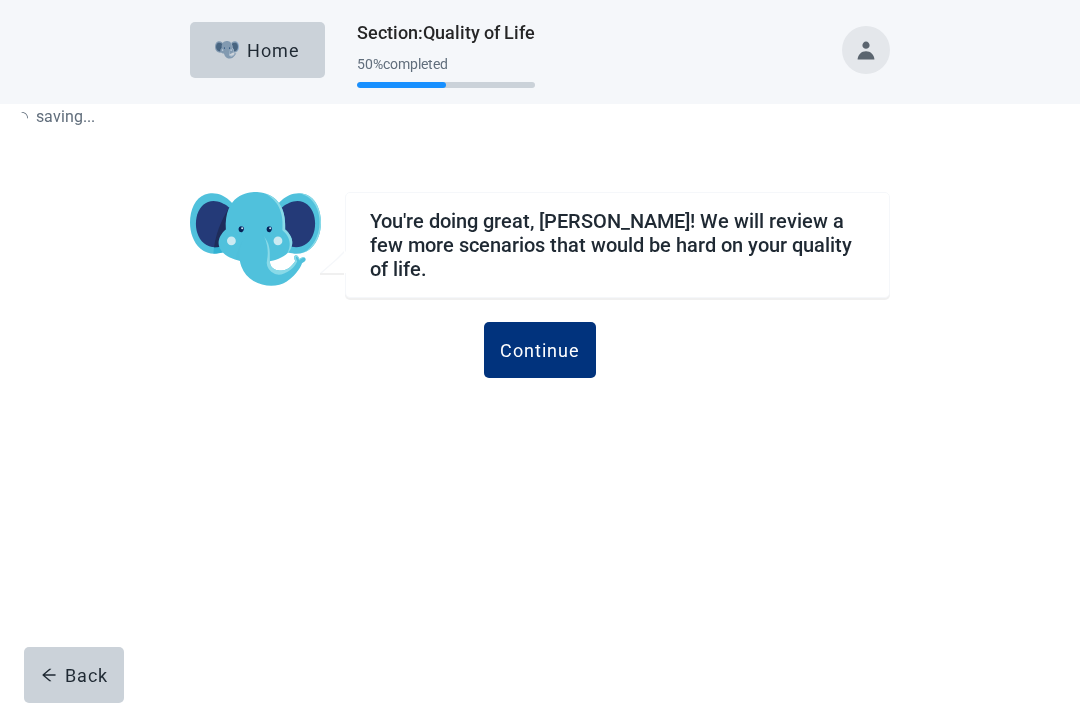 click on "Continue" at bounding box center (540, 350) 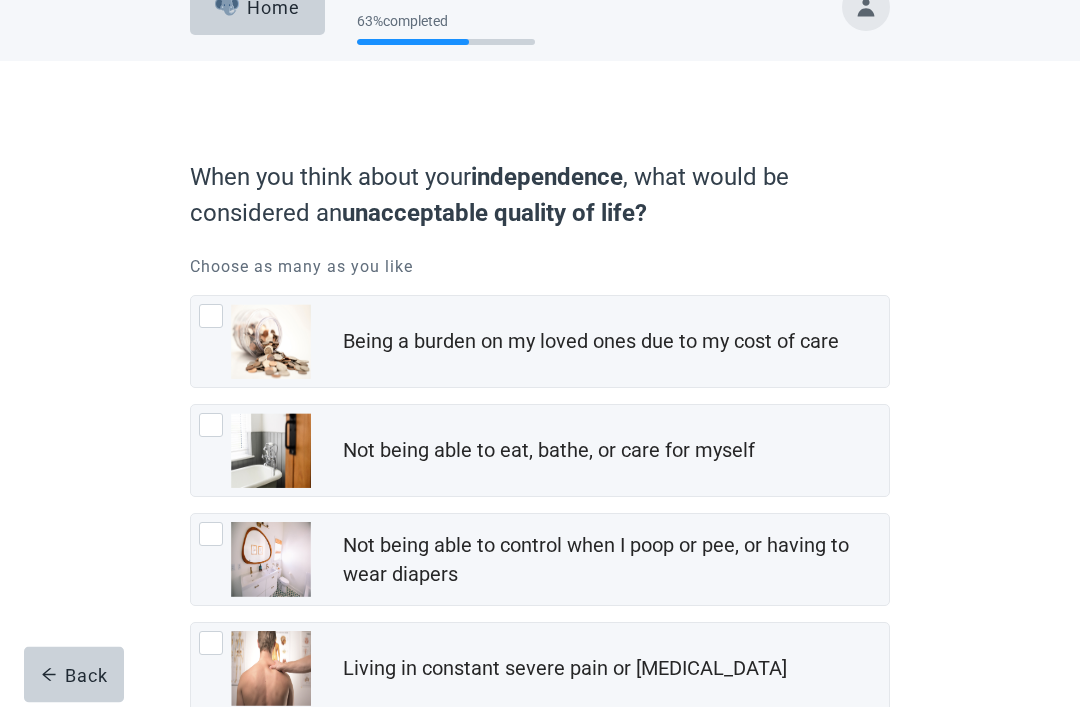 scroll, scrollTop: 47, scrollLeft: 0, axis: vertical 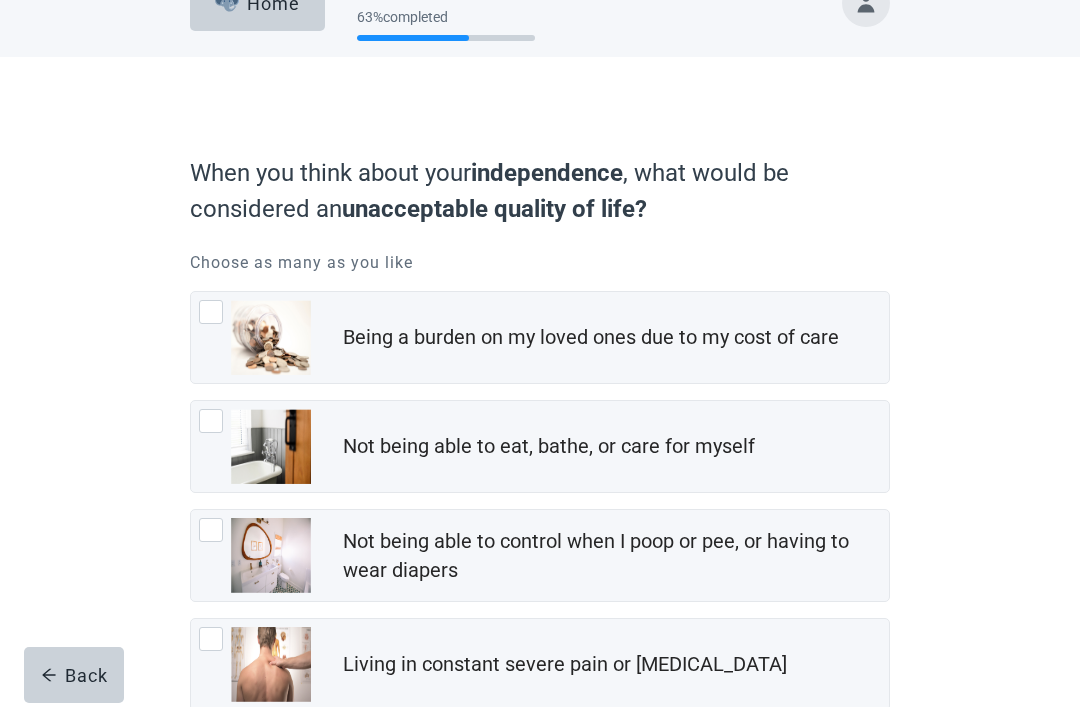 click at bounding box center [271, 446] 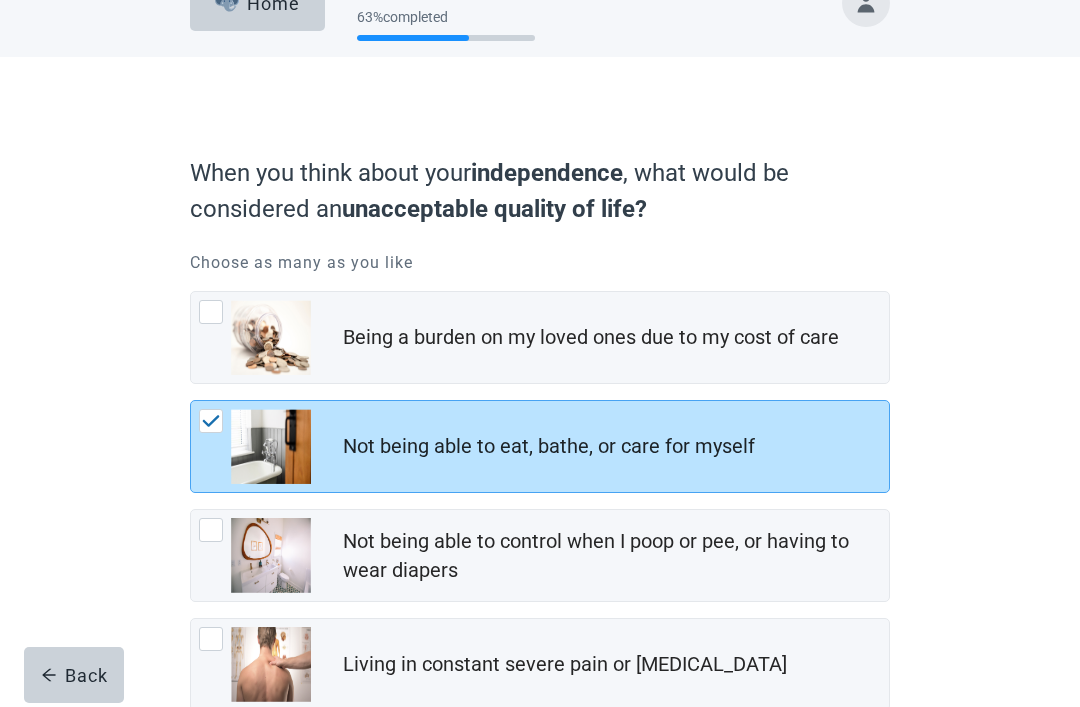 click at bounding box center [271, 555] 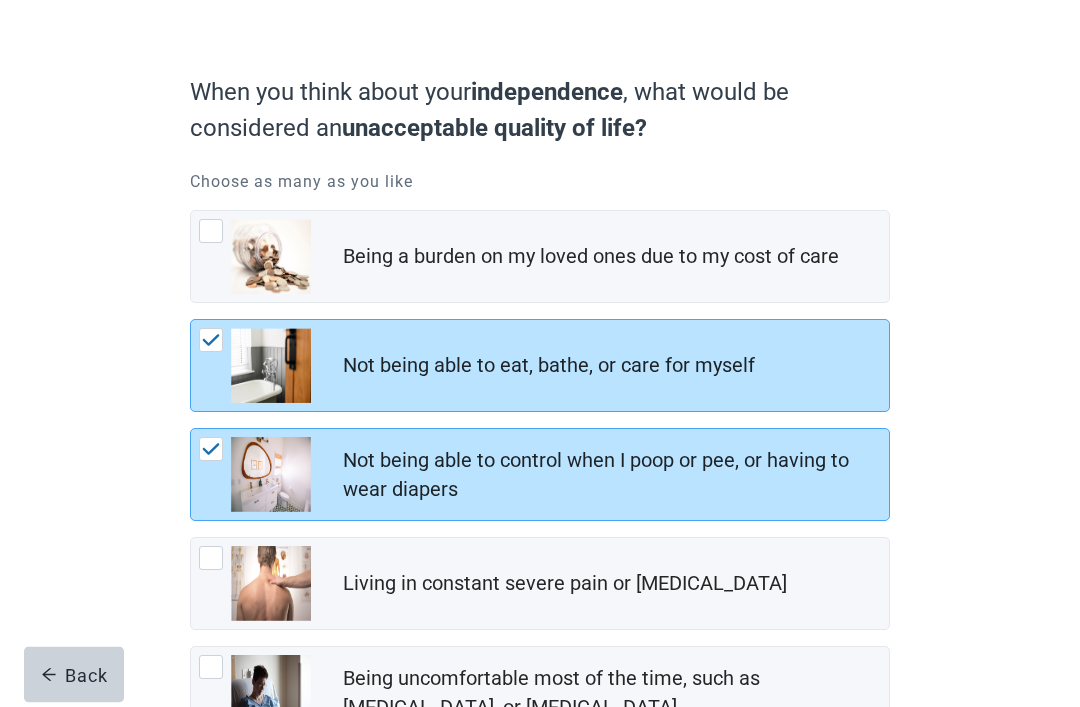 scroll, scrollTop: 181, scrollLeft: 0, axis: vertical 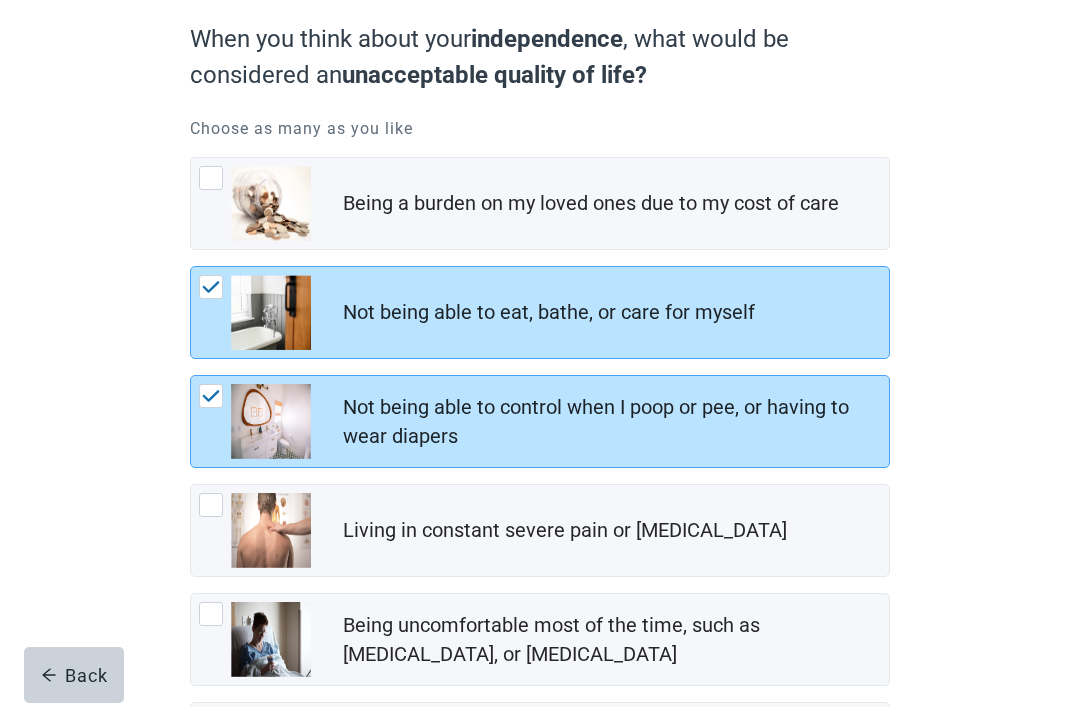 click at bounding box center [271, 530] 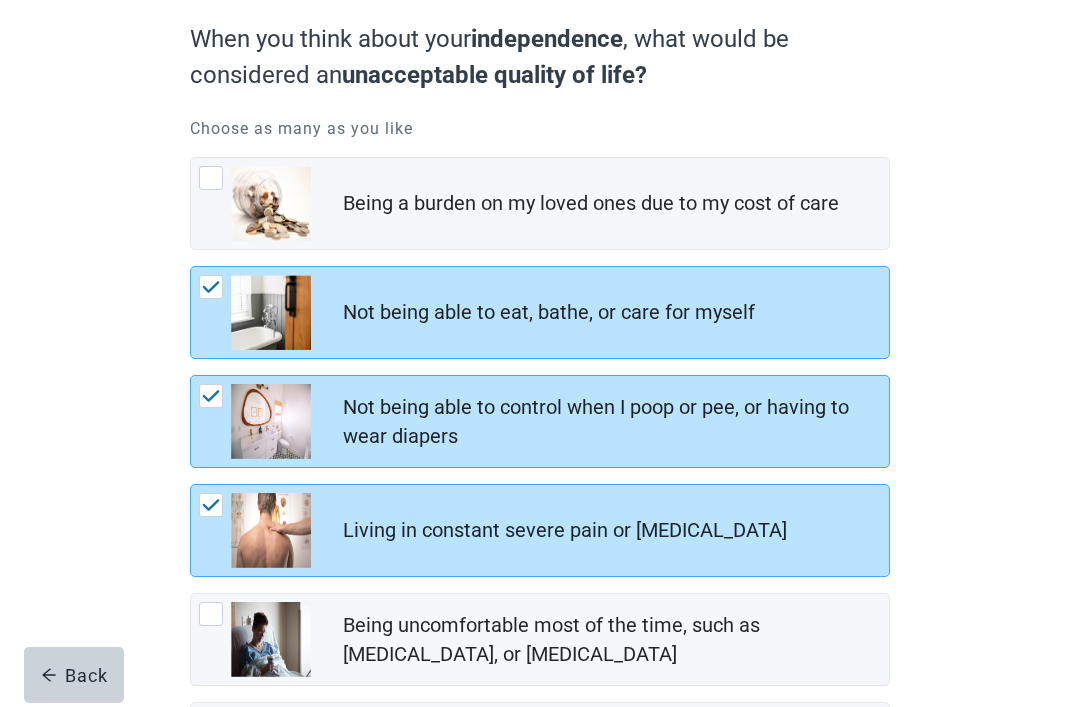 click at bounding box center (255, 639) 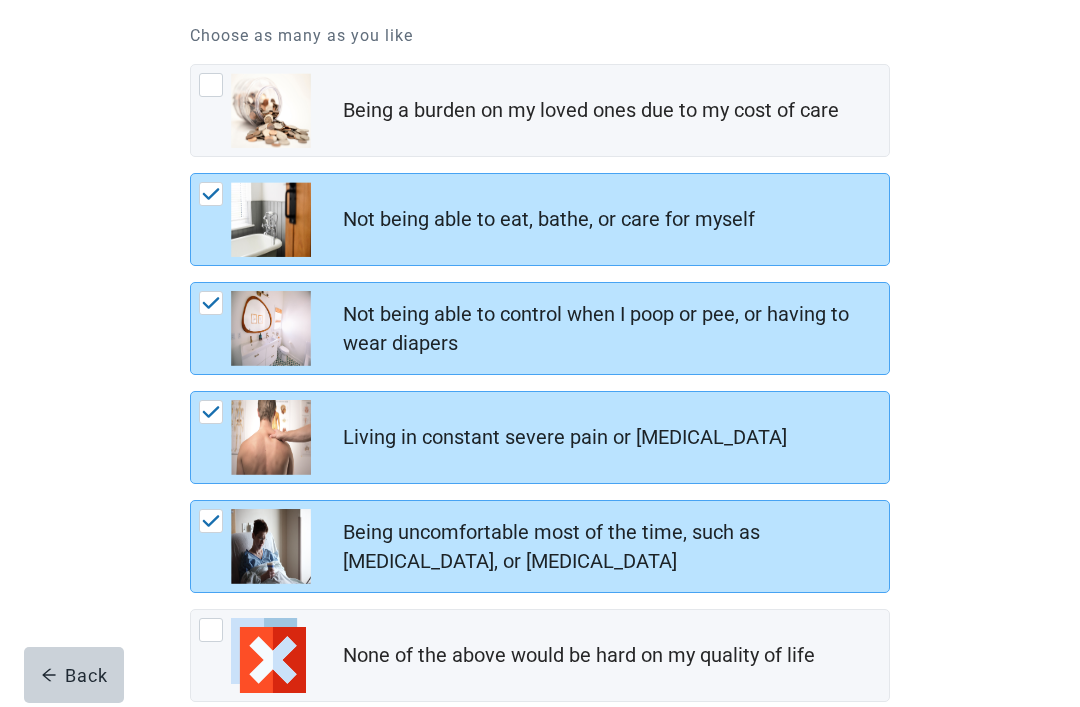 scroll, scrollTop: 329, scrollLeft: 0, axis: vertical 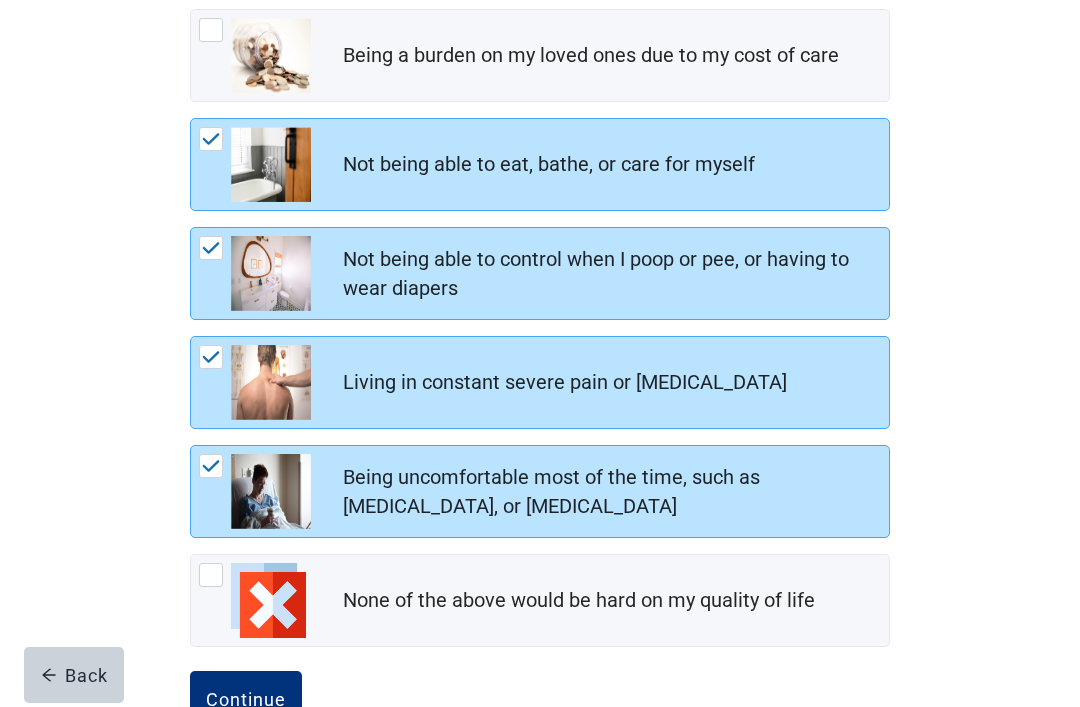 click on "Continue" at bounding box center (246, 699) 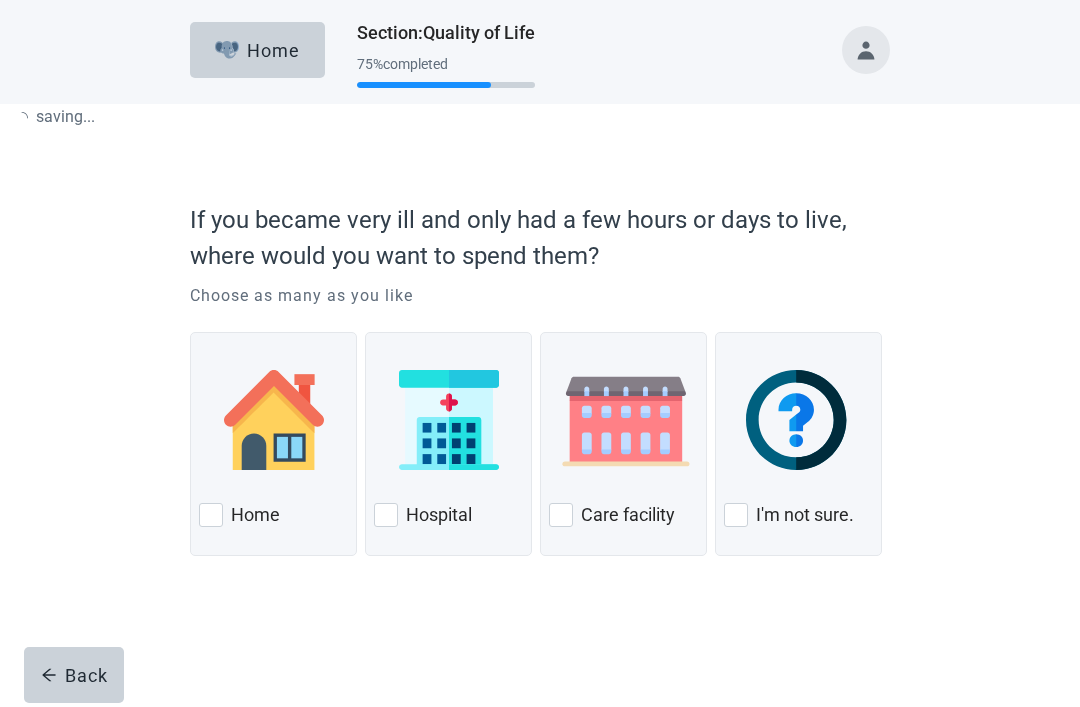 scroll, scrollTop: 0, scrollLeft: 0, axis: both 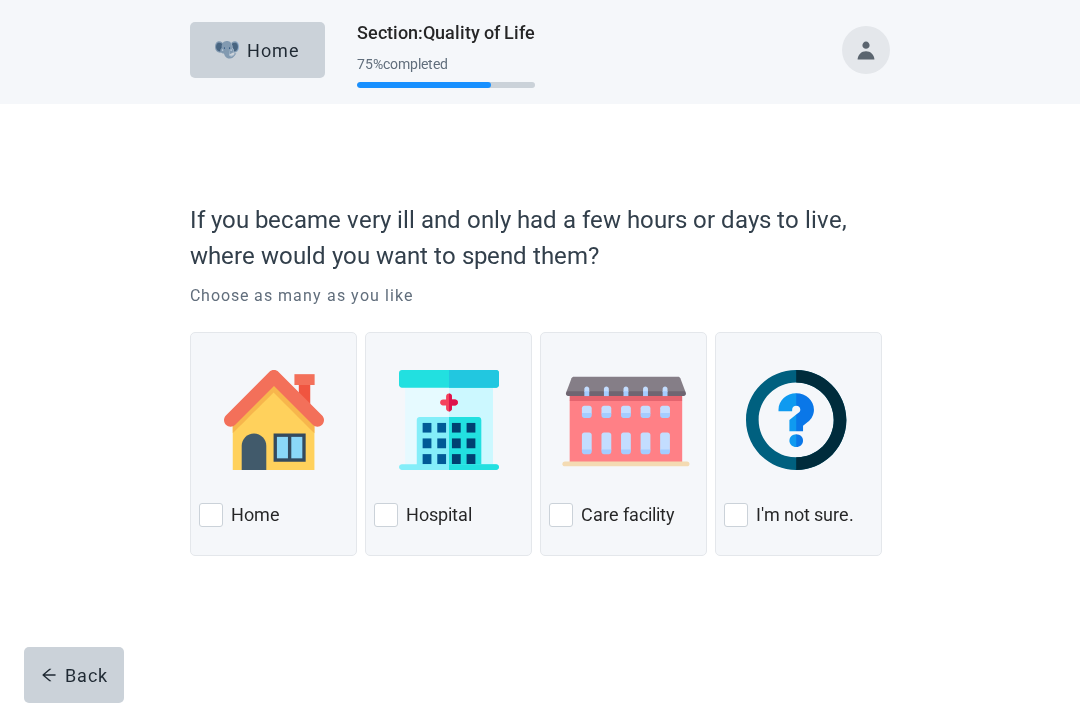 click at bounding box center [211, 515] 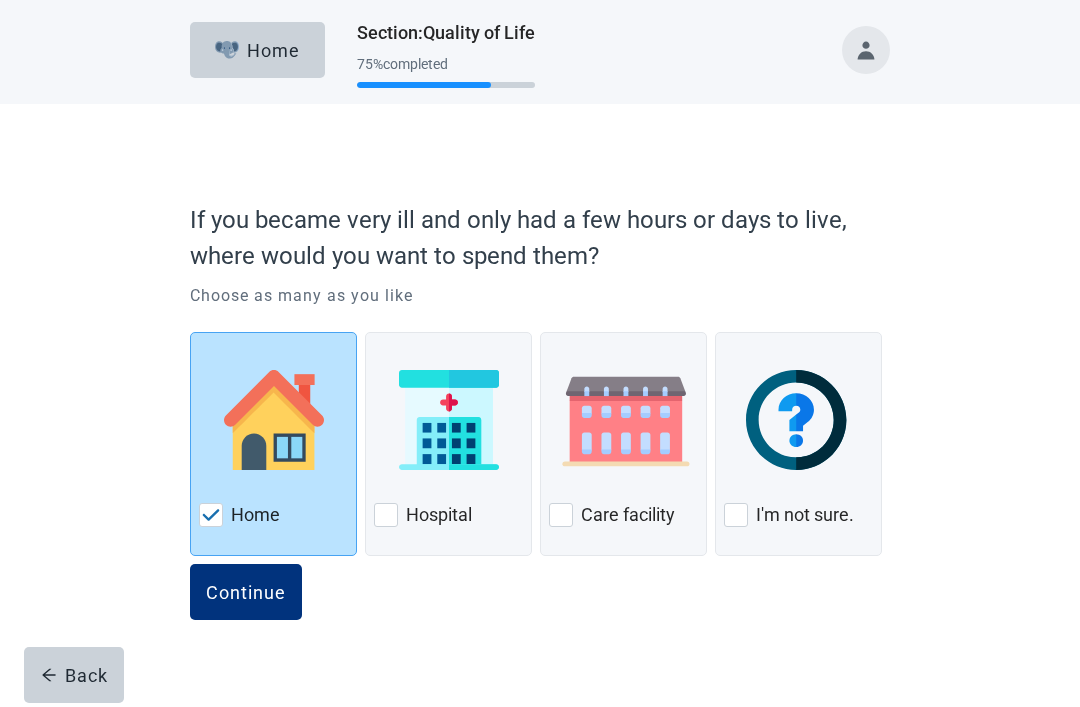 click on "Continue" at bounding box center (246, 592) 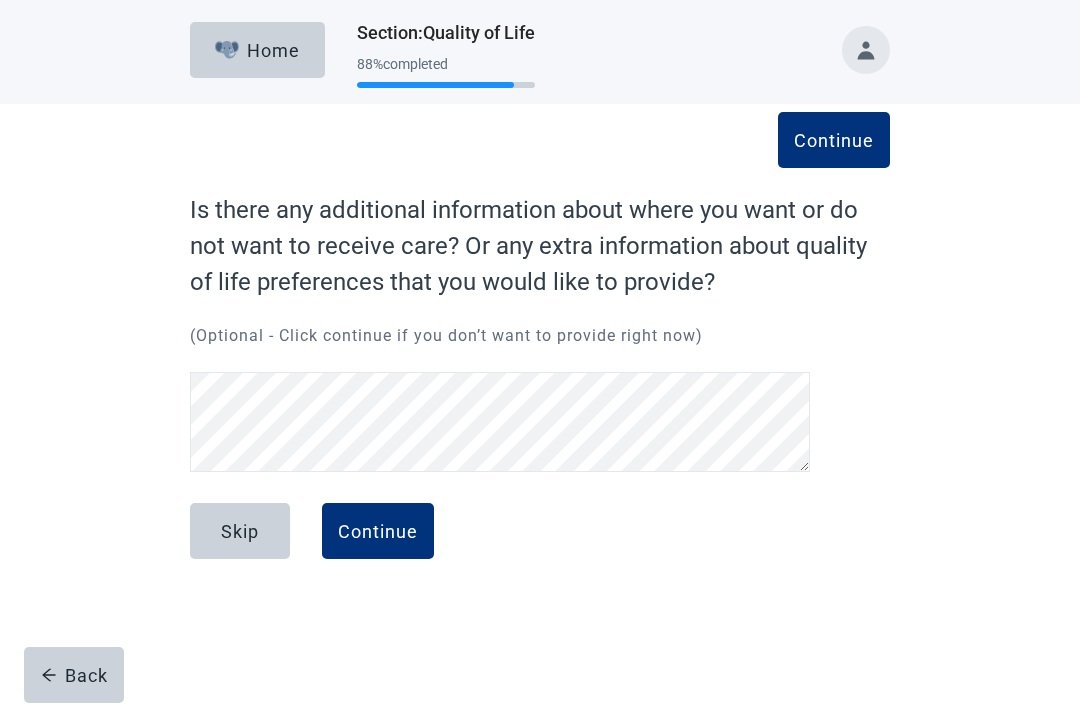 click on "Continue" at bounding box center (378, 531) 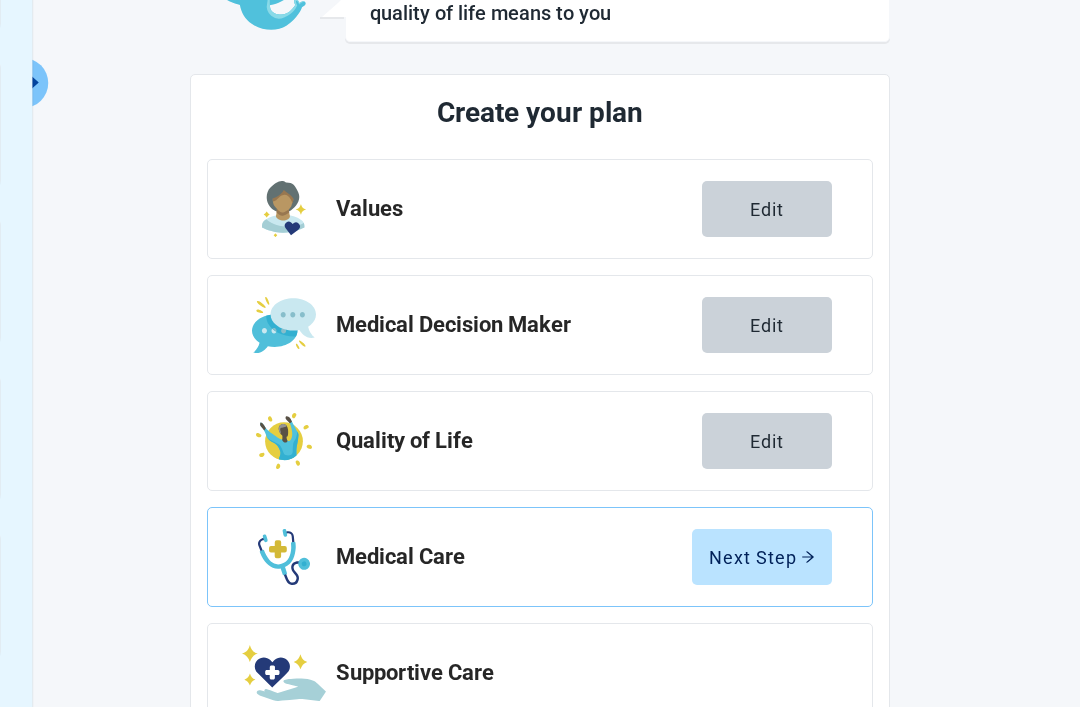 scroll, scrollTop: 302, scrollLeft: 0, axis: vertical 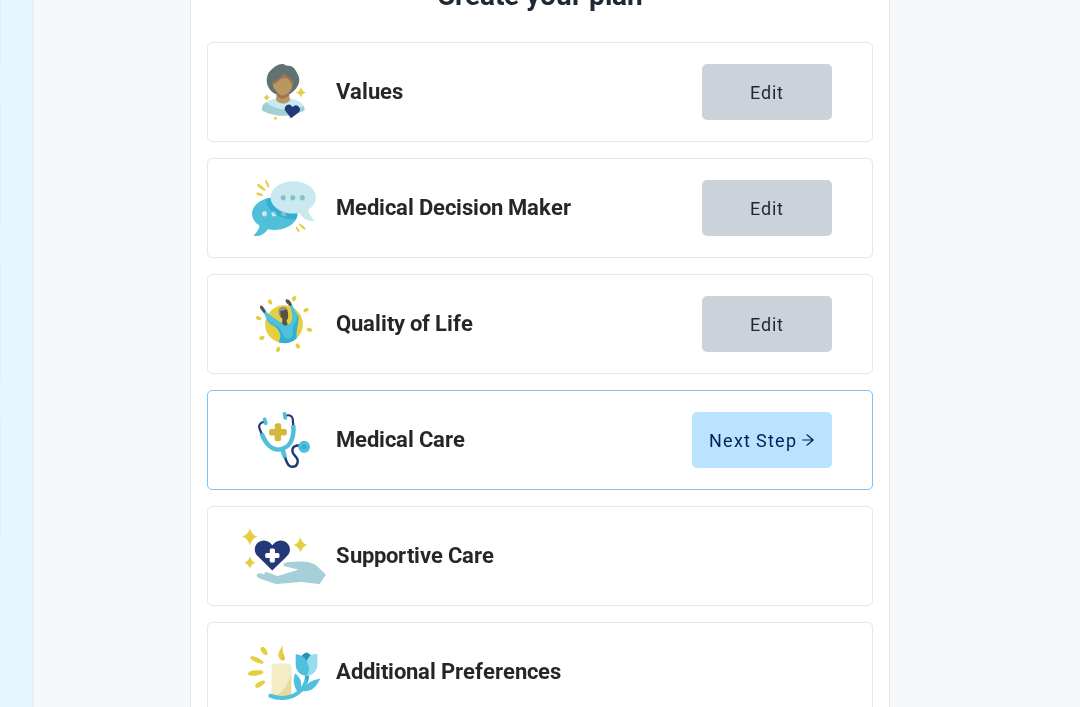 click on "Next Step" at bounding box center (762, 440) 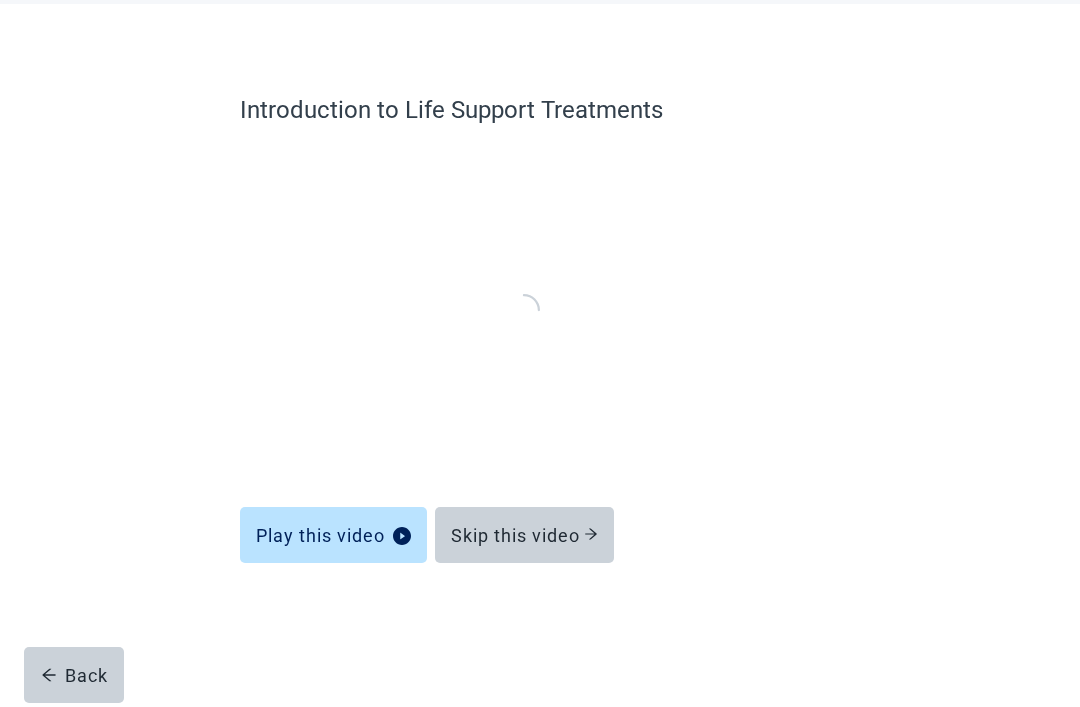 scroll, scrollTop: 0, scrollLeft: 0, axis: both 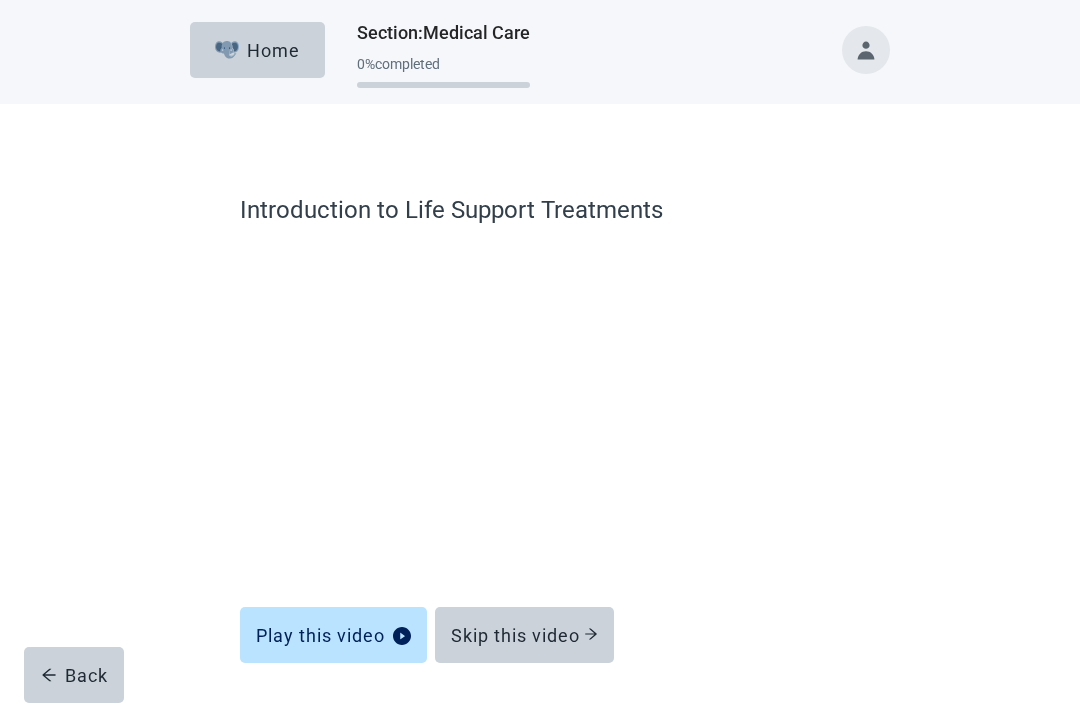 click on "Skip this video" at bounding box center [524, 635] 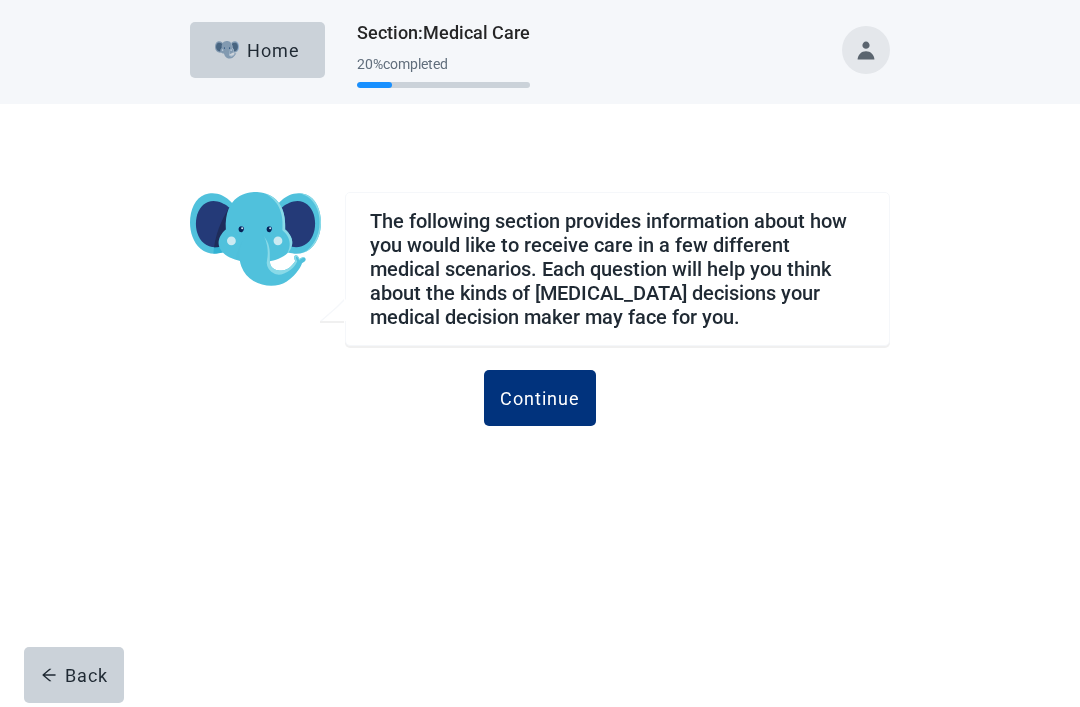 click on "Continue" at bounding box center (540, 398) 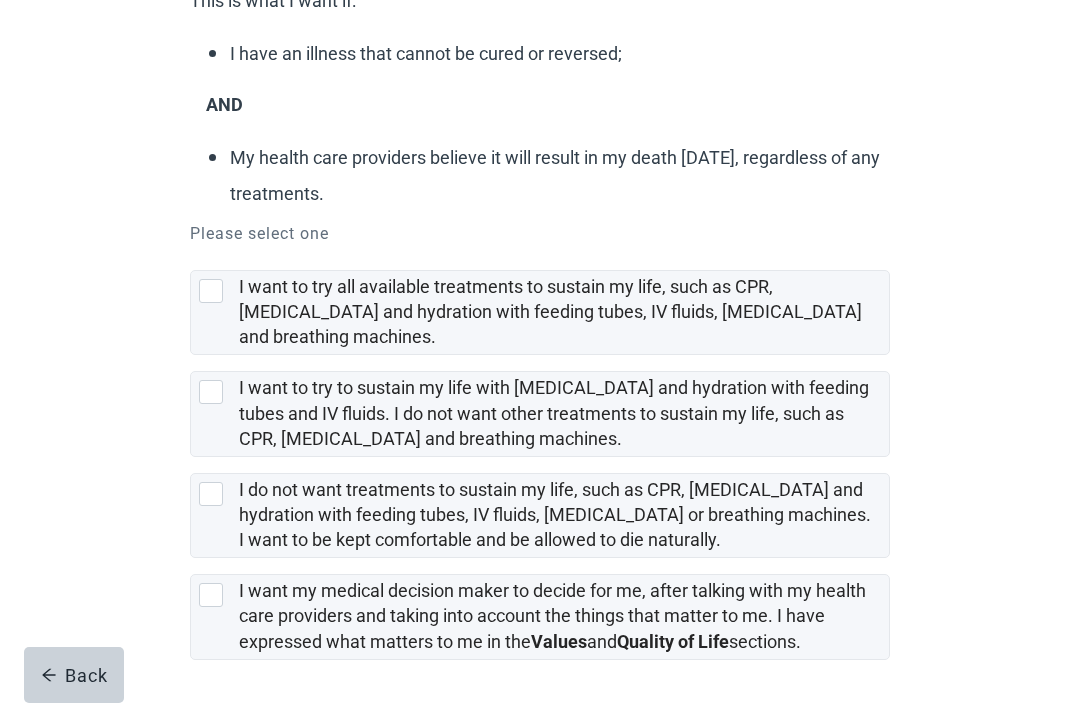 scroll, scrollTop: 282, scrollLeft: 0, axis: vertical 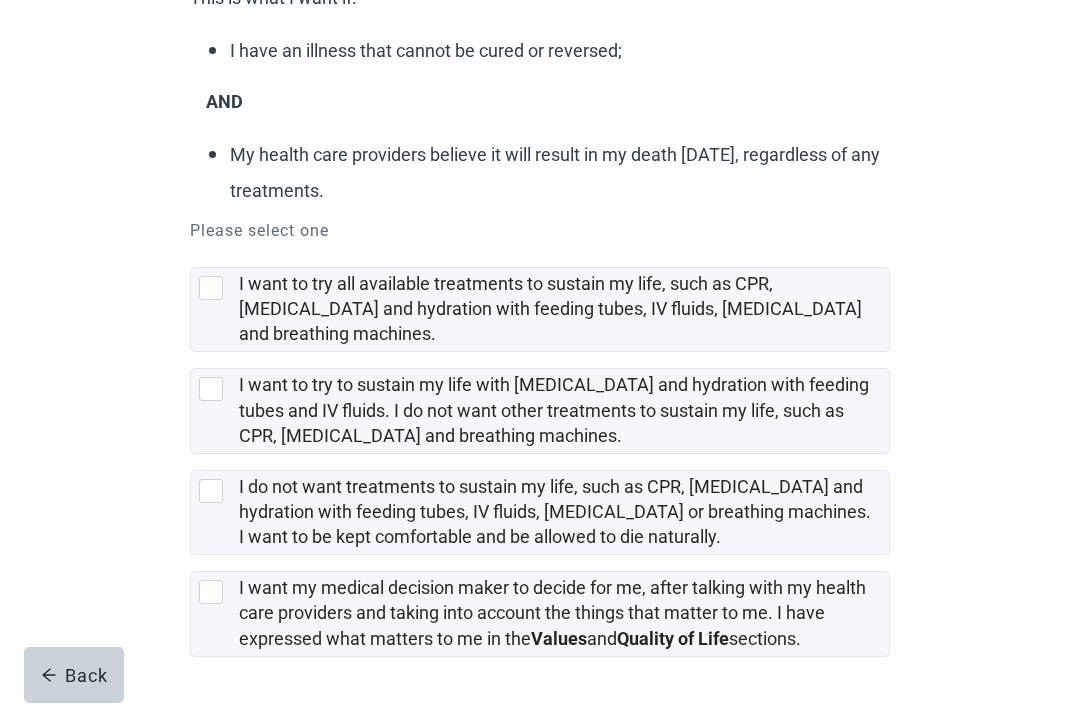 click at bounding box center (215, 592) 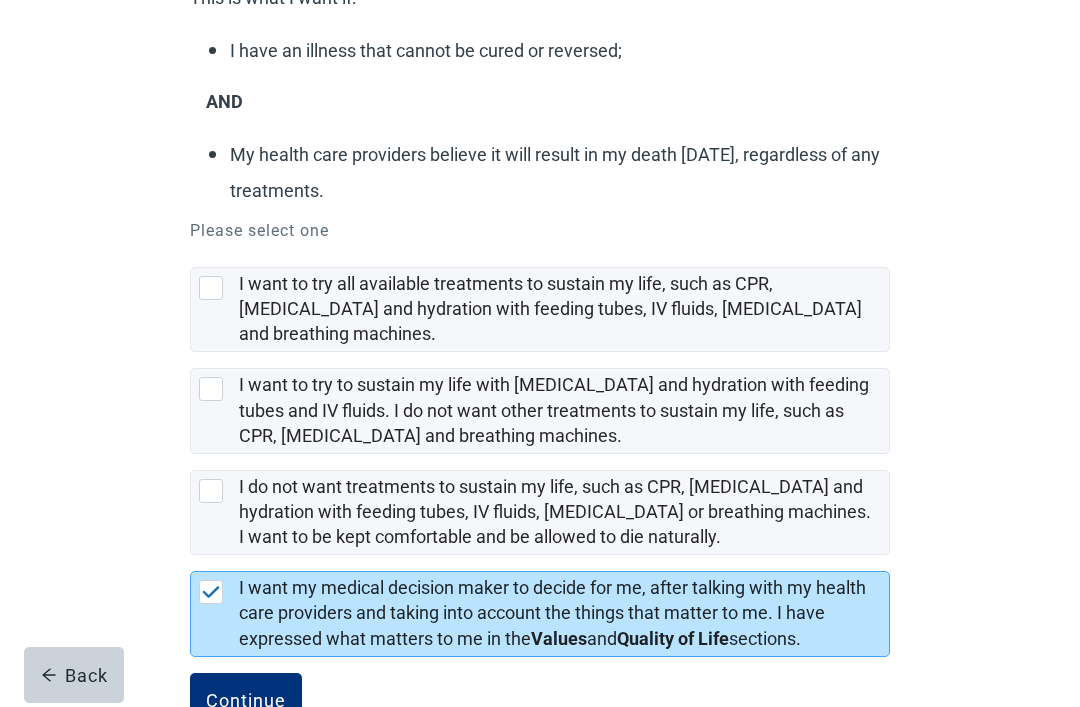 click on "Continue" at bounding box center (246, 701) 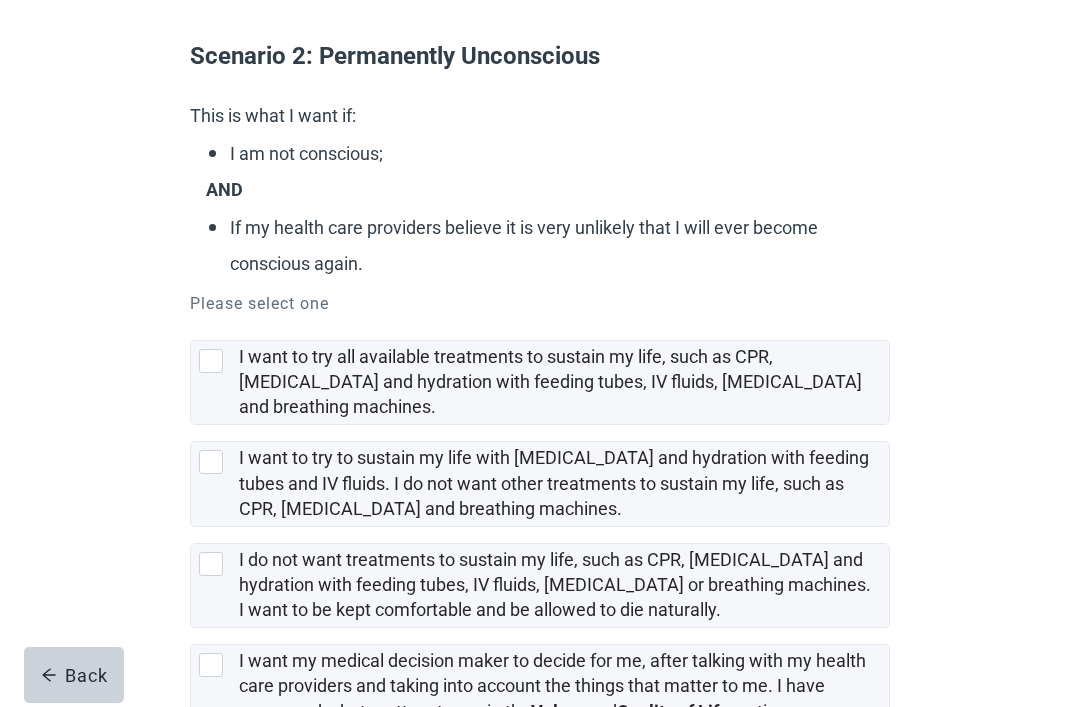 scroll, scrollTop: 237, scrollLeft: 0, axis: vertical 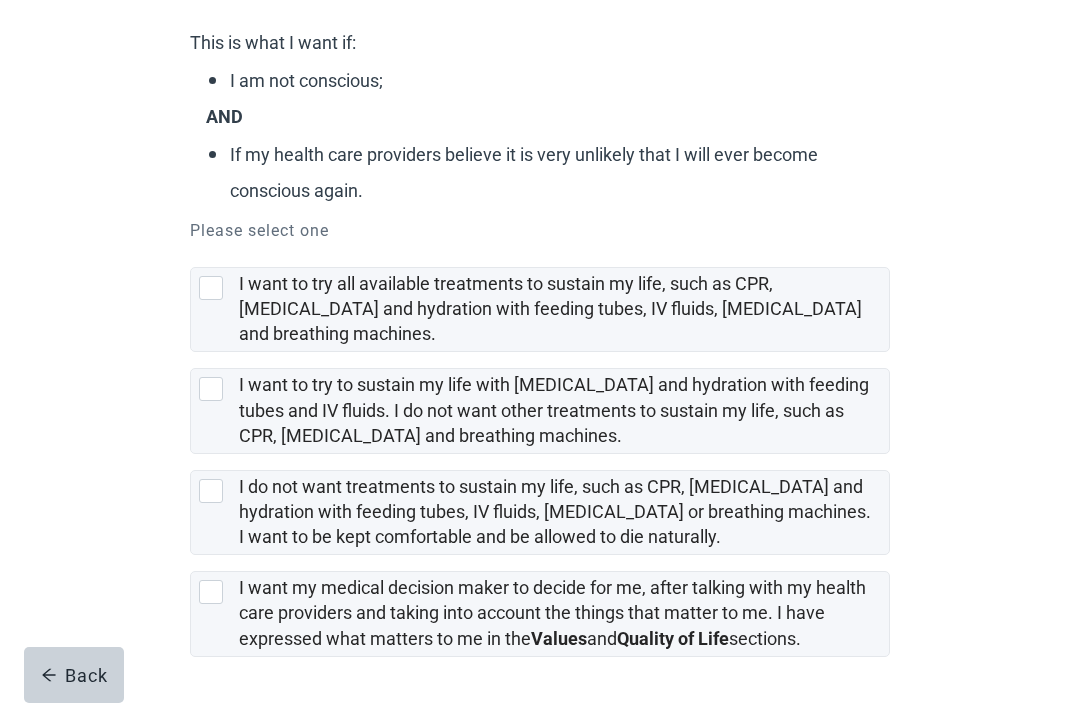 click at bounding box center (211, 592) 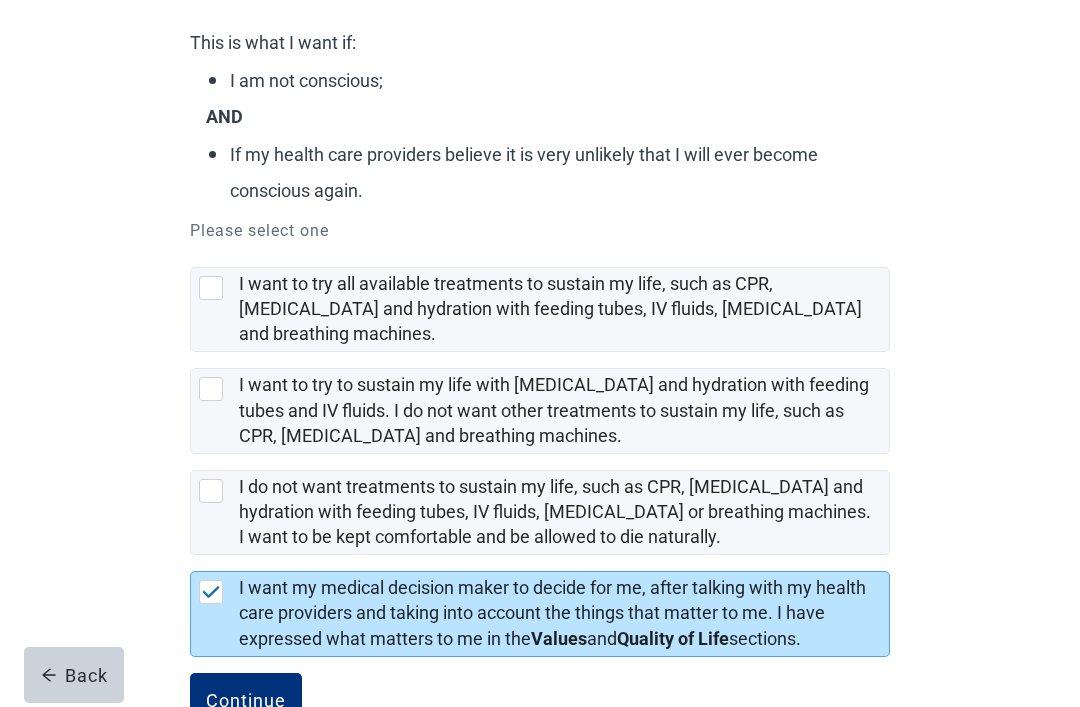 click on "Continue" at bounding box center [246, 701] 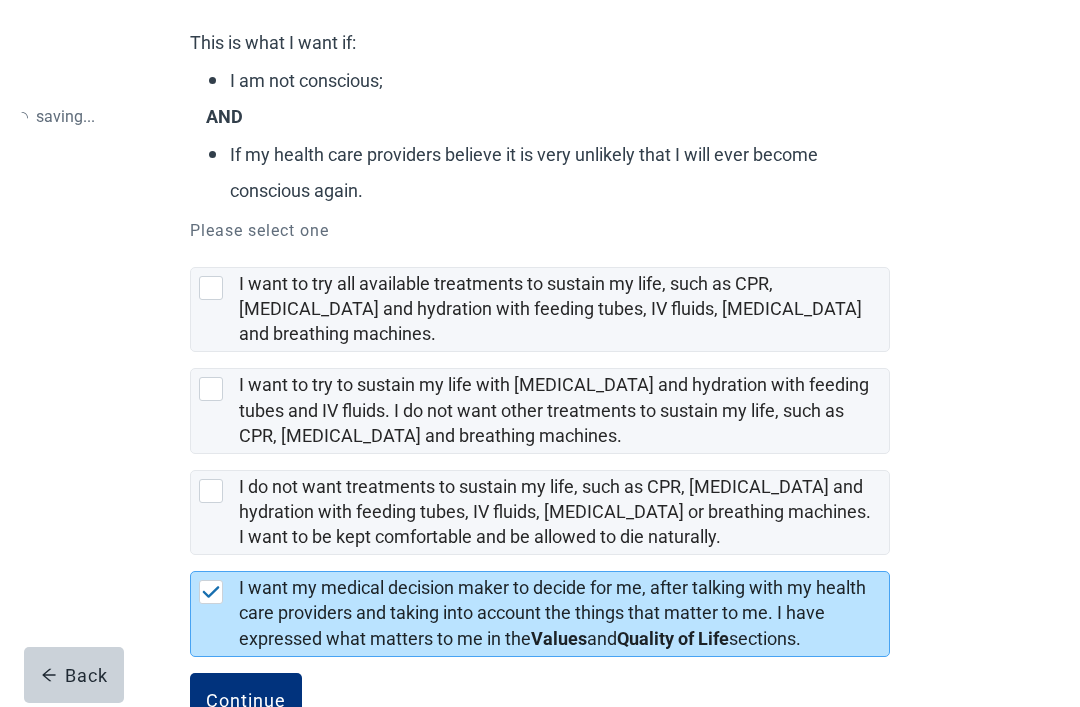 click on "Continue" at bounding box center (246, 701) 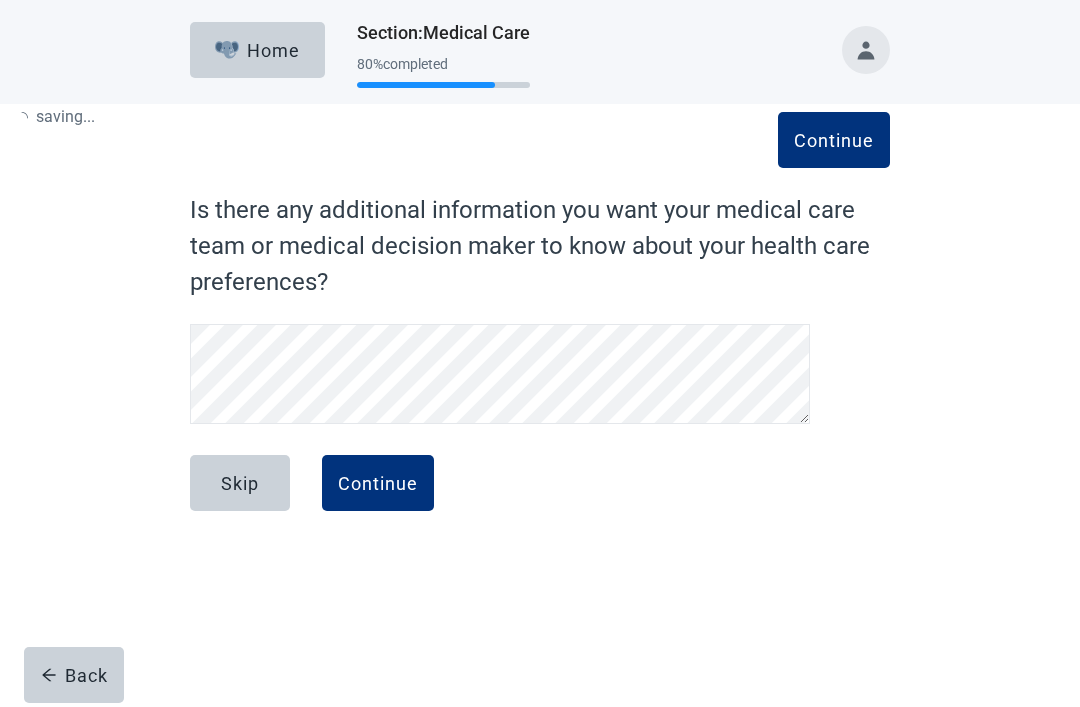 scroll, scrollTop: 0, scrollLeft: 0, axis: both 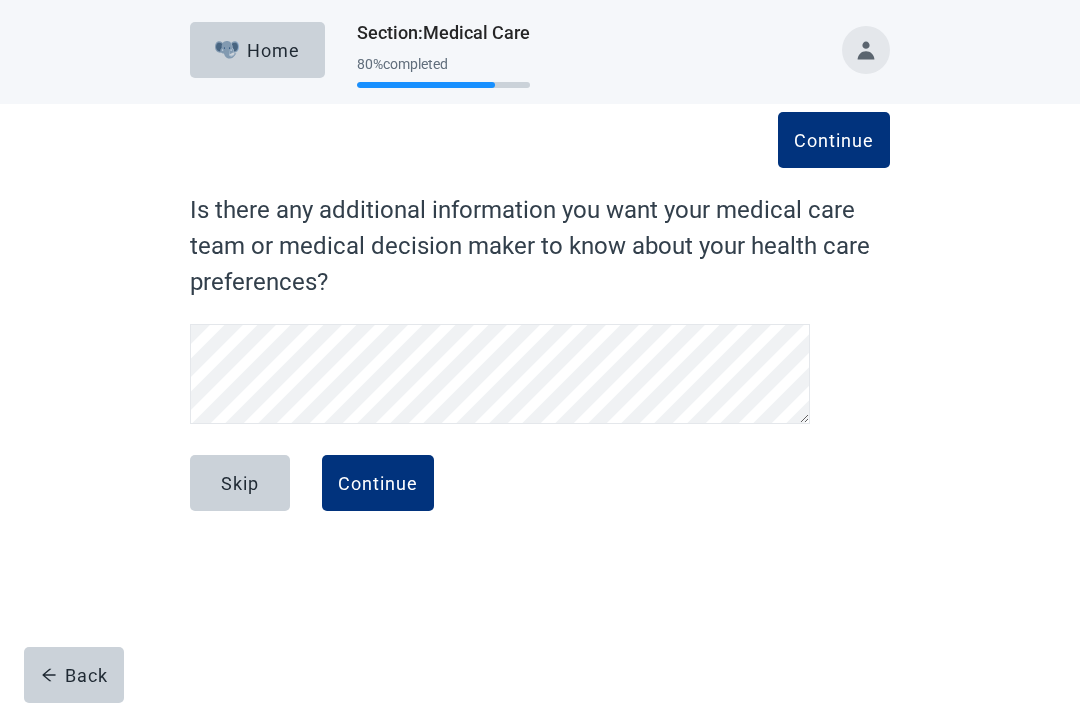 click on "Continue" at bounding box center (378, 483) 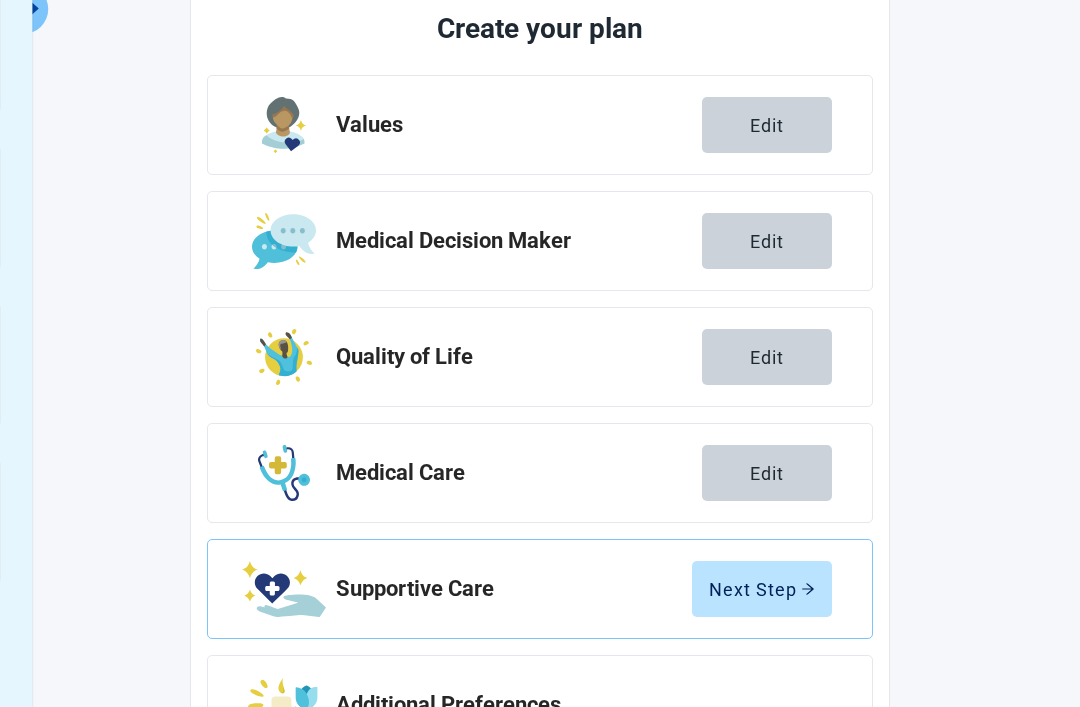 scroll, scrollTop: 256, scrollLeft: 0, axis: vertical 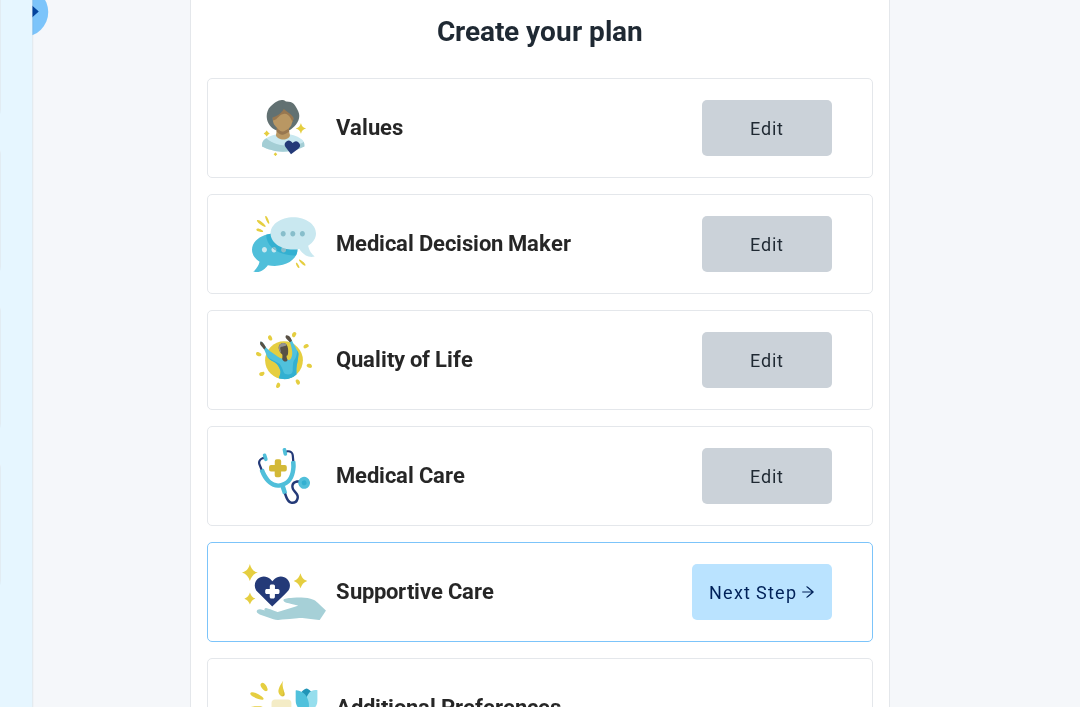 click on "Next Step" at bounding box center [762, 592] 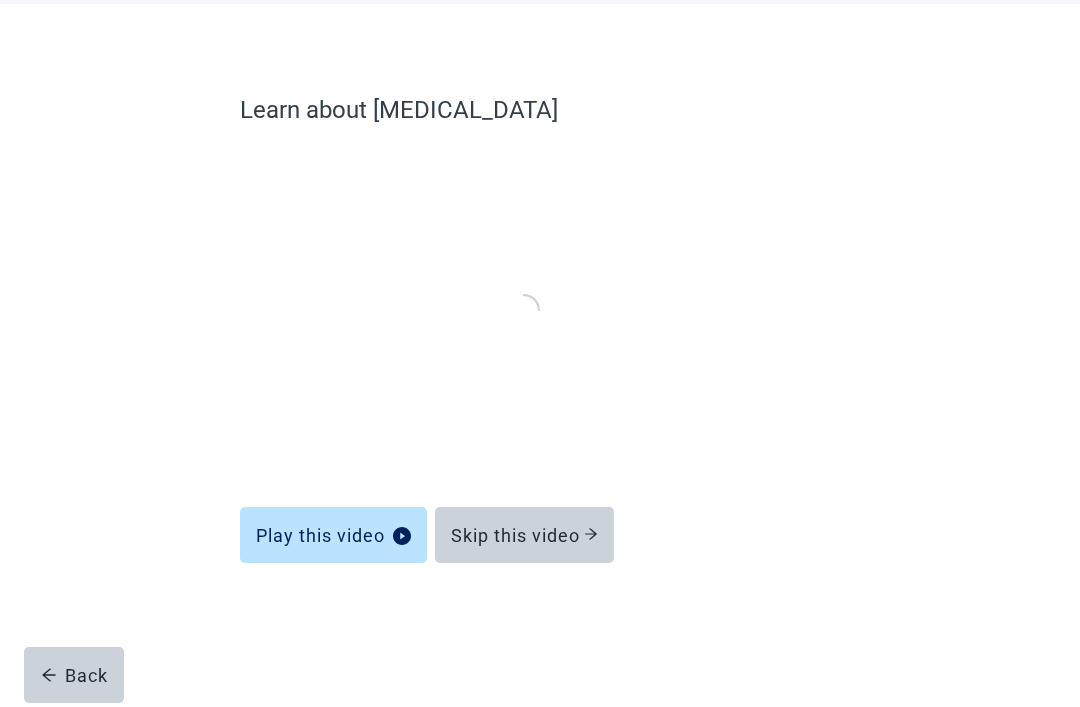 scroll, scrollTop: 0, scrollLeft: 0, axis: both 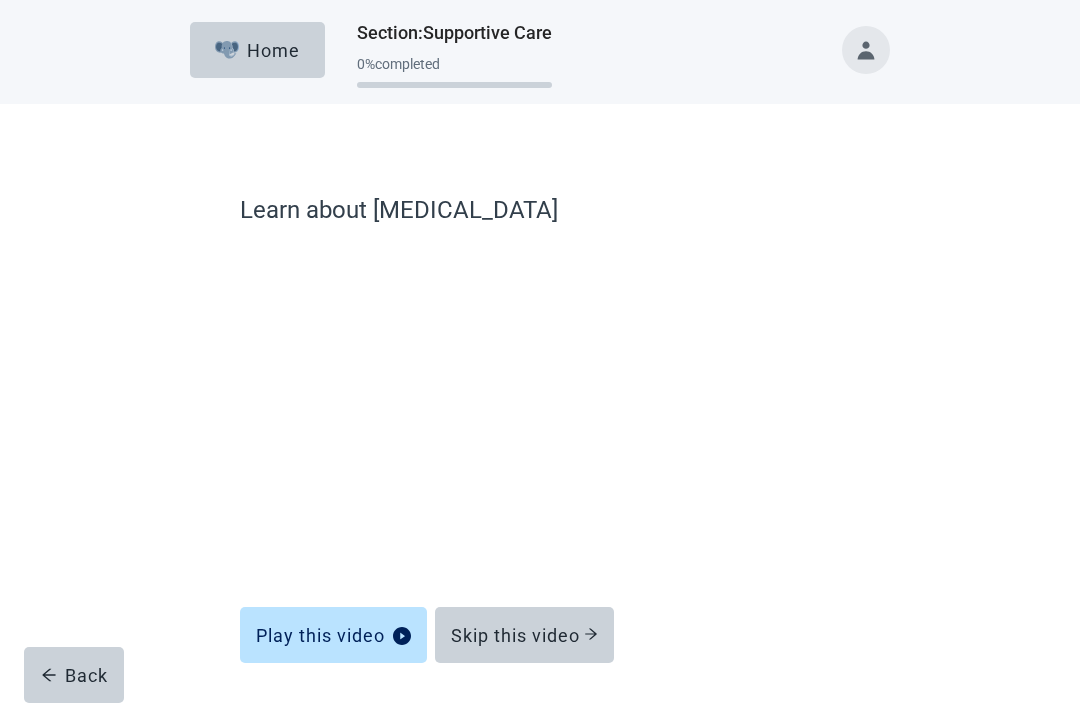 click on "Skip this video" at bounding box center (524, 635) 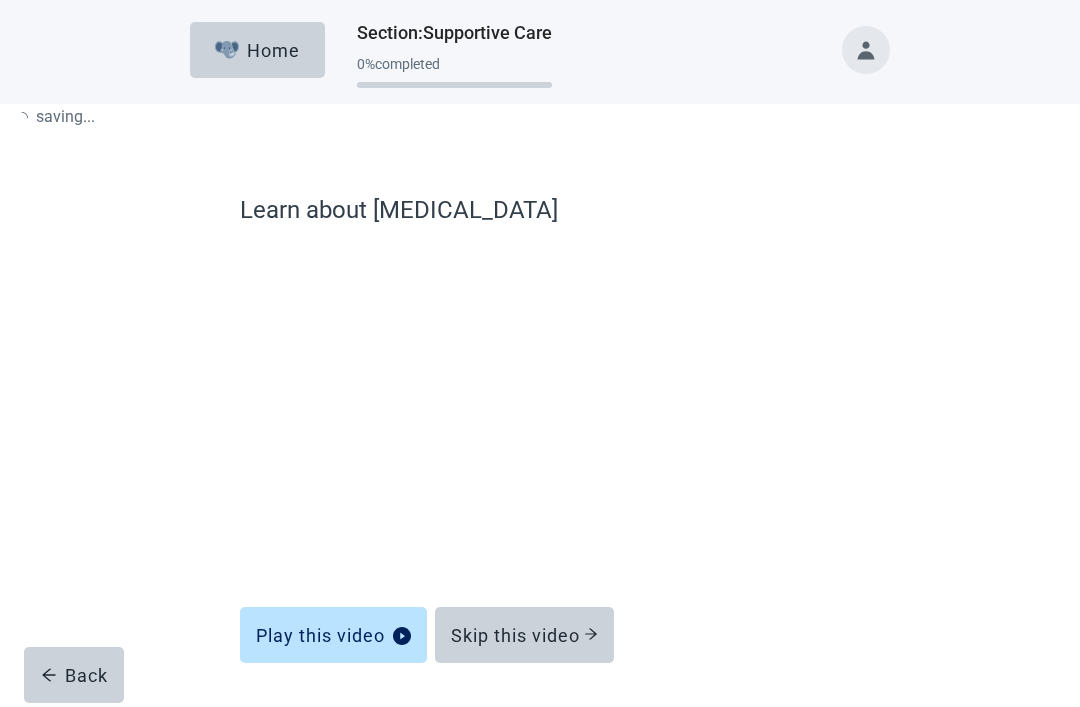 click on "Skip this video" at bounding box center [524, 635] 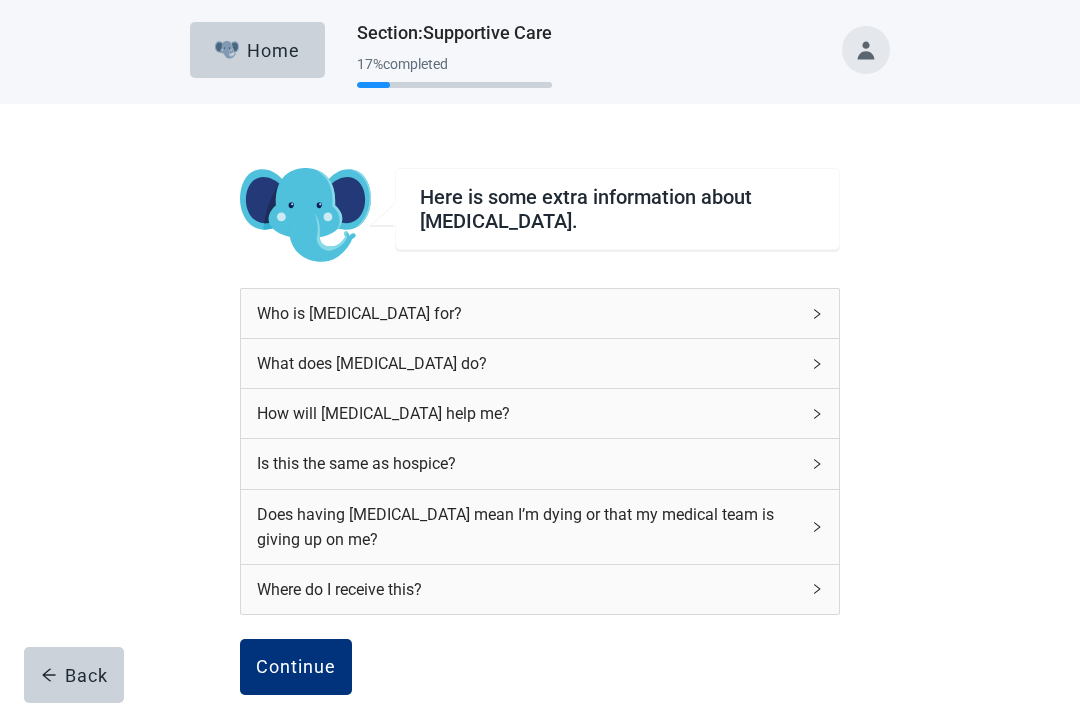 click on "Continue" at bounding box center [296, 667] 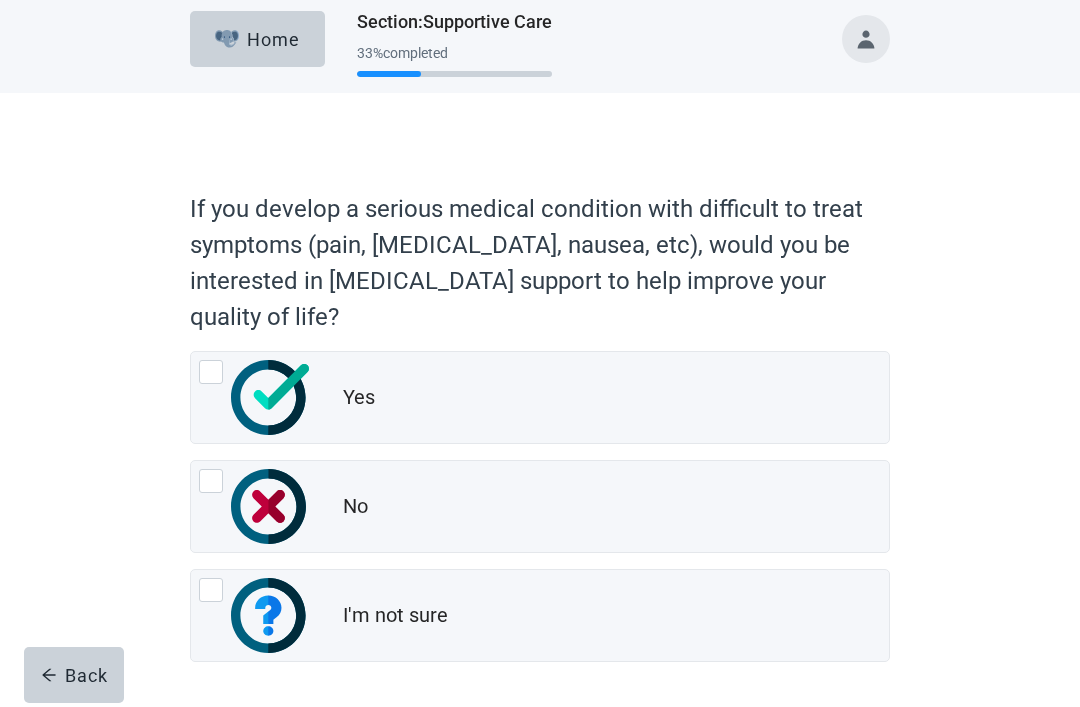 scroll, scrollTop: 26, scrollLeft: 0, axis: vertical 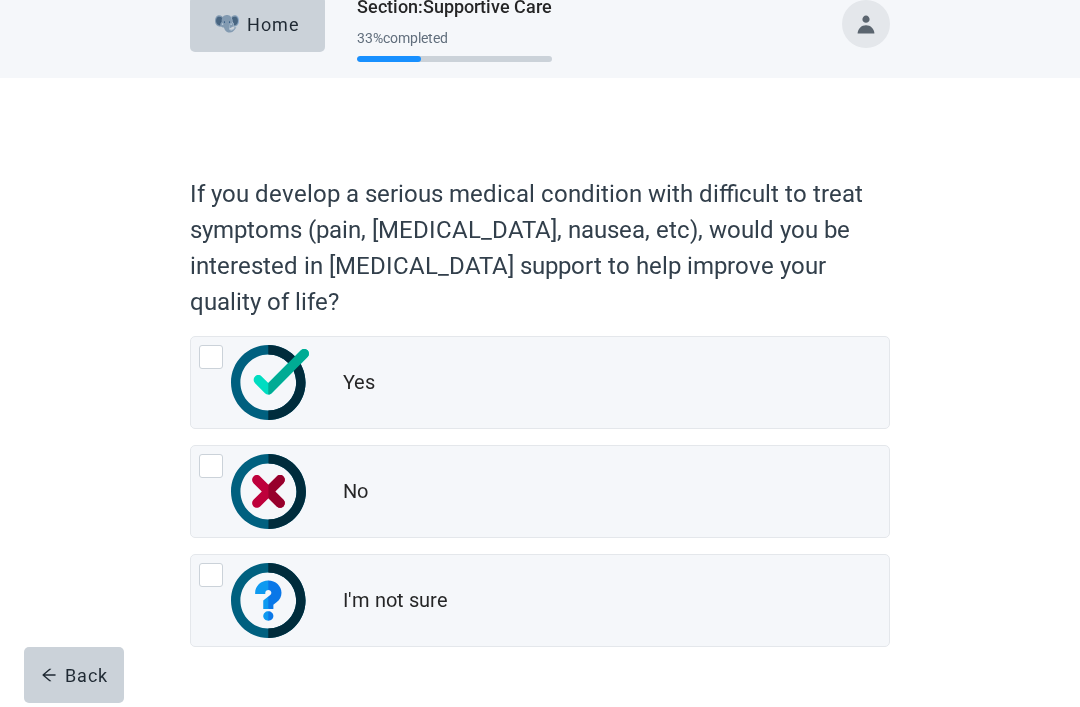 click on "Yes" at bounding box center (540, 382) 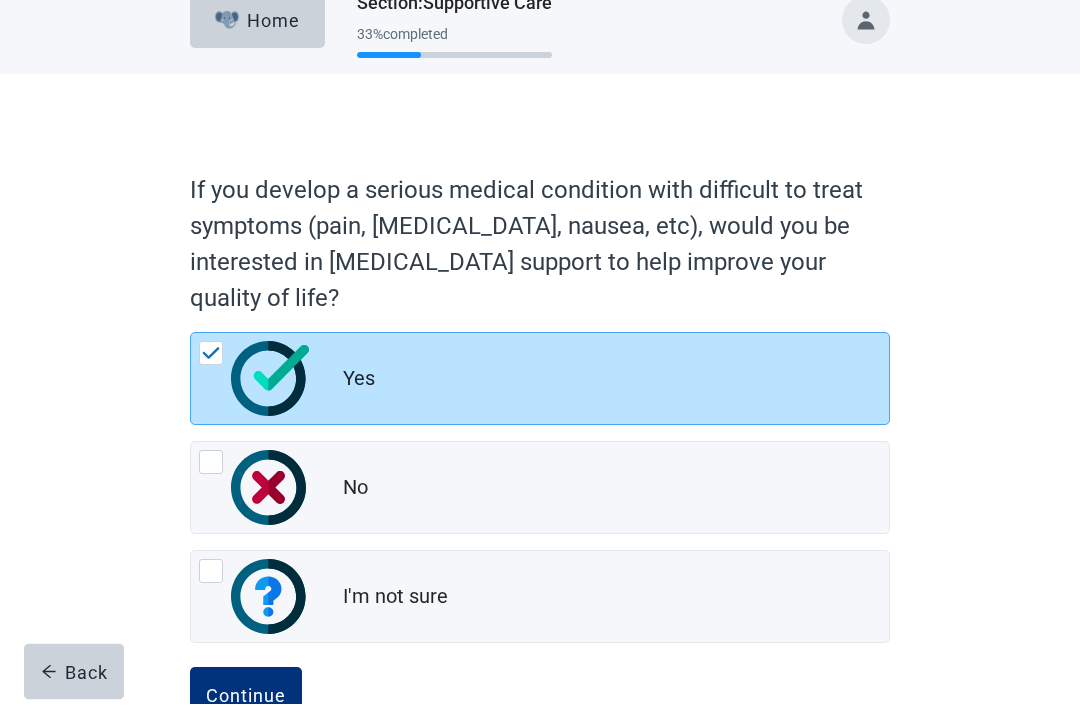 scroll, scrollTop: 26, scrollLeft: 0, axis: vertical 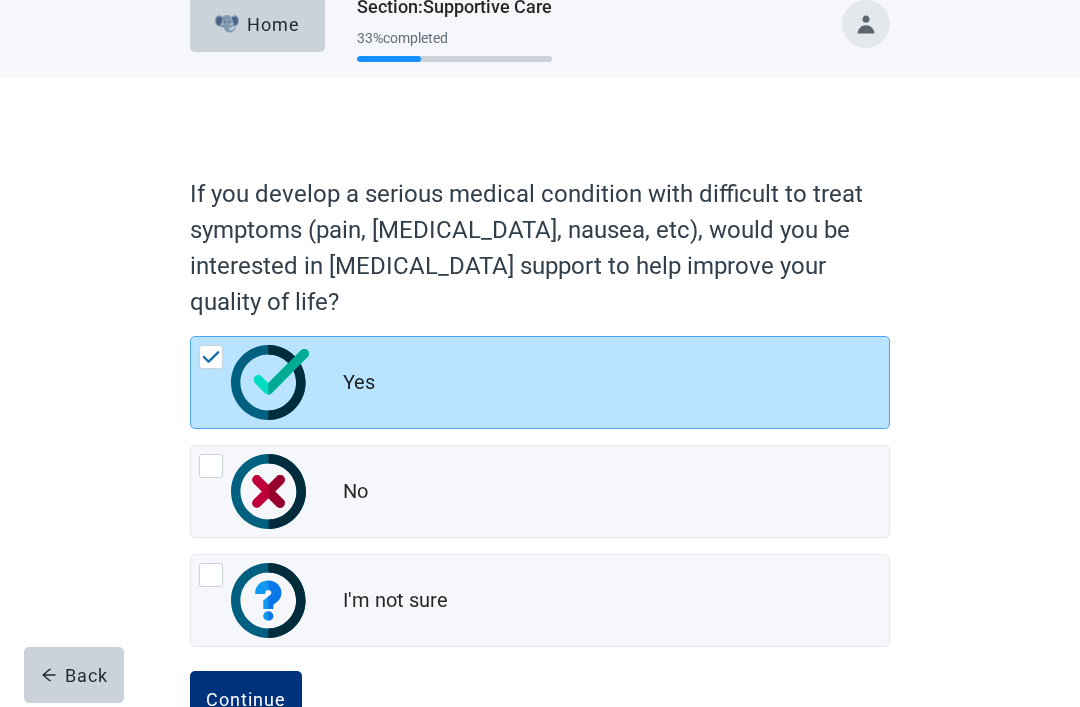 click on "Continue" at bounding box center (246, 699) 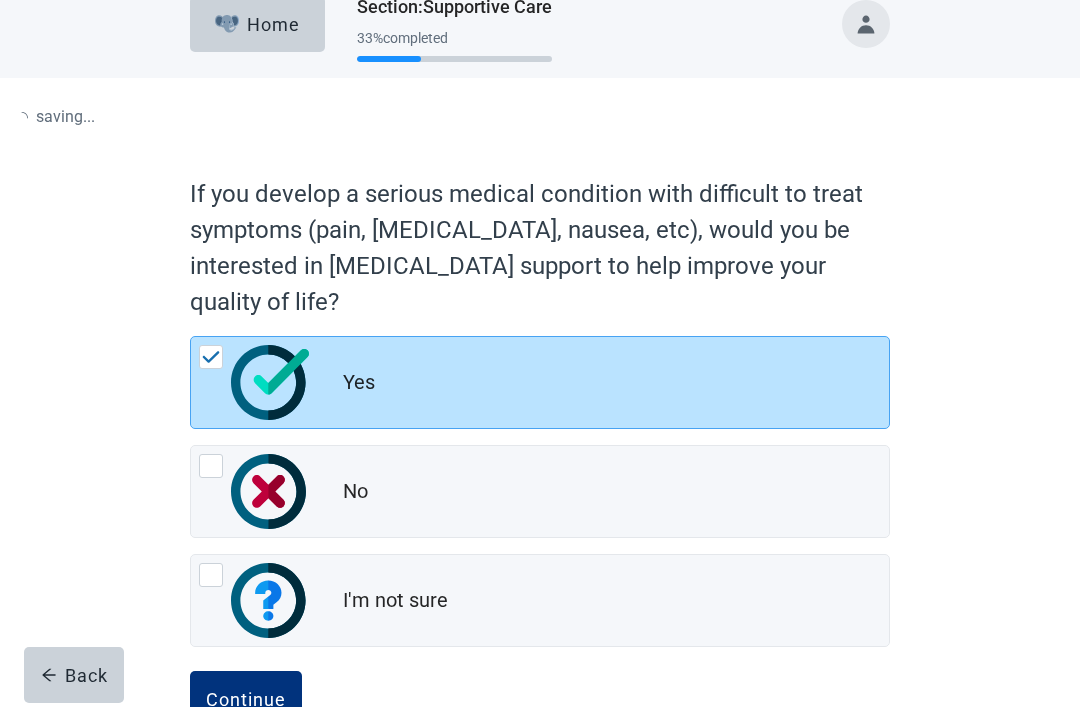 click on "Continue" at bounding box center (246, 699) 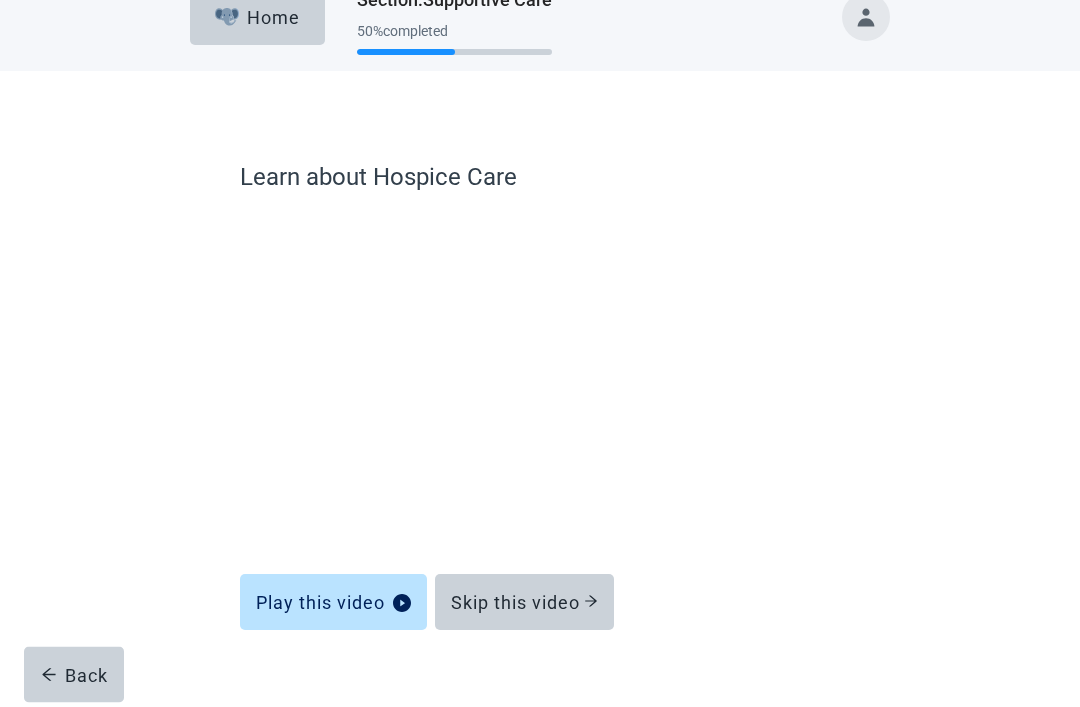 scroll, scrollTop: 34, scrollLeft: 0, axis: vertical 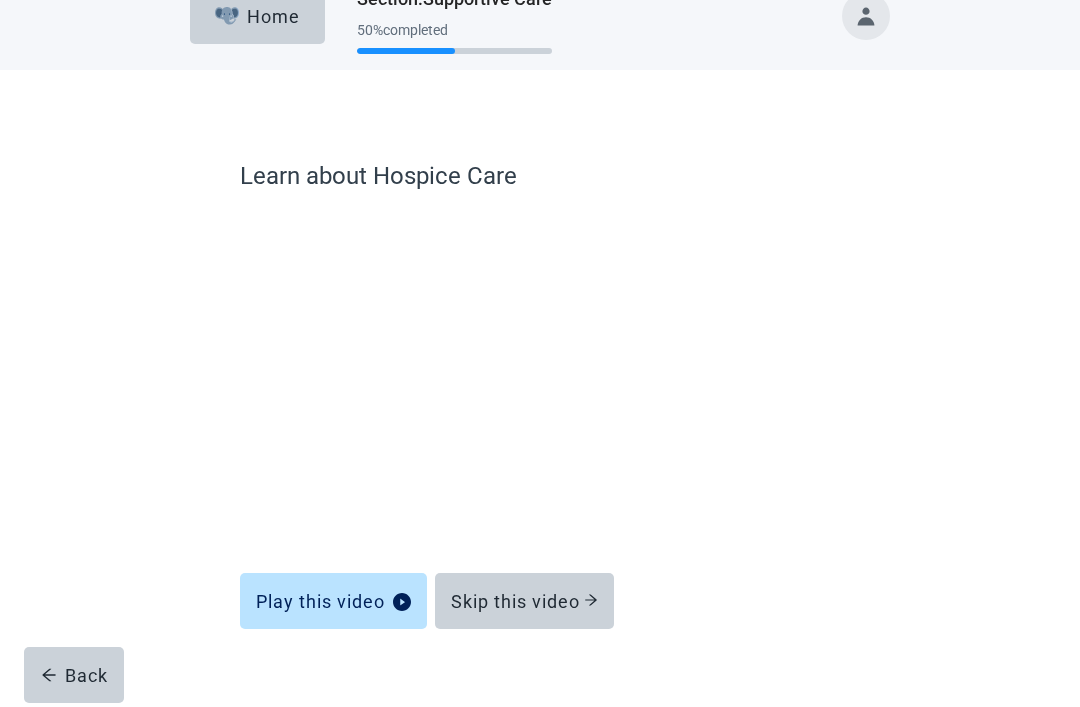 click on "Skip this video" at bounding box center (524, 601) 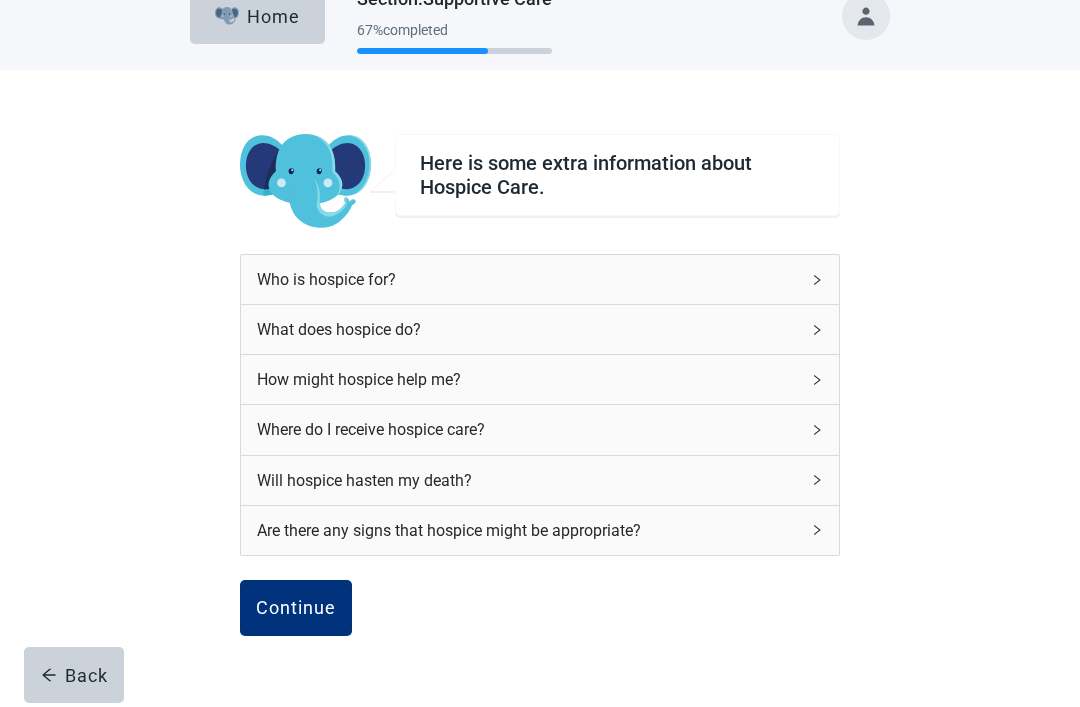 click on "Continue" at bounding box center [296, 608] 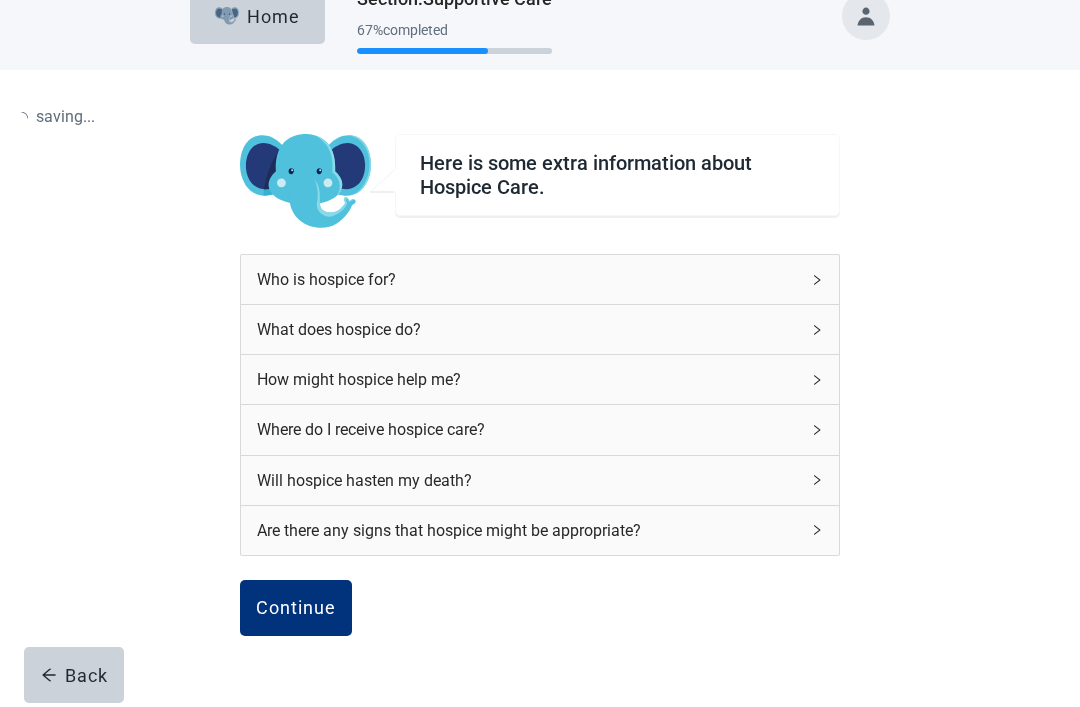 click on "Continue" at bounding box center [296, 608] 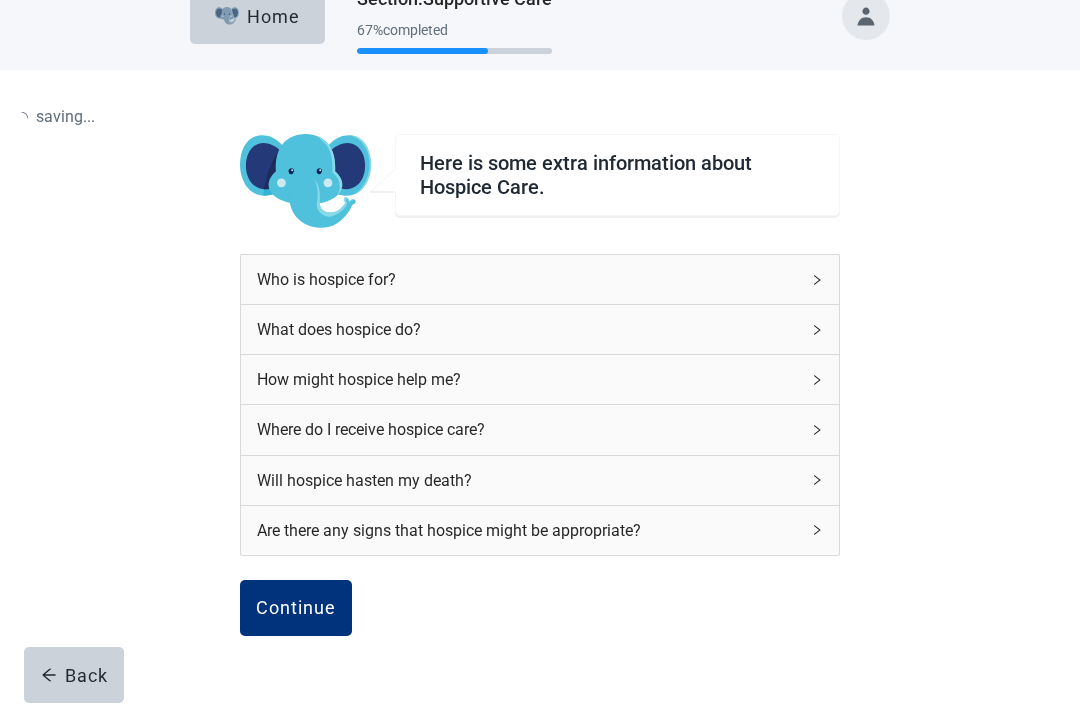 click on "Continue" at bounding box center (296, 608) 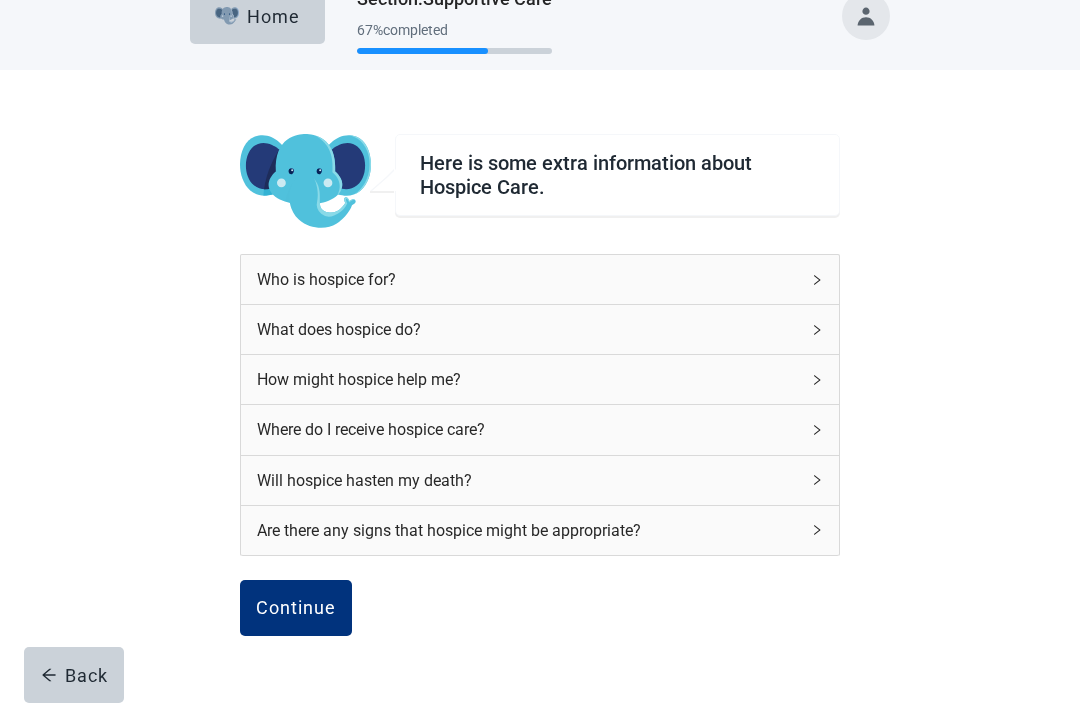 click on "Continue" at bounding box center (296, 608) 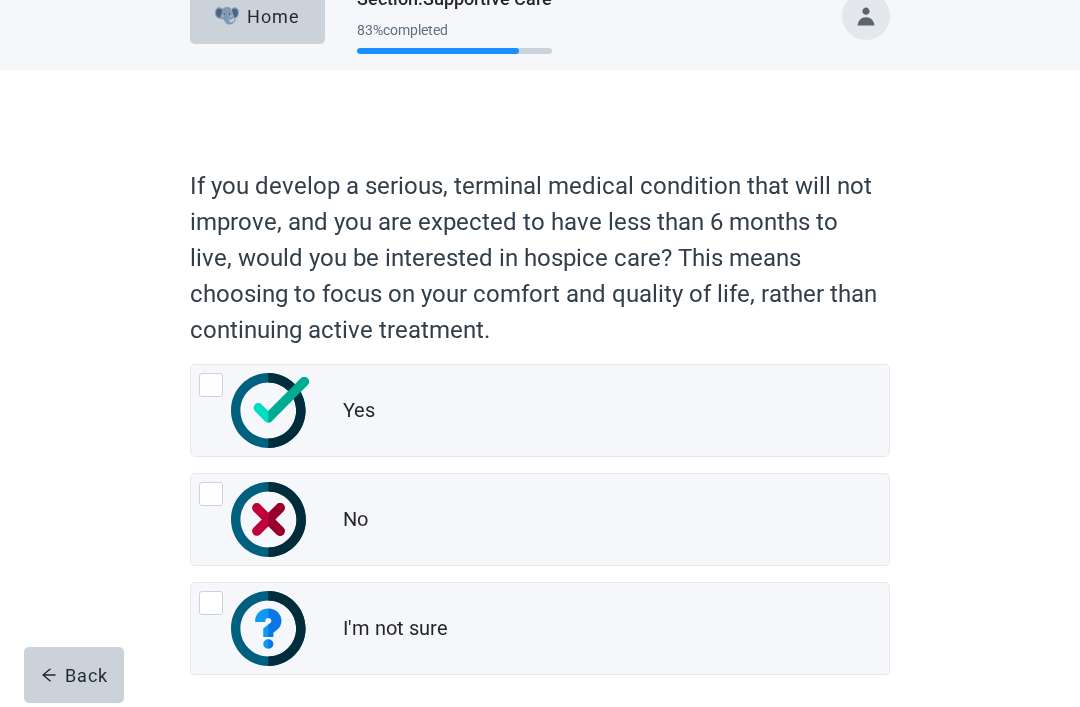 scroll, scrollTop: 0, scrollLeft: 0, axis: both 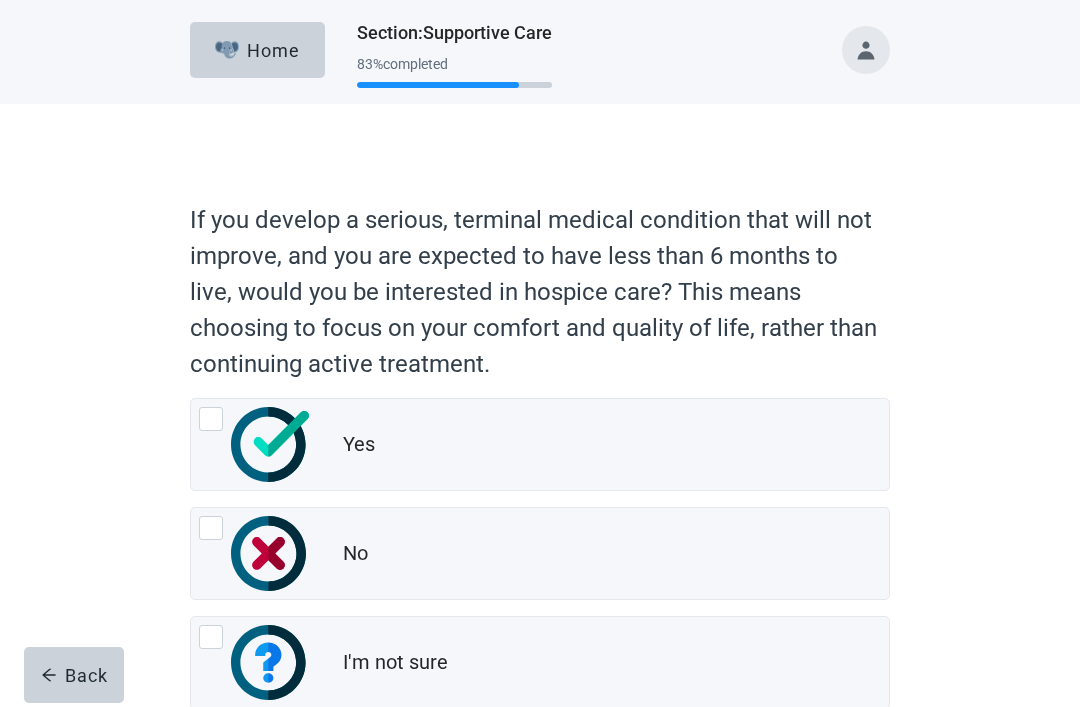 click on "Yes" at bounding box center (540, 444) 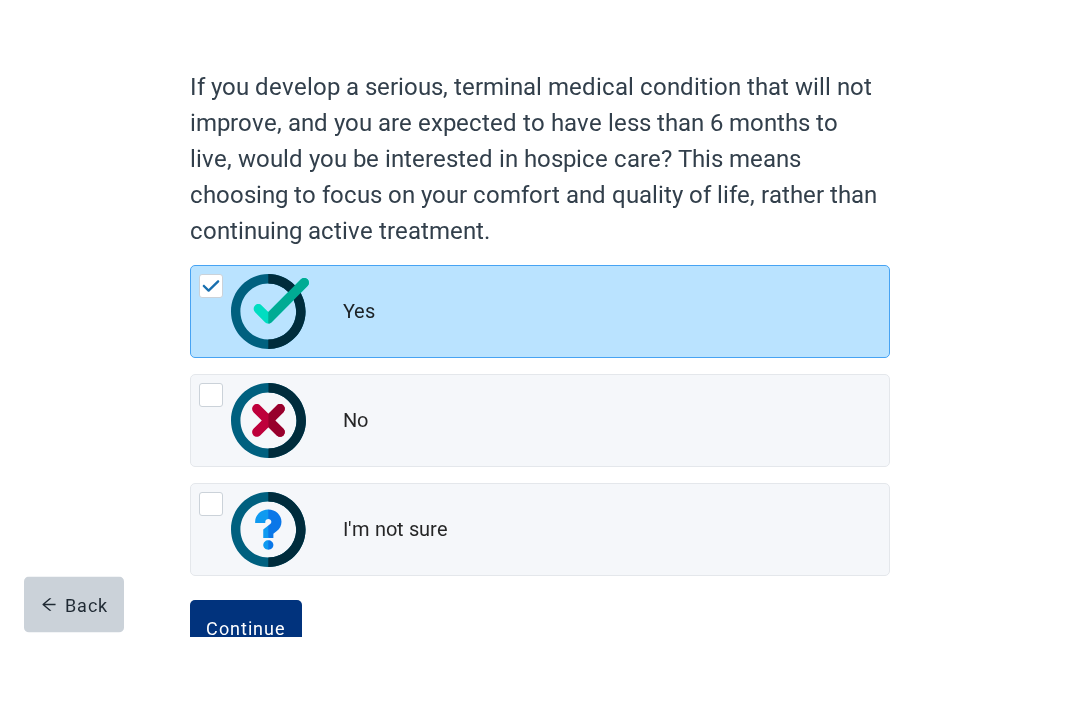 scroll, scrollTop: 62, scrollLeft: 0, axis: vertical 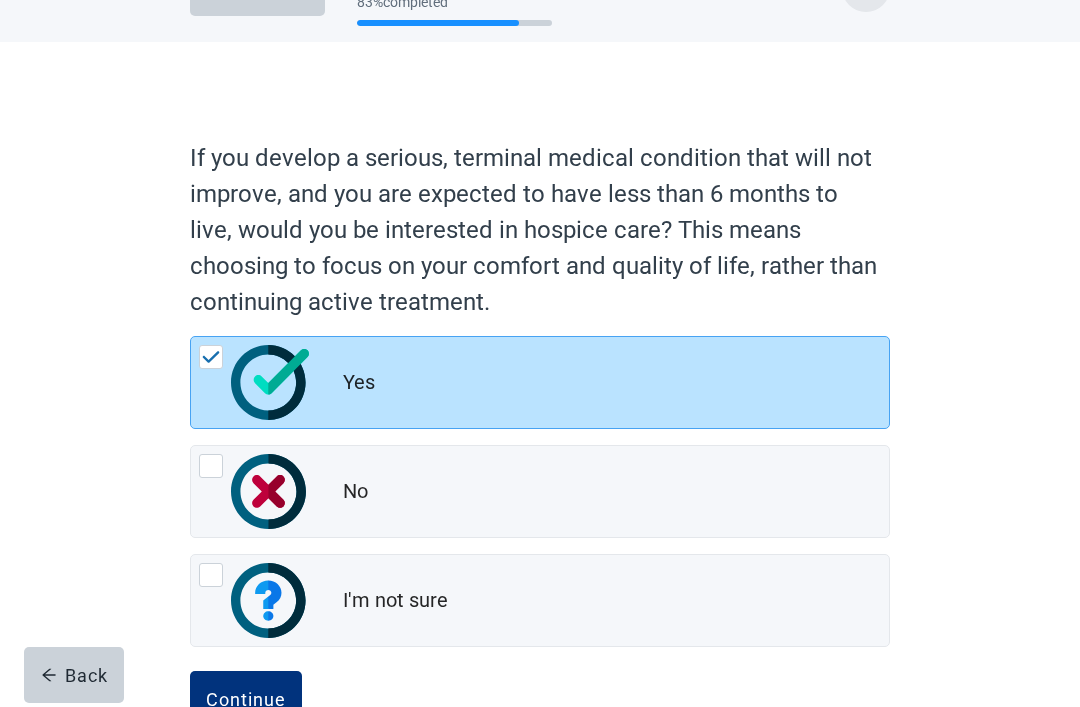 click on "Continue" at bounding box center [246, 699] 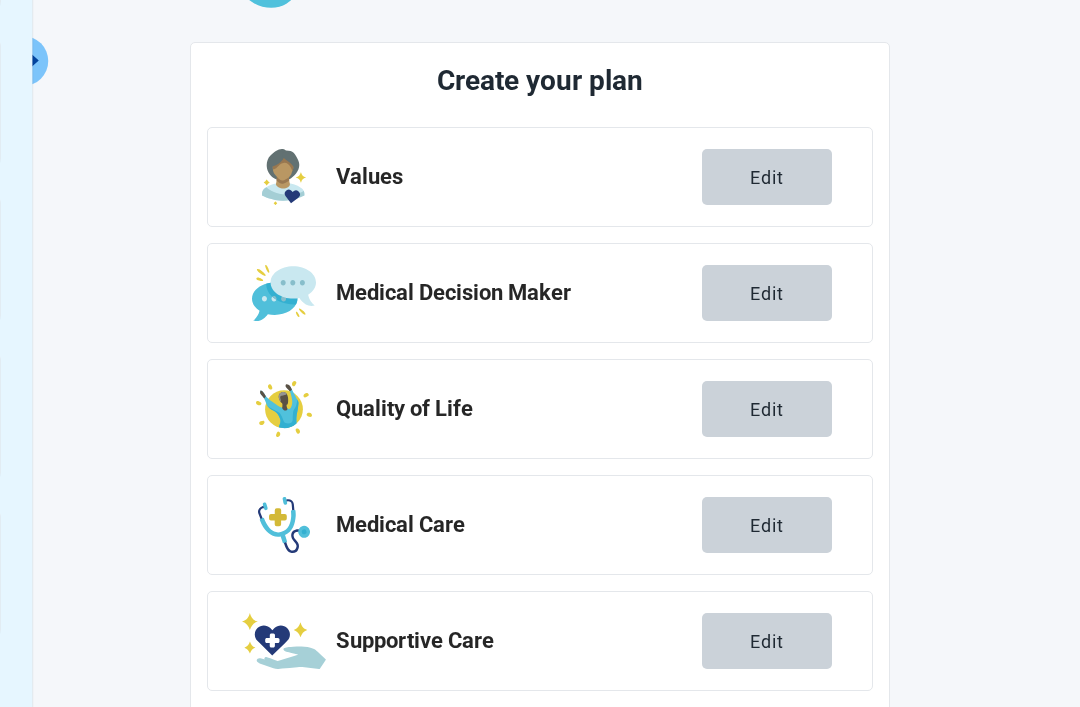 scroll, scrollTop: 292, scrollLeft: 0, axis: vertical 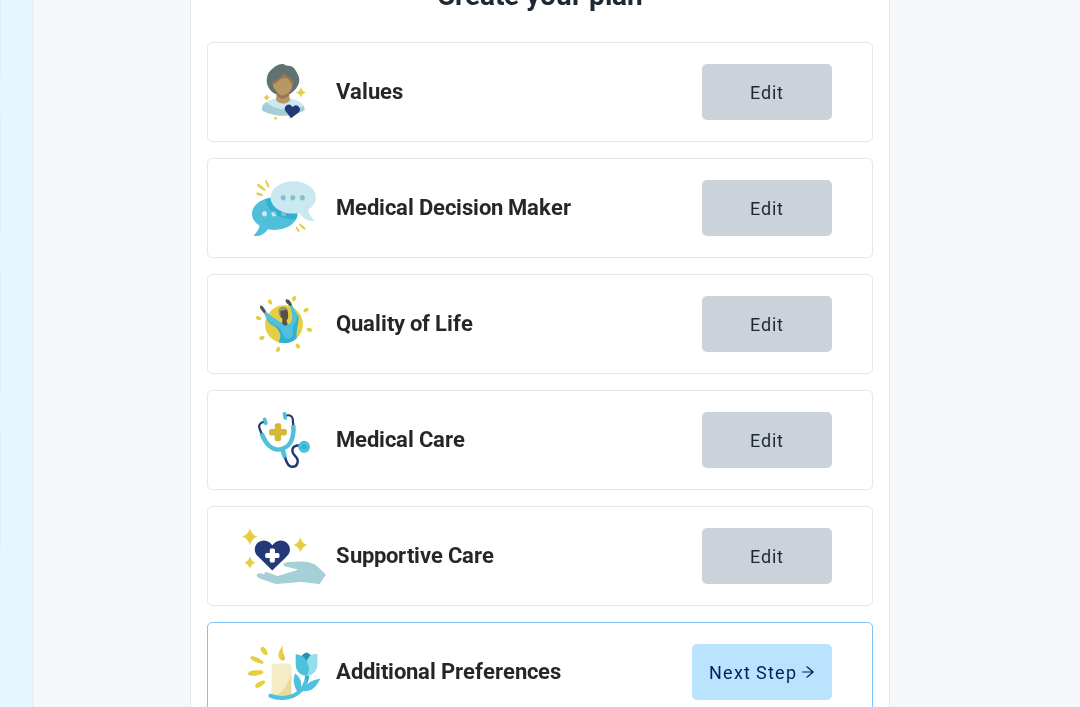 click on "Next Step" at bounding box center [762, 672] 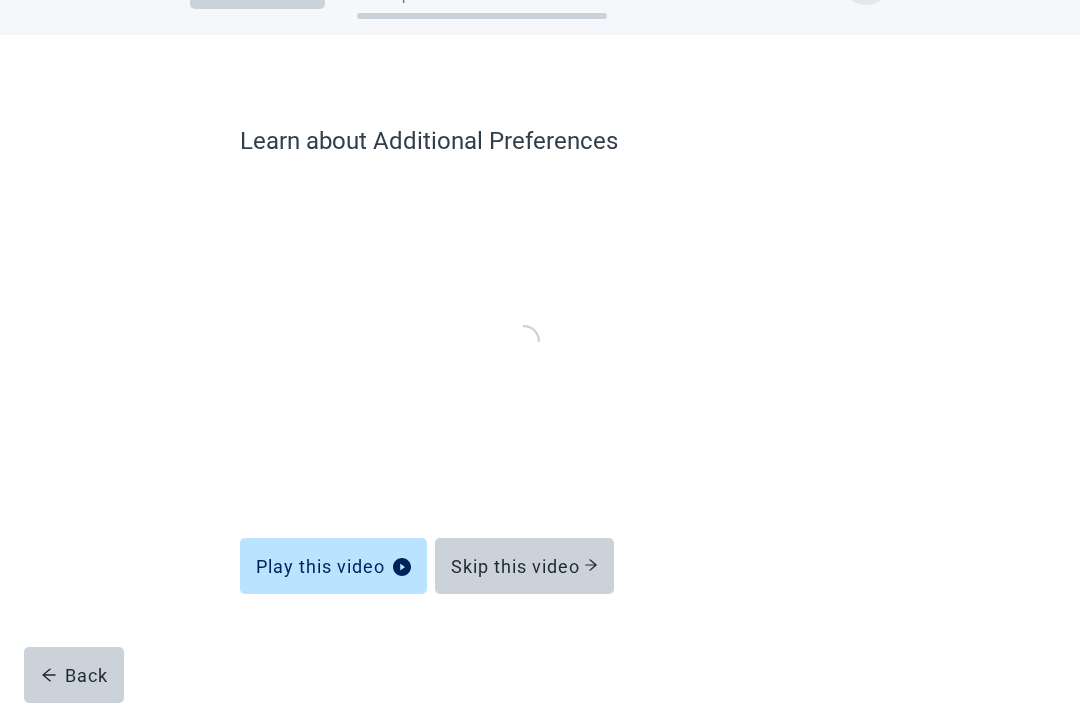 scroll, scrollTop: 0, scrollLeft: 0, axis: both 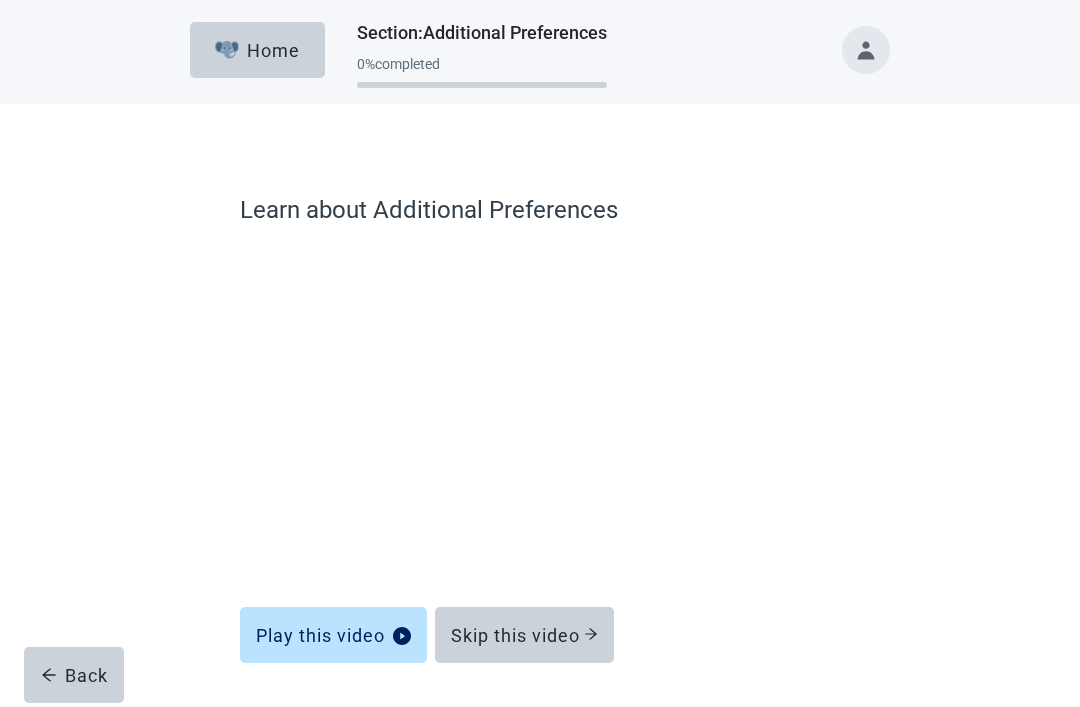 click on "Skip this video" at bounding box center [524, 635] 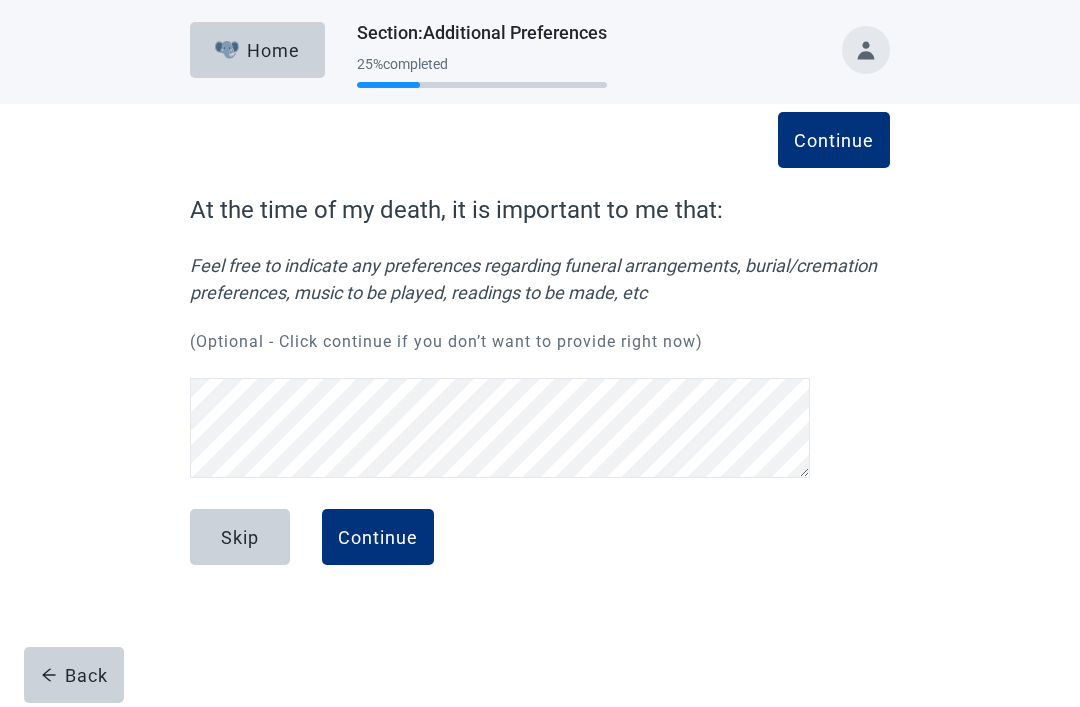 scroll, scrollTop: 92, scrollLeft: 0, axis: vertical 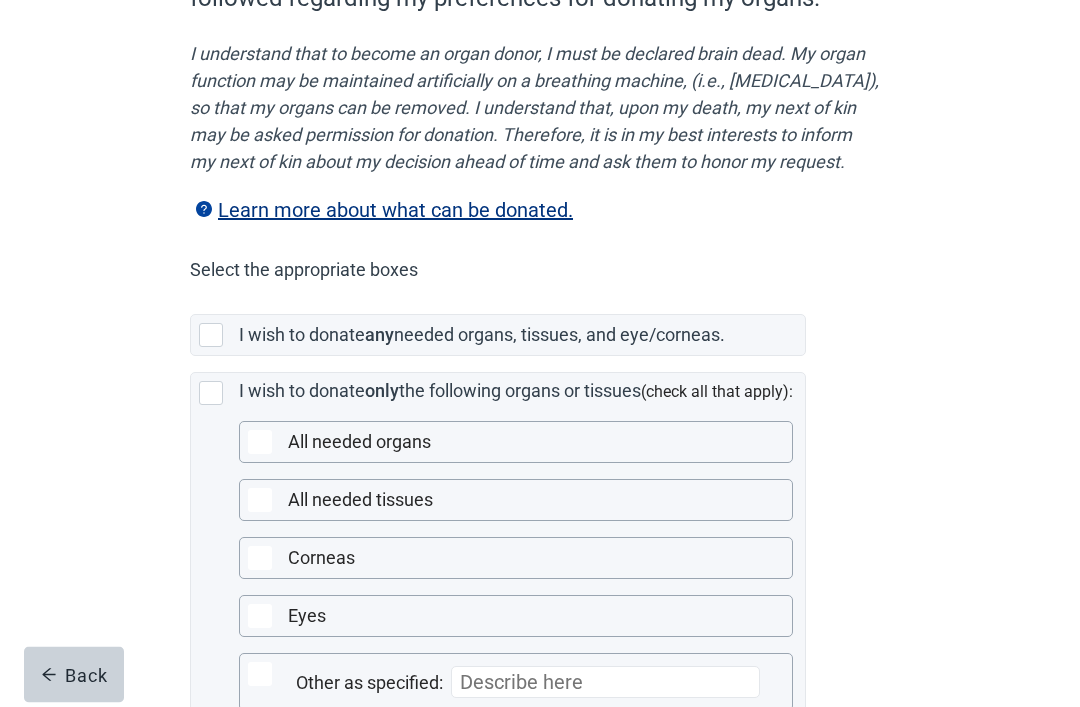 click at bounding box center (211, 336) 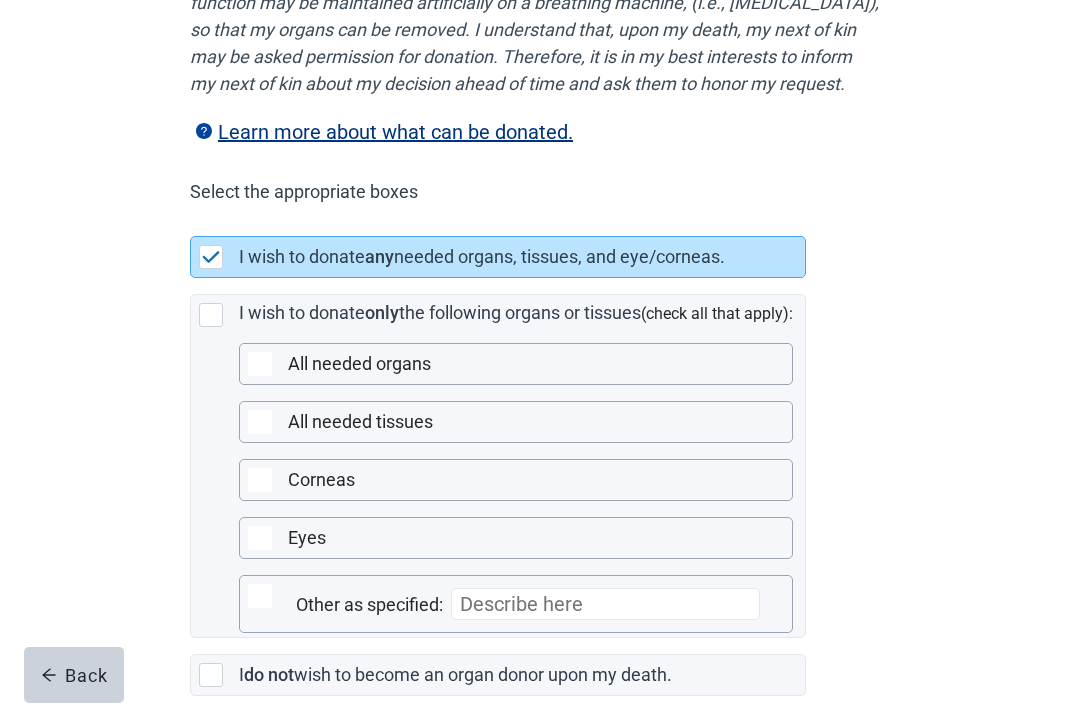 scroll, scrollTop: 470, scrollLeft: 0, axis: vertical 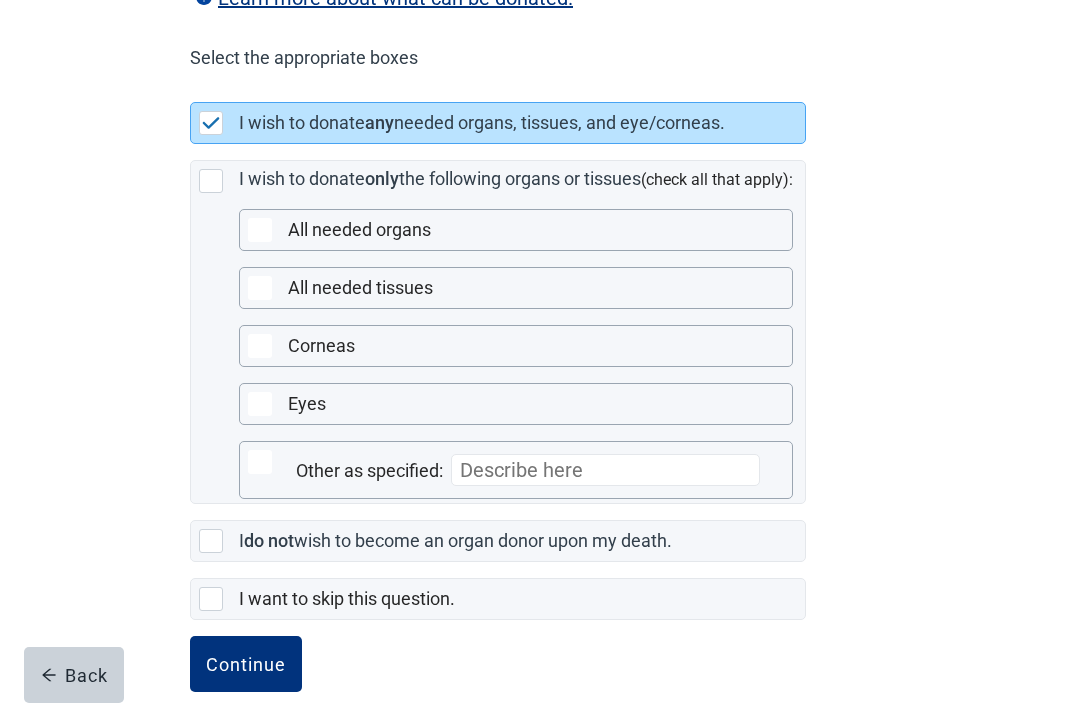 click on "Continue" at bounding box center [246, 664] 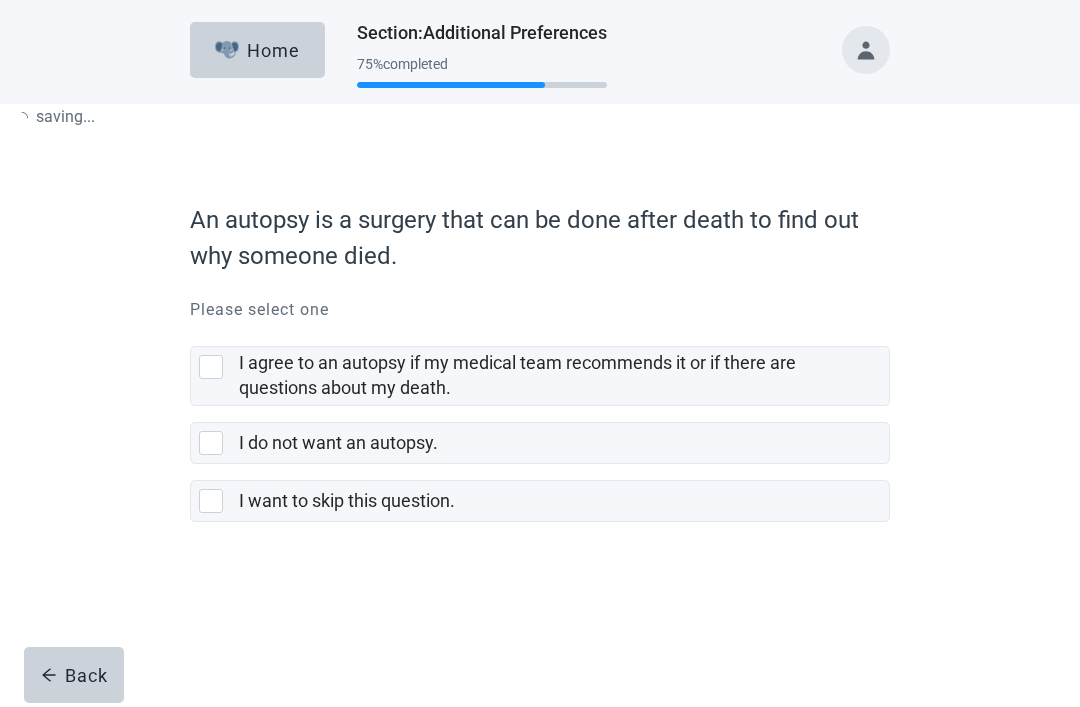 scroll, scrollTop: 0, scrollLeft: 0, axis: both 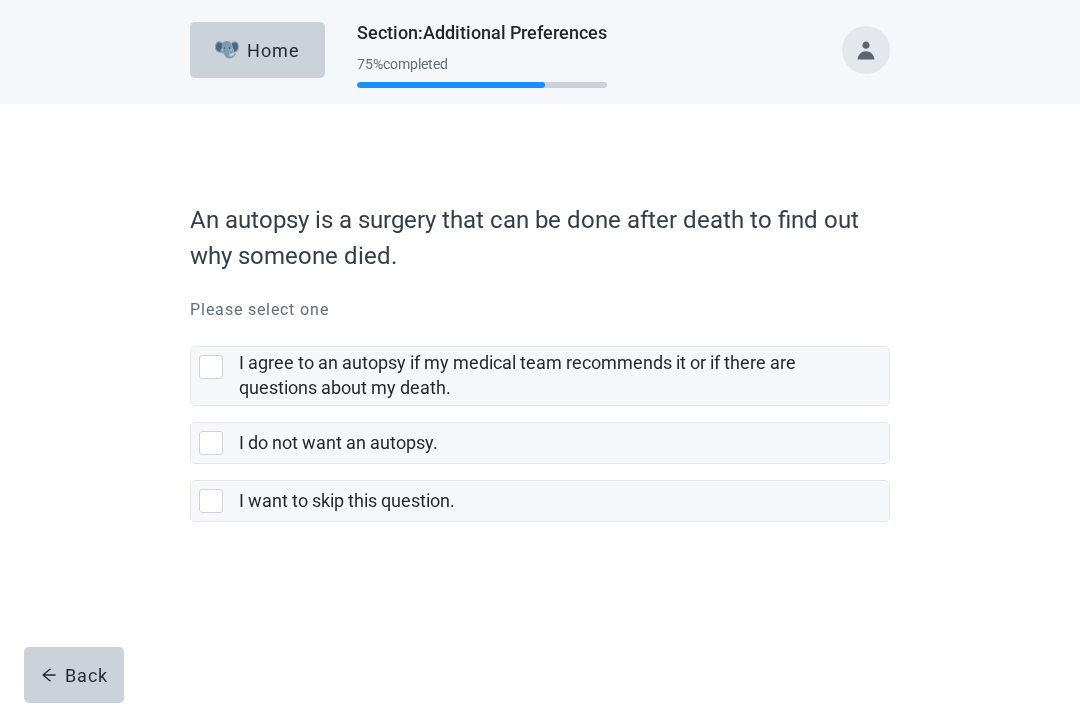 click at bounding box center (211, 367) 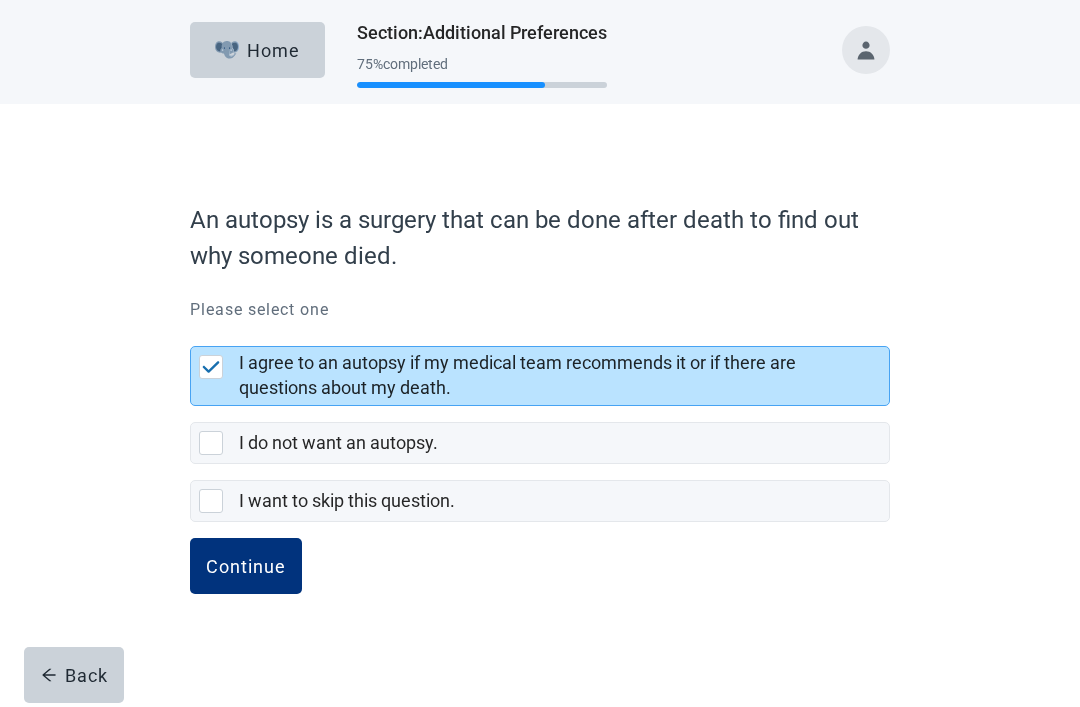 click on "Continue" at bounding box center [246, 566] 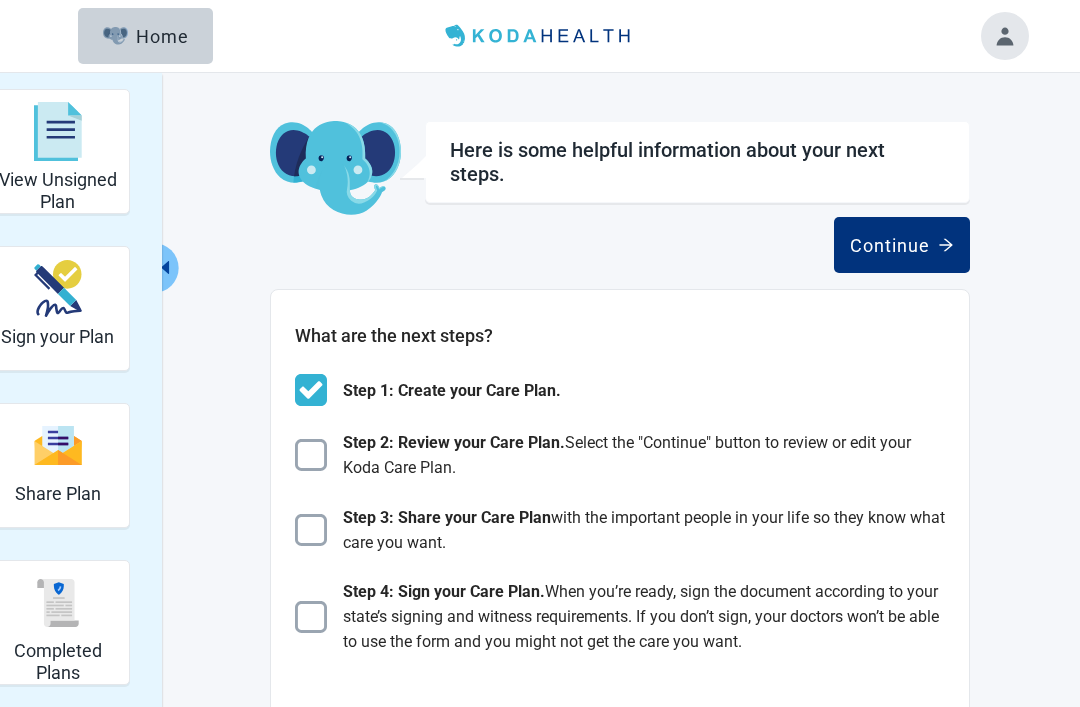 click on "Continue" at bounding box center (902, 245) 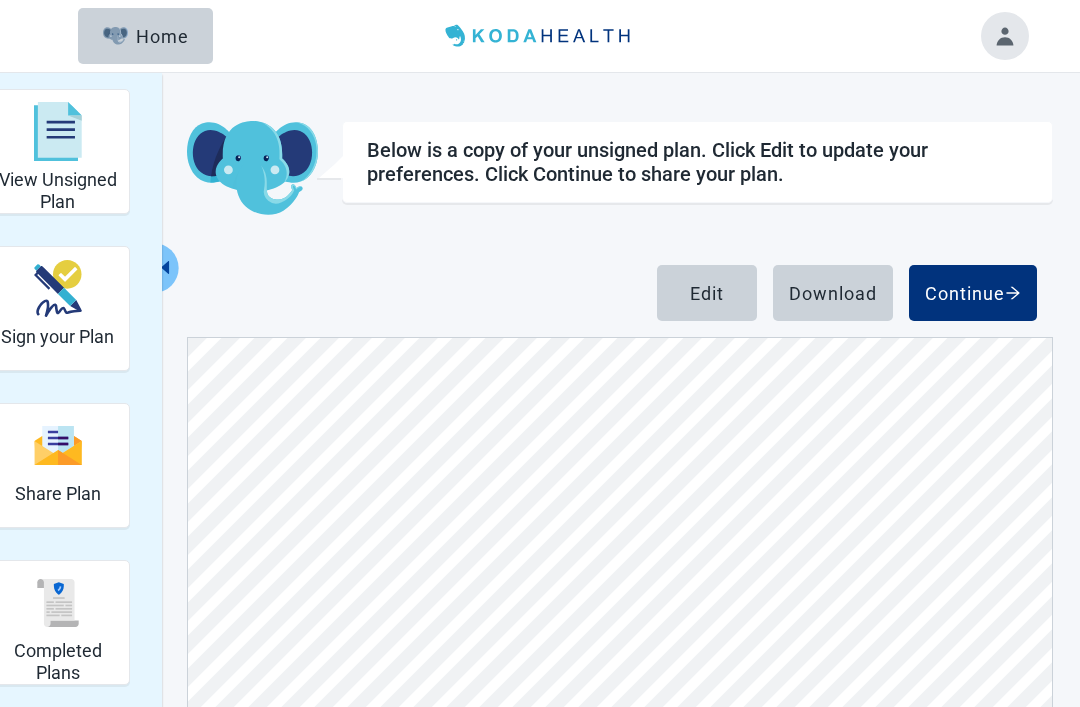 click on "Continue" at bounding box center (973, 293) 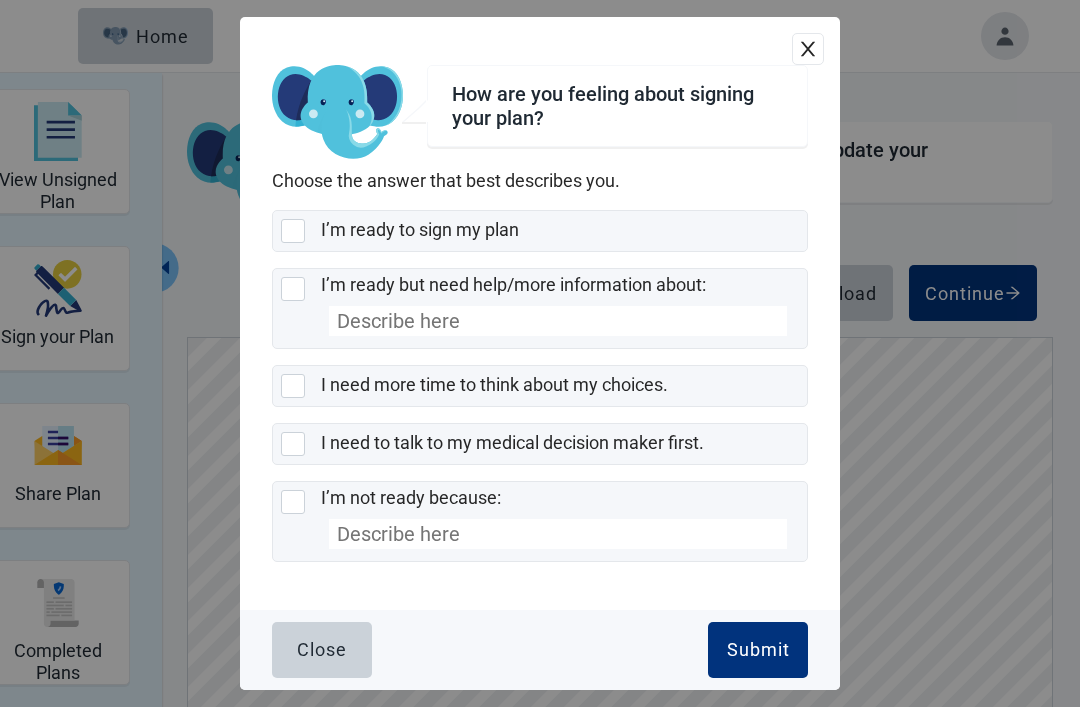 click at bounding box center (293, 231) 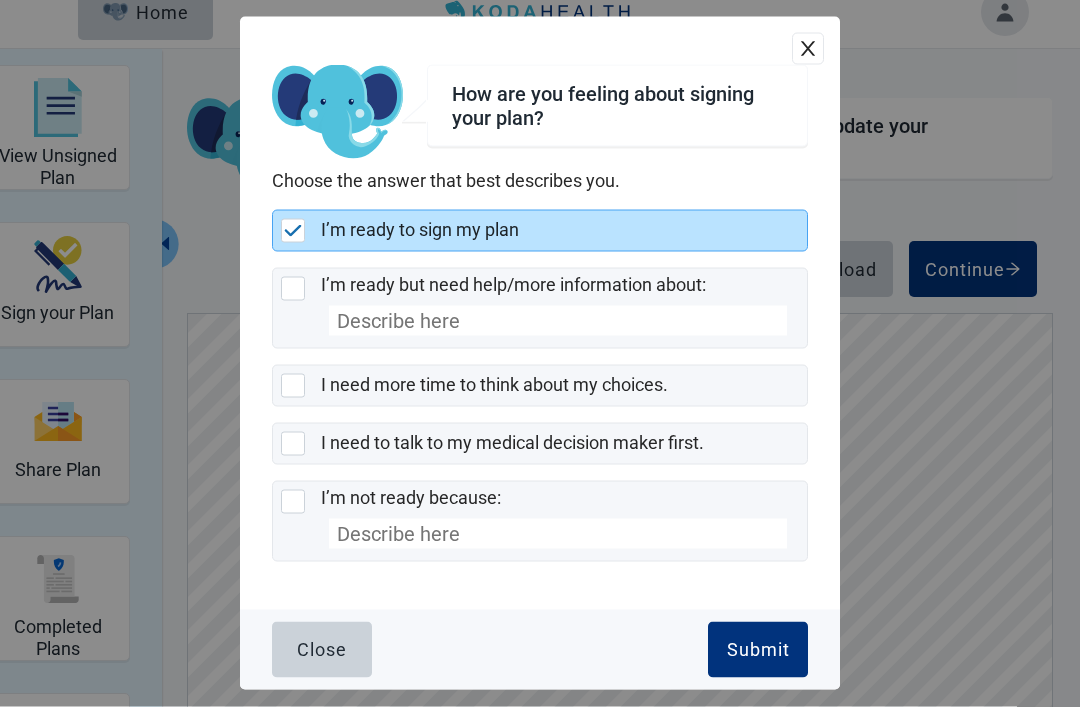 scroll, scrollTop: 24, scrollLeft: 0, axis: vertical 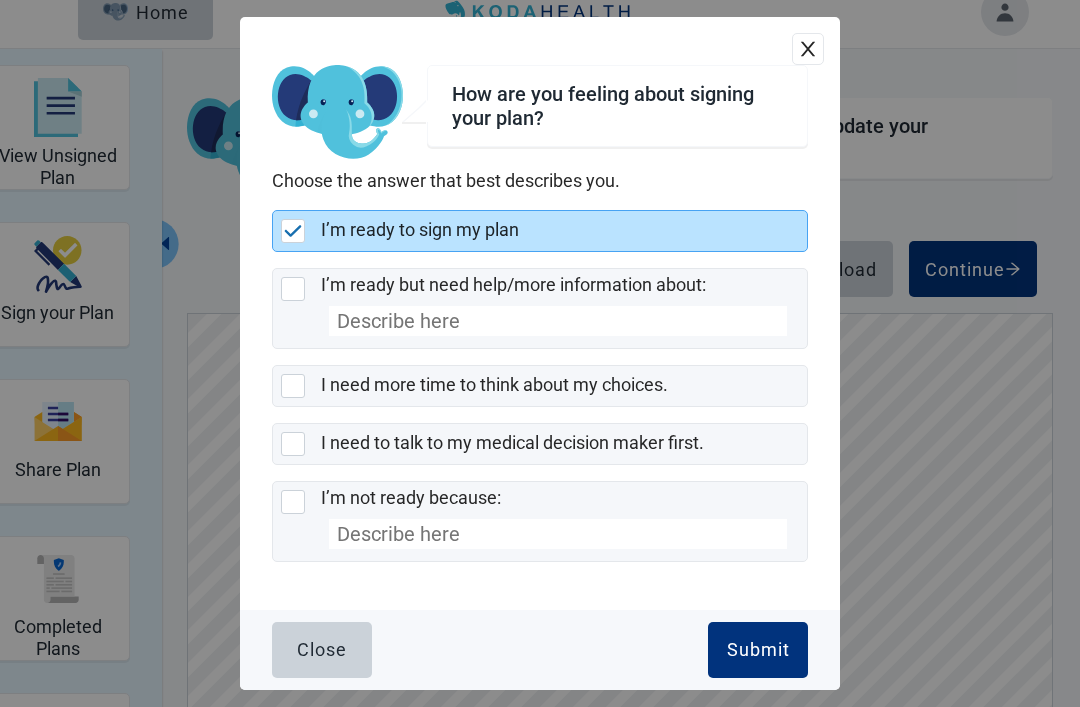 click on "Submit" at bounding box center [758, 650] 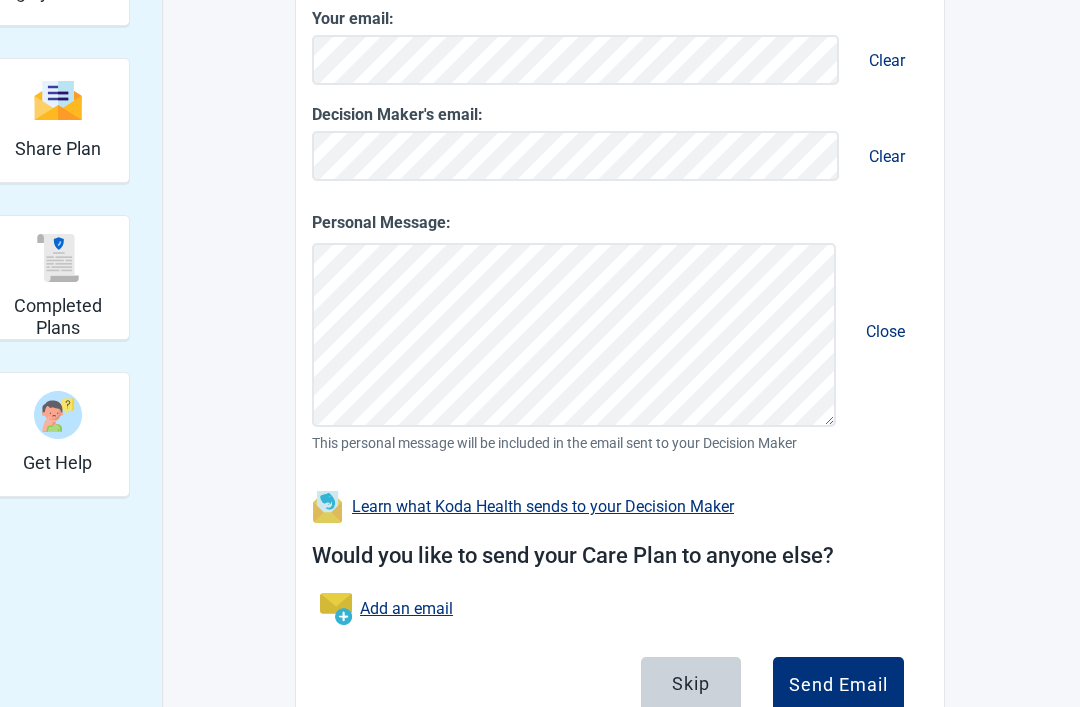 scroll, scrollTop: 355, scrollLeft: 0, axis: vertical 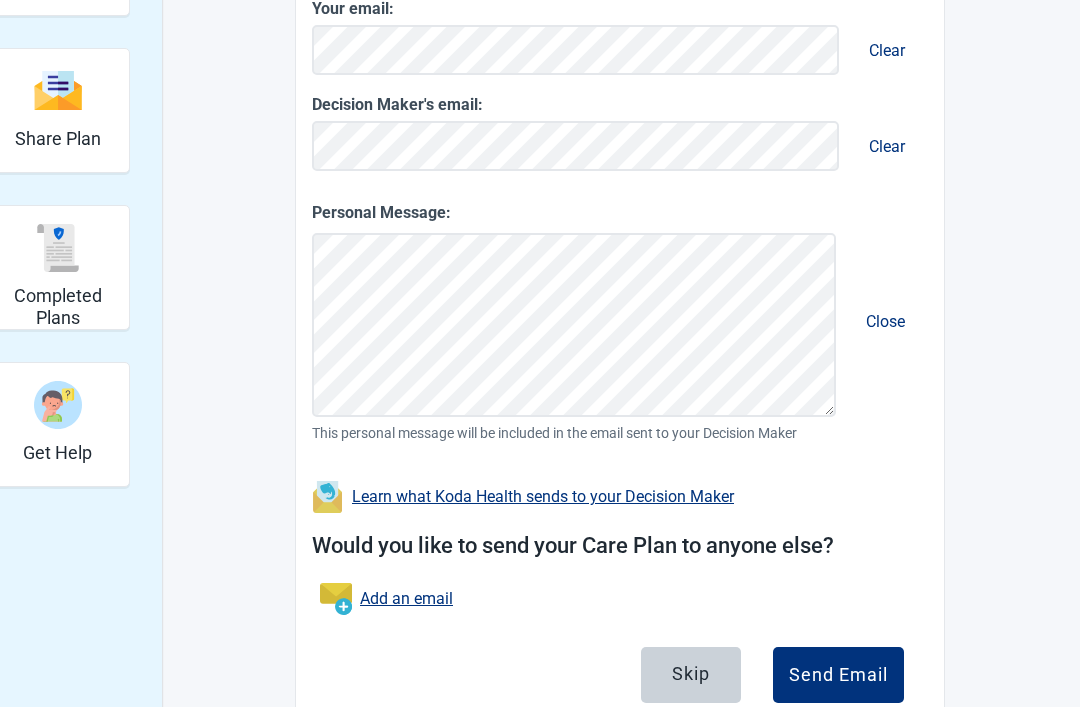 click on "Send Email" at bounding box center [838, 675] 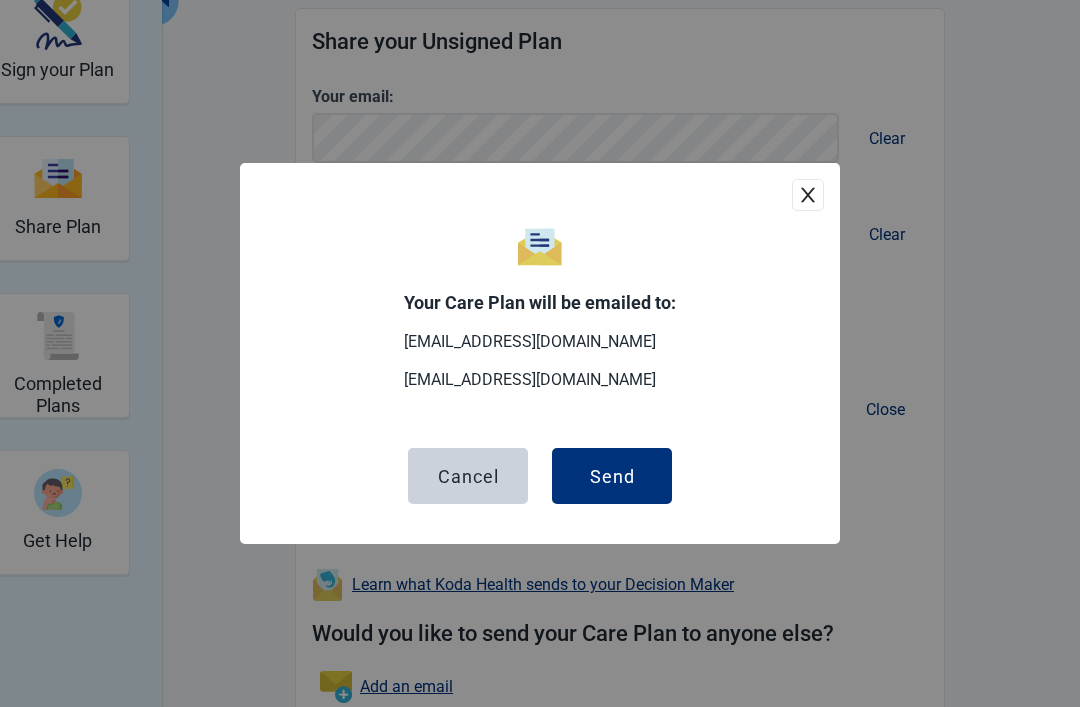 click on "Send" at bounding box center [612, 476] 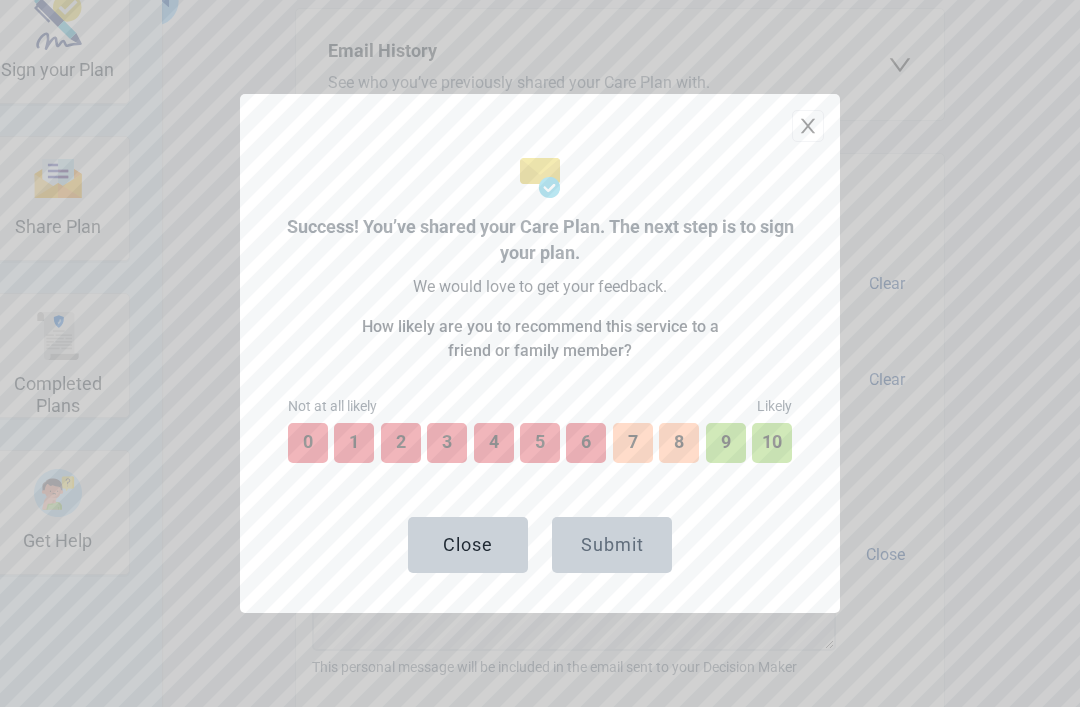 click on "8" at bounding box center [679, 443] 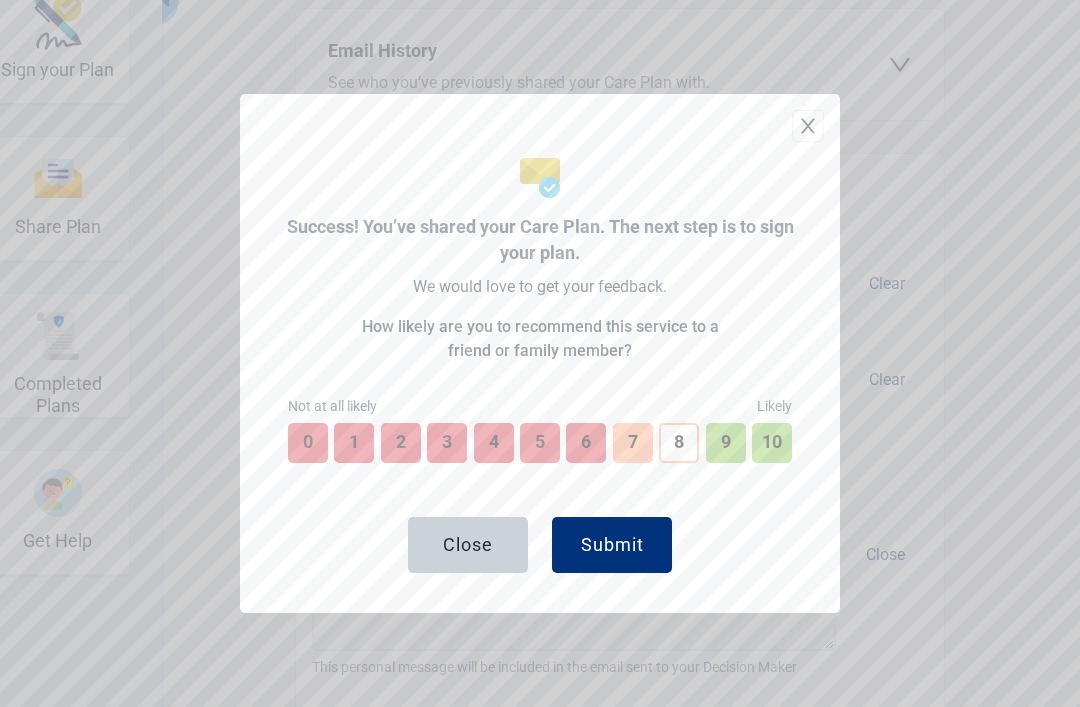 click on "Submit" at bounding box center (612, 545) 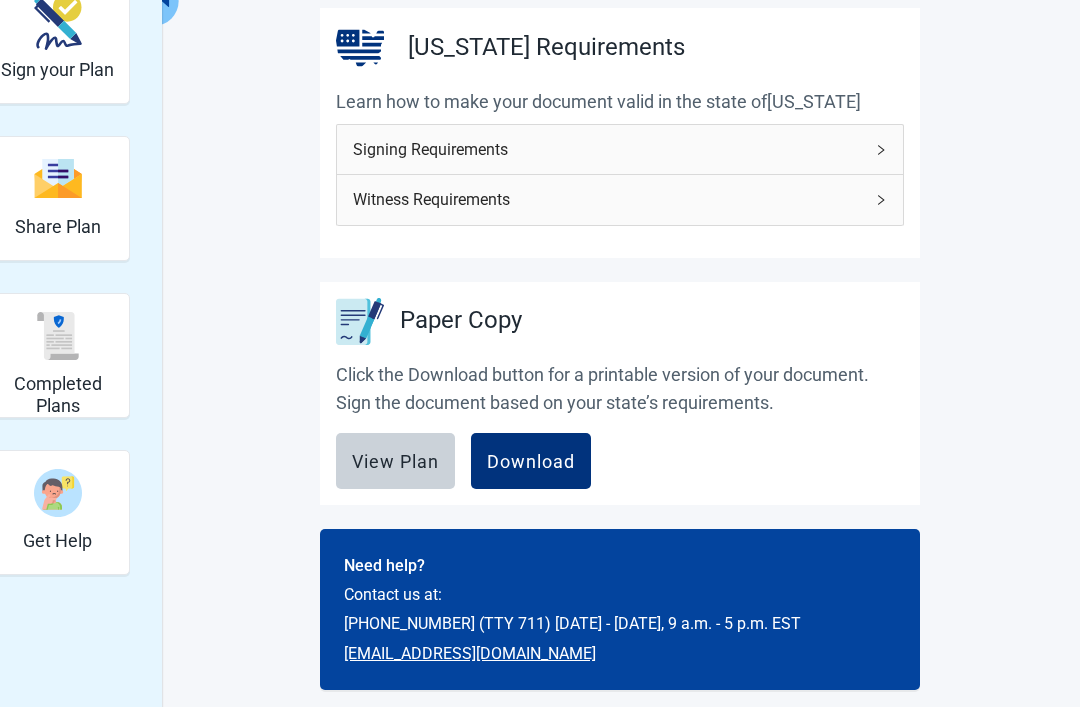 scroll, scrollTop: 195, scrollLeft: 0, axis: vertical 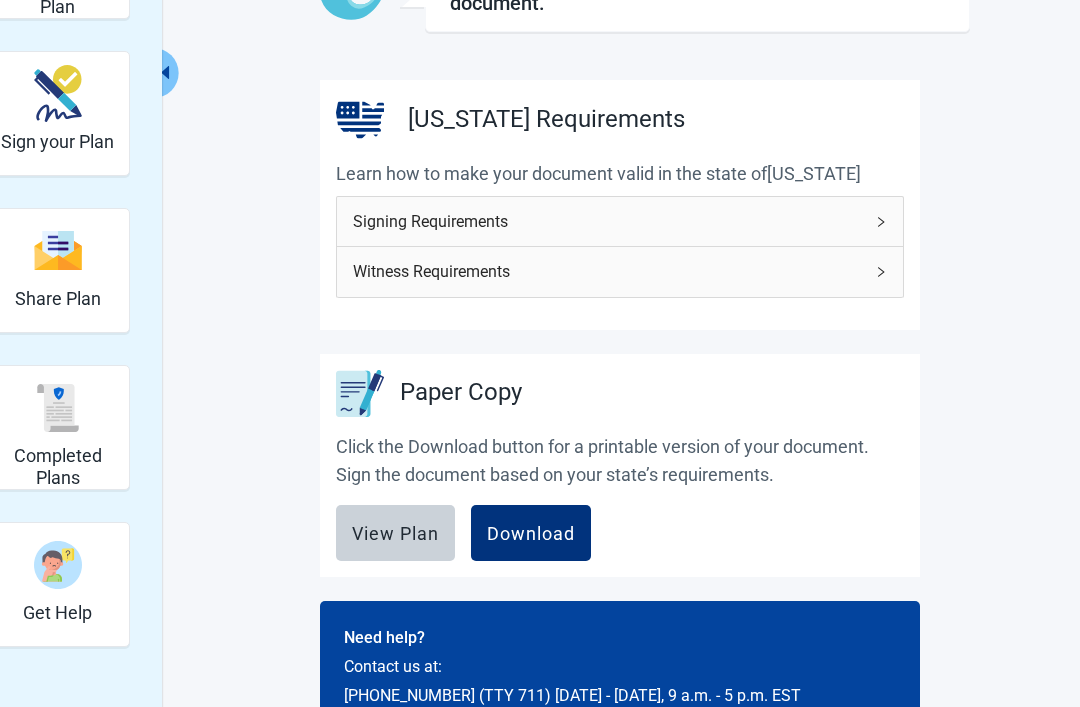 click on "Download" at bounding box center (531, 533) 